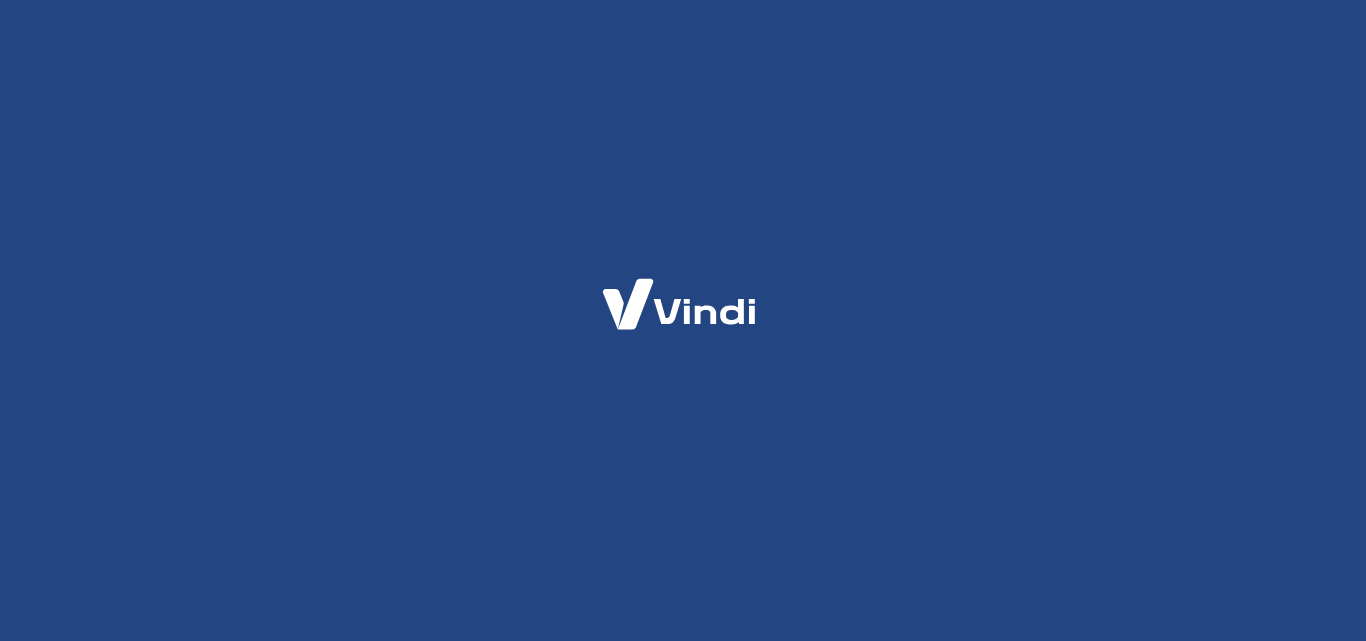 scroll, scrollTop: 0, scrollLeft: 0, axis: both 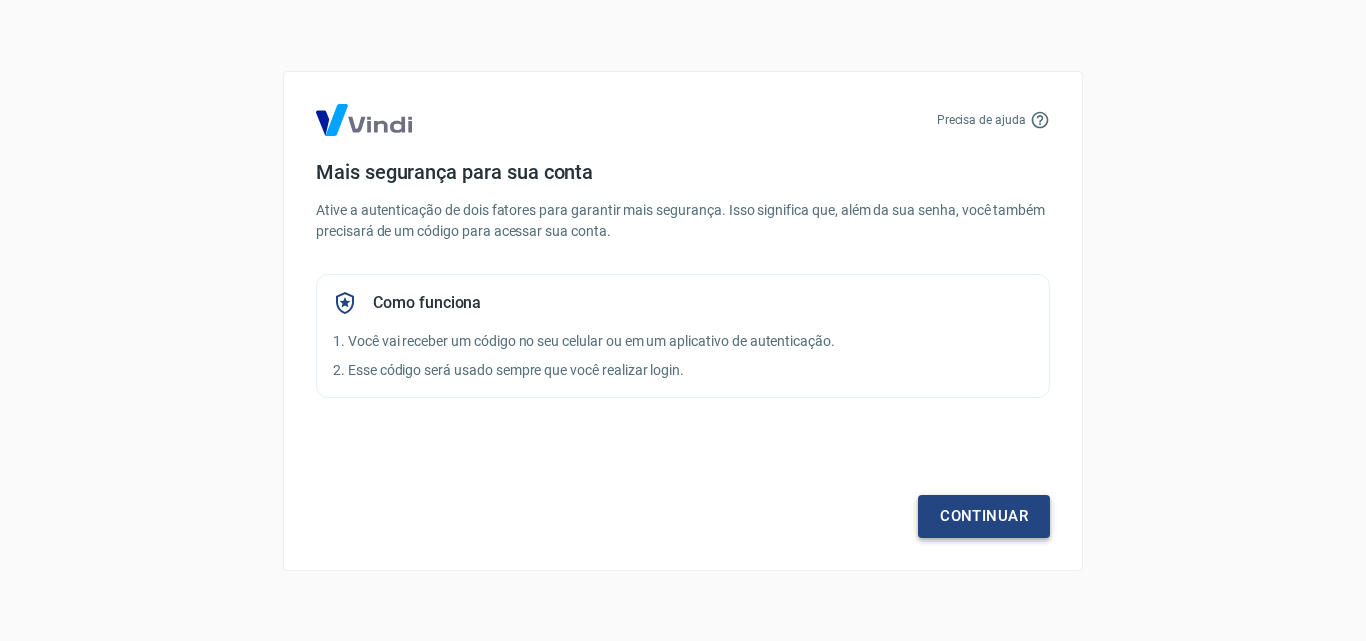 click on "Continuar" at bounding box center (984, 516) 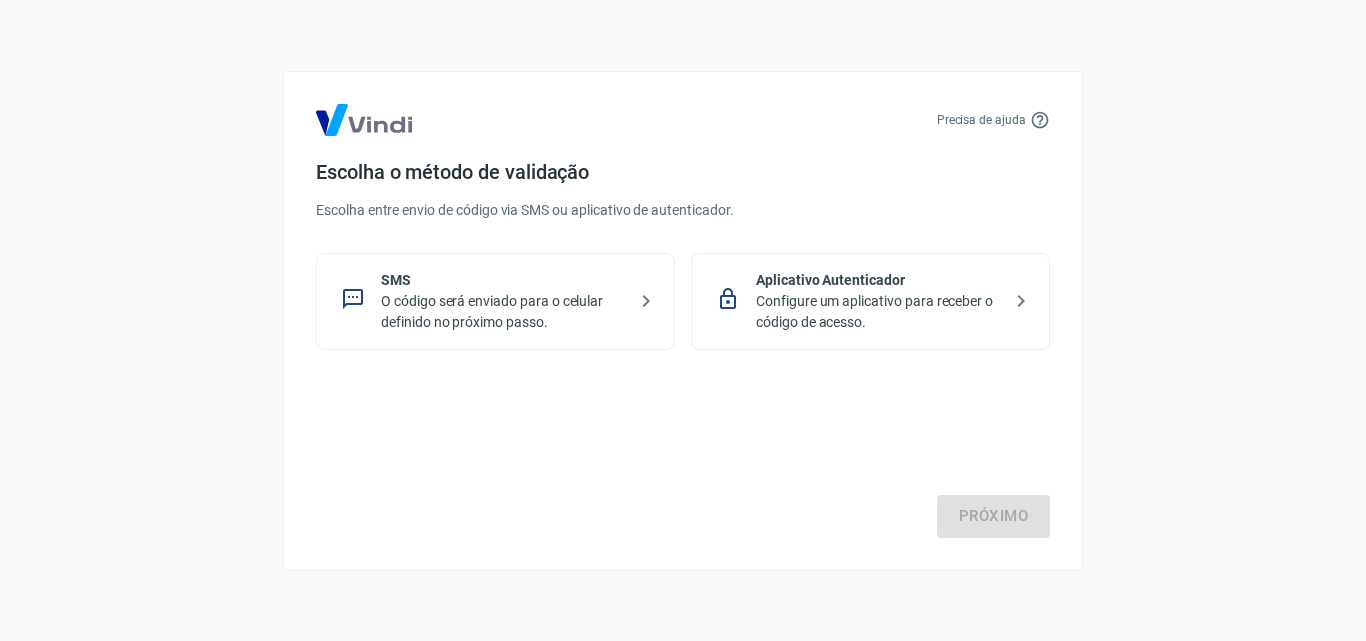 click on "SMS" at bounding box center (503, 280) 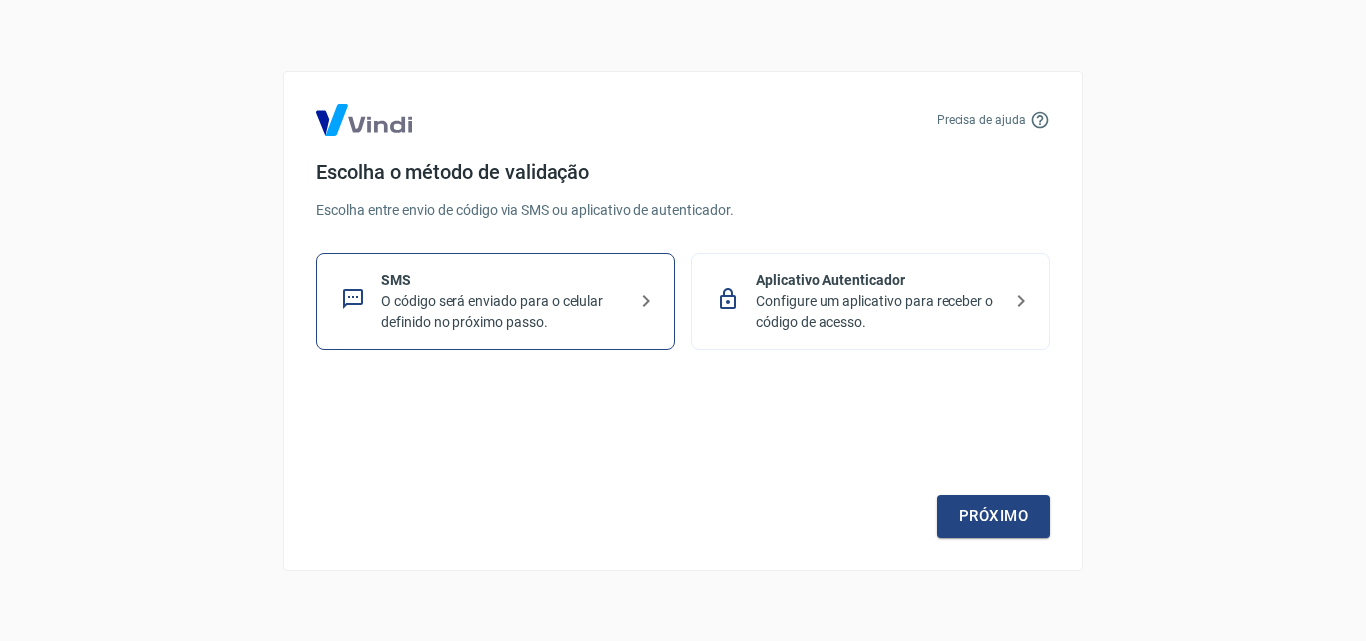 click on "Próximo" at bounding box center [683, 456] 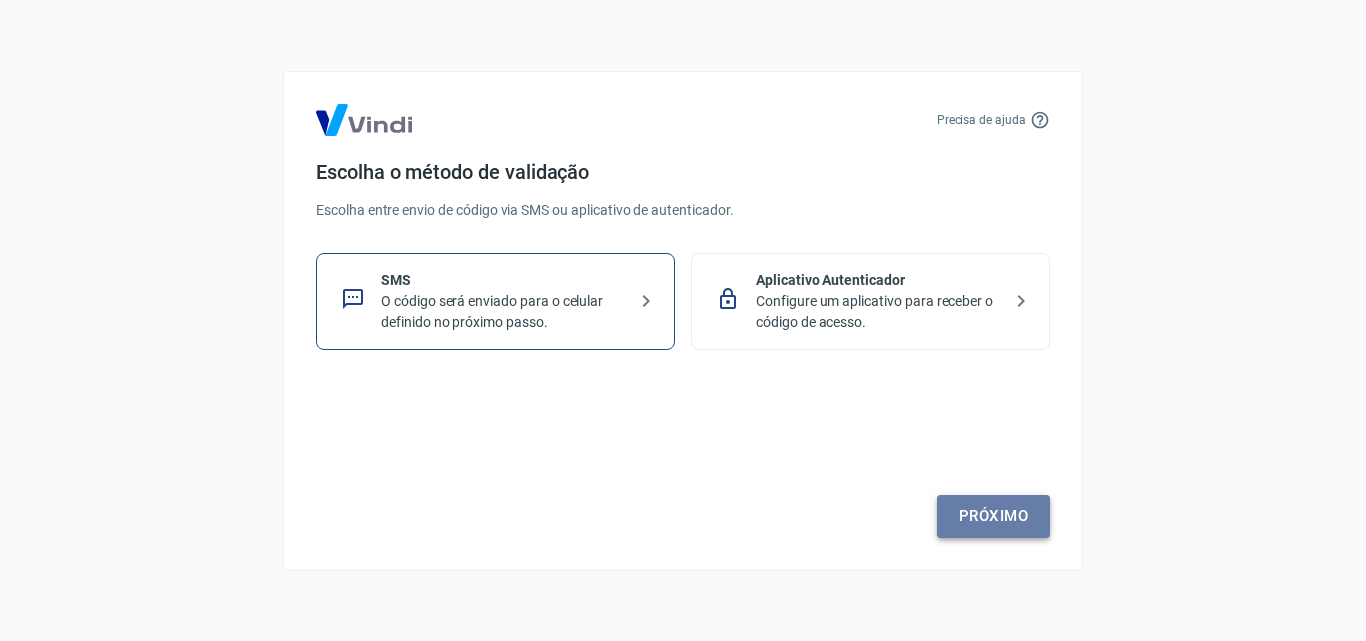 click on "Próximo" at bounding box center (993, 516) 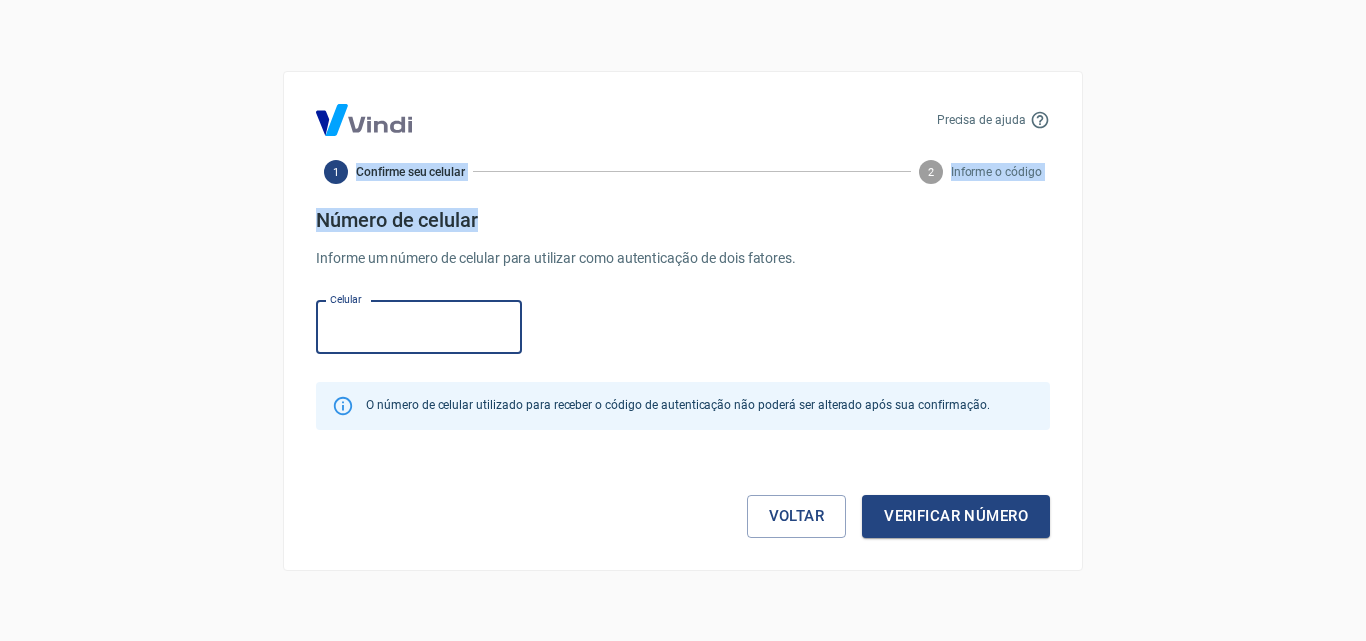 drag, startPoint x: 541, startPoint y: 215, endPoint x: 612, endPoint y: 215, distance: 71 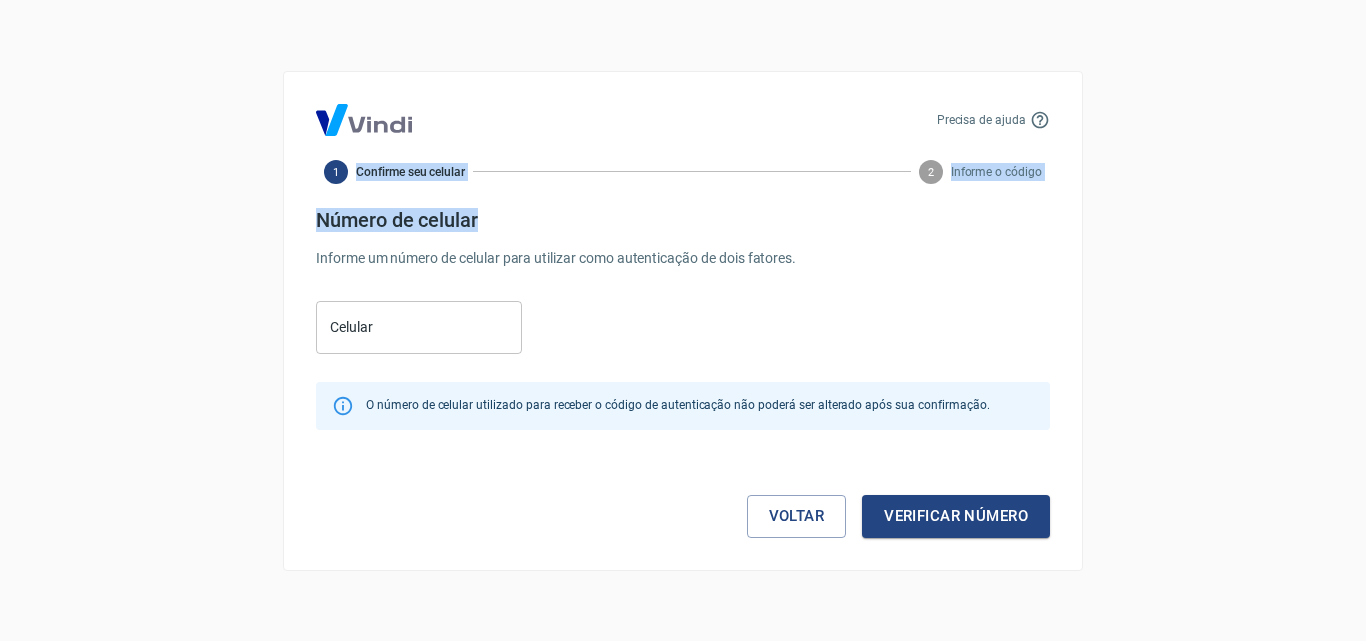 click on "Número de celular" at bounding box center (683, 220) 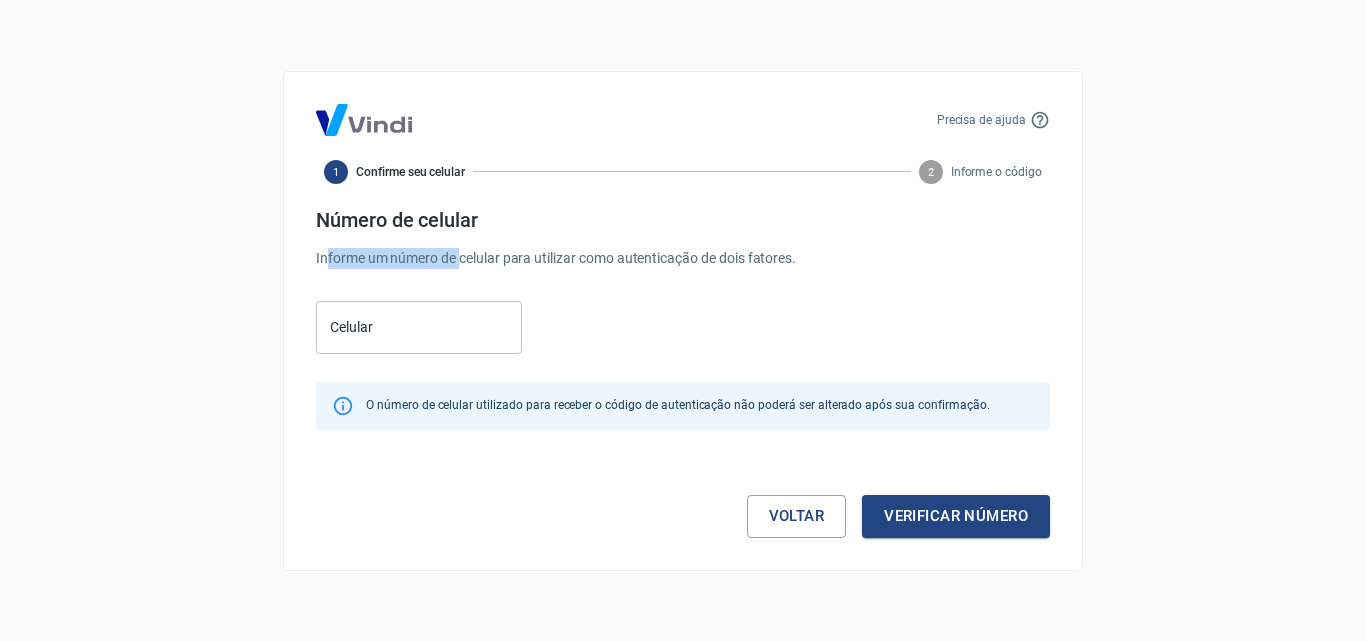 drag, startPoint x: 324, startPoint y: 234, endPoint x: 488, endPoint y: 246, distance: 164.43843 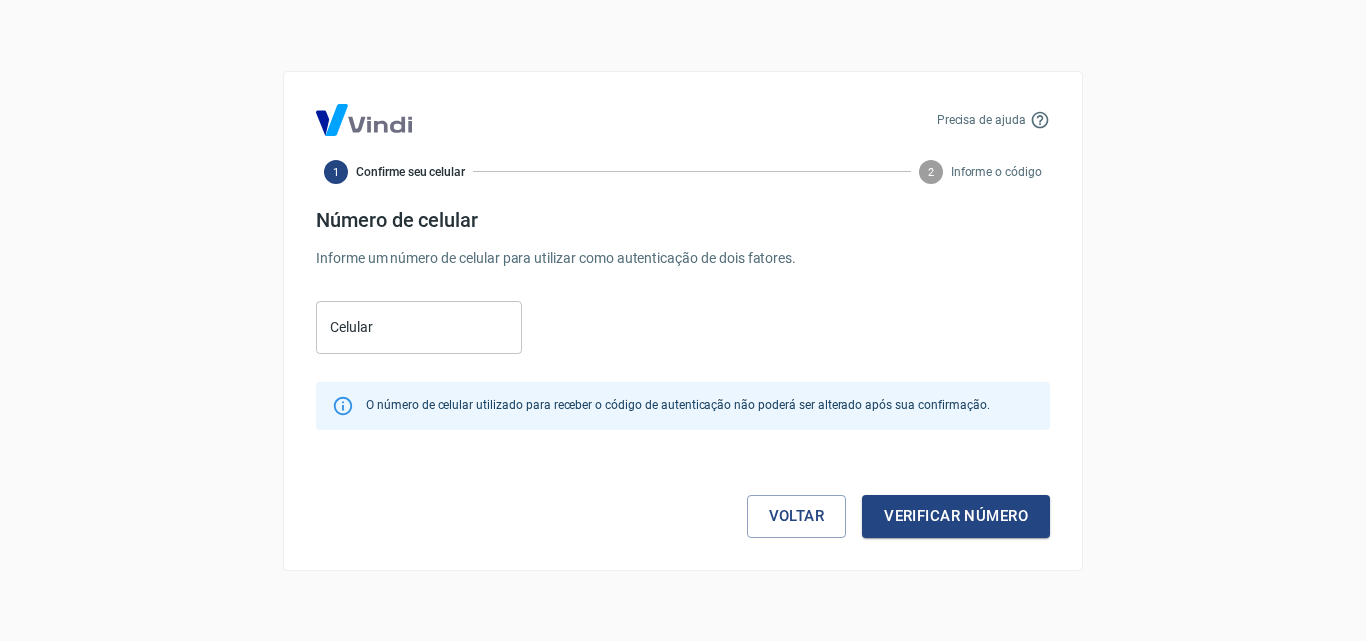 click on "Número de celular Informe um número de celular para utilizar como autenticação de dois fatores." at bounding box center (683, 238) 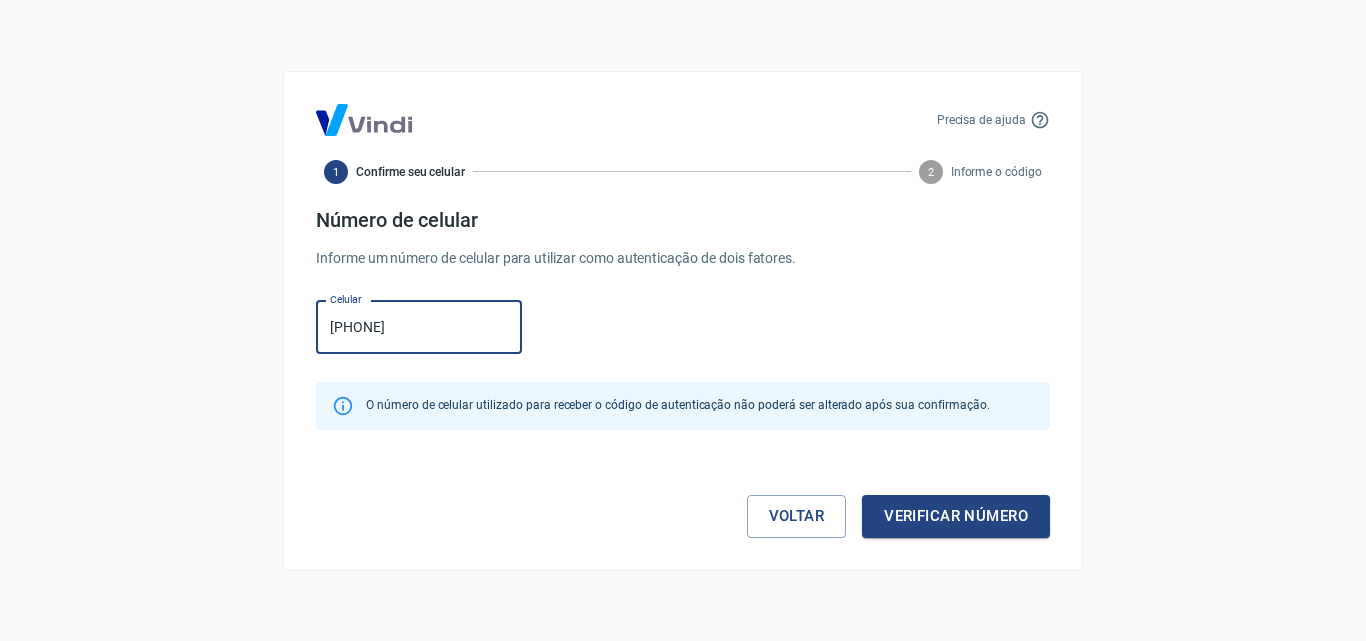 type on "(14) 99749-2984" 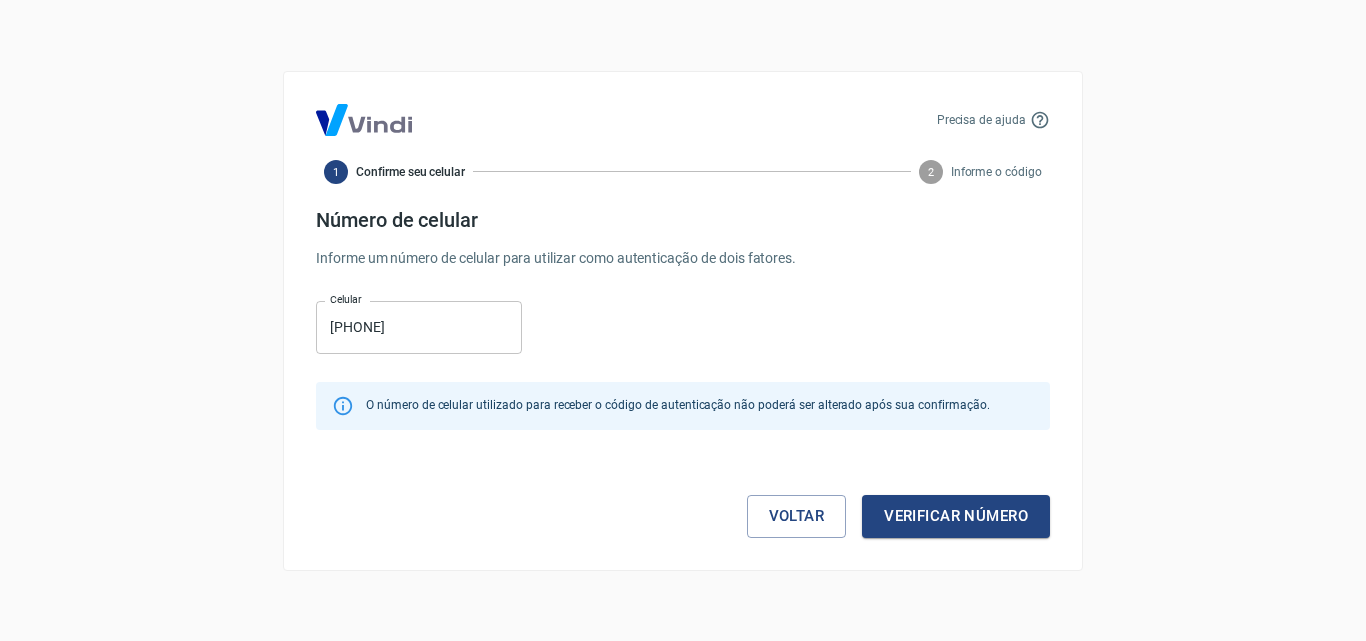 click on "Número de celular Informe um número de celular para utilizar como autenticação de dois fatores. Celular (14) 99749-2984 Celular O número de celular utilizado para receber o código de autenticação não poderá ser alterado após sua confirmação. Voltar Verificar número" at bounding box center (683, 373) 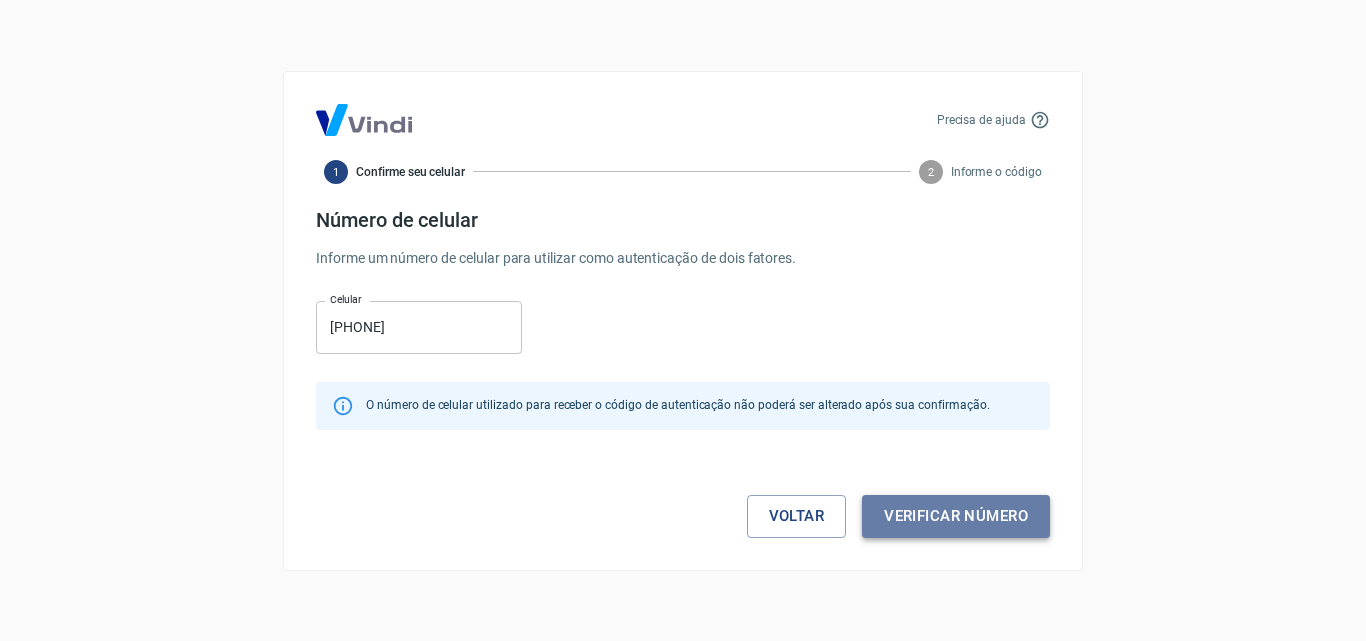 click on "Verificar número" at bounding box center [956, 516] 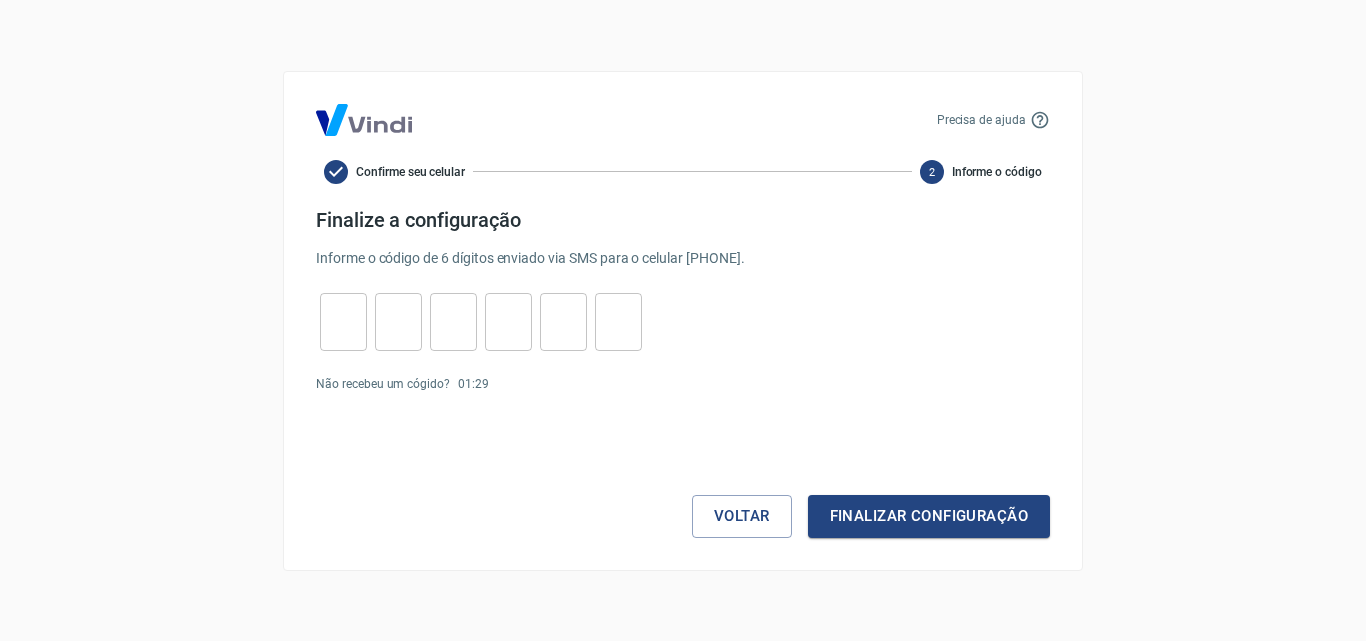 click at bounding box center (343, 321) 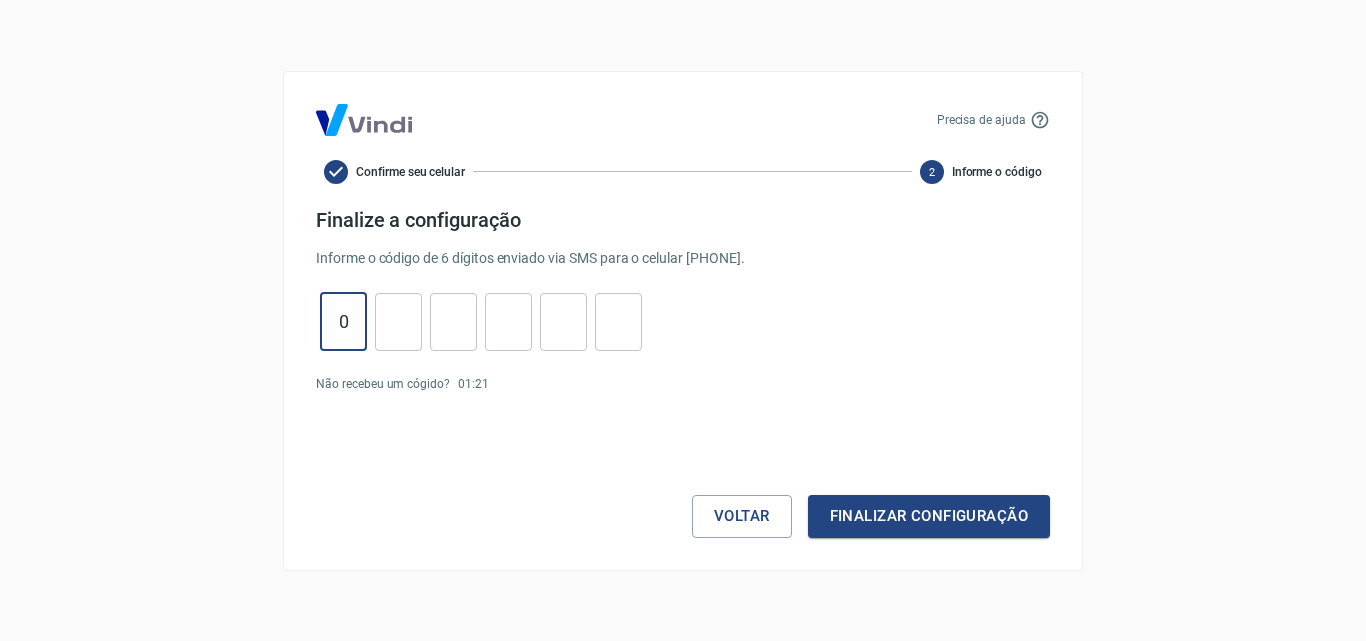 type on "0" 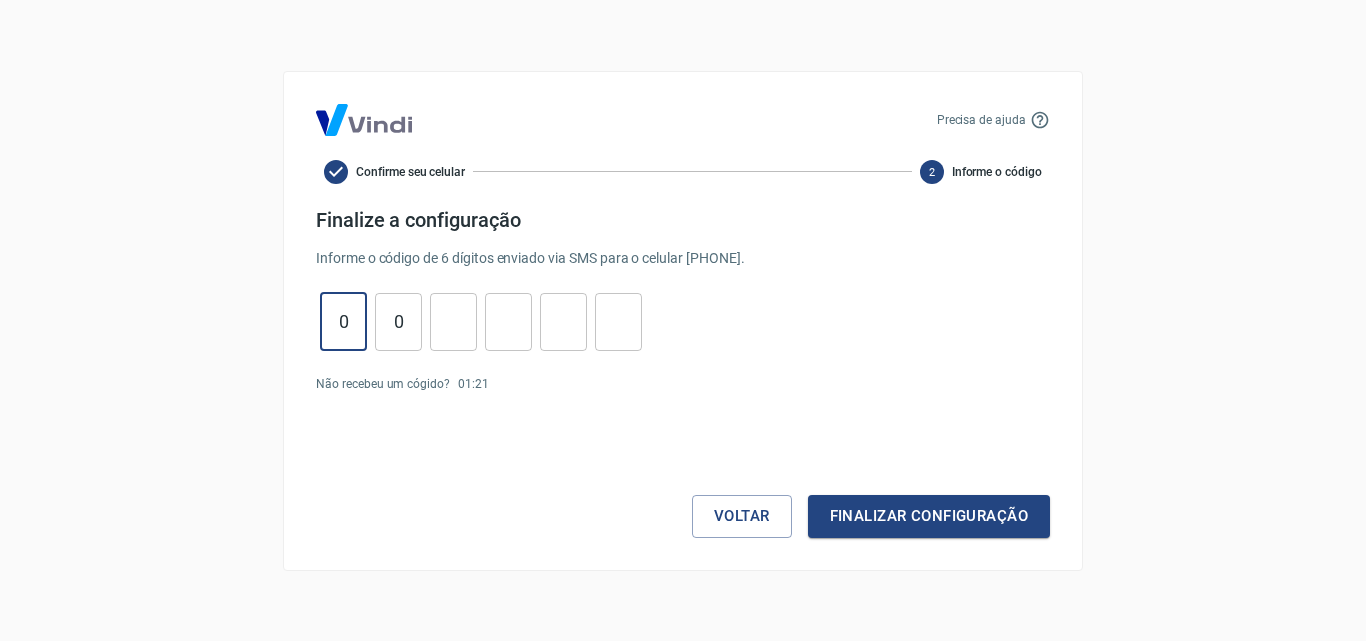 type on "0" 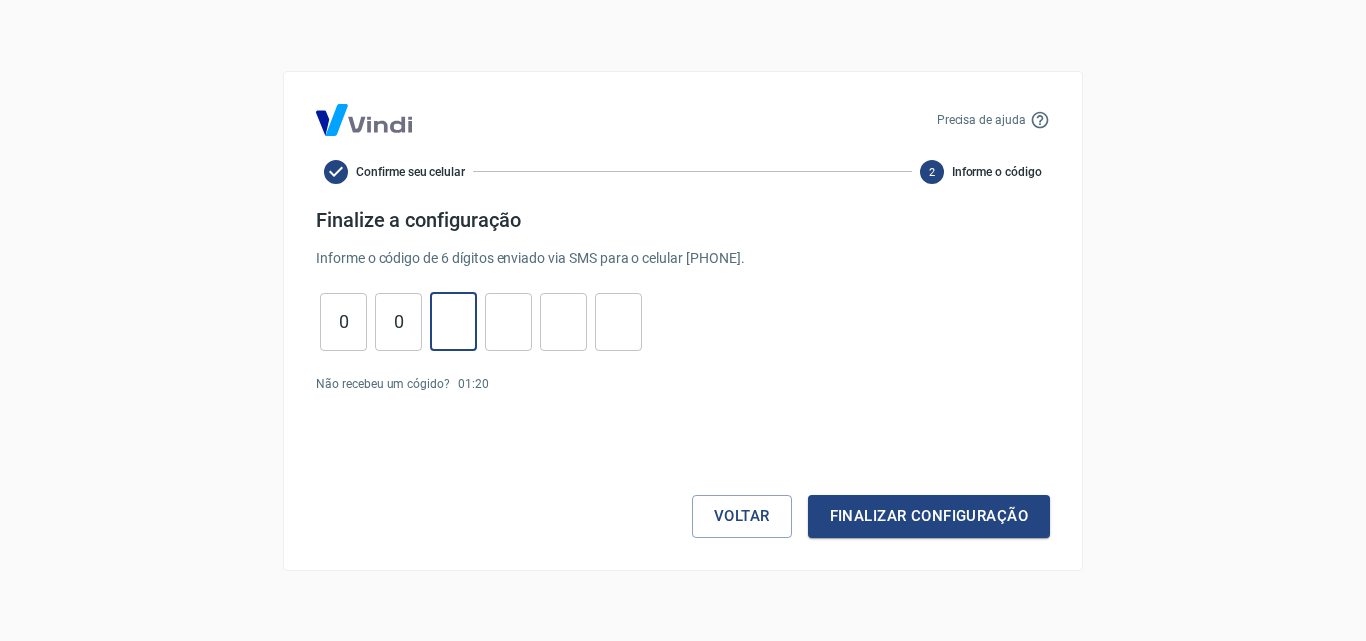 type on "2" 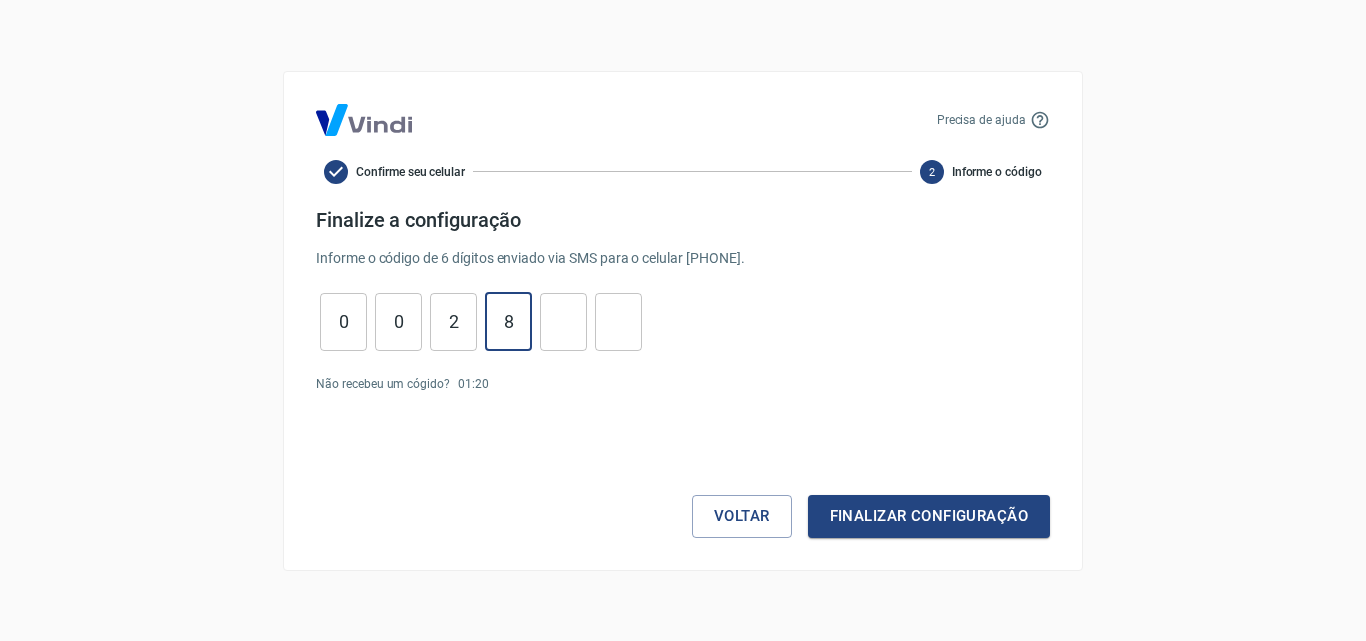 type on "8" 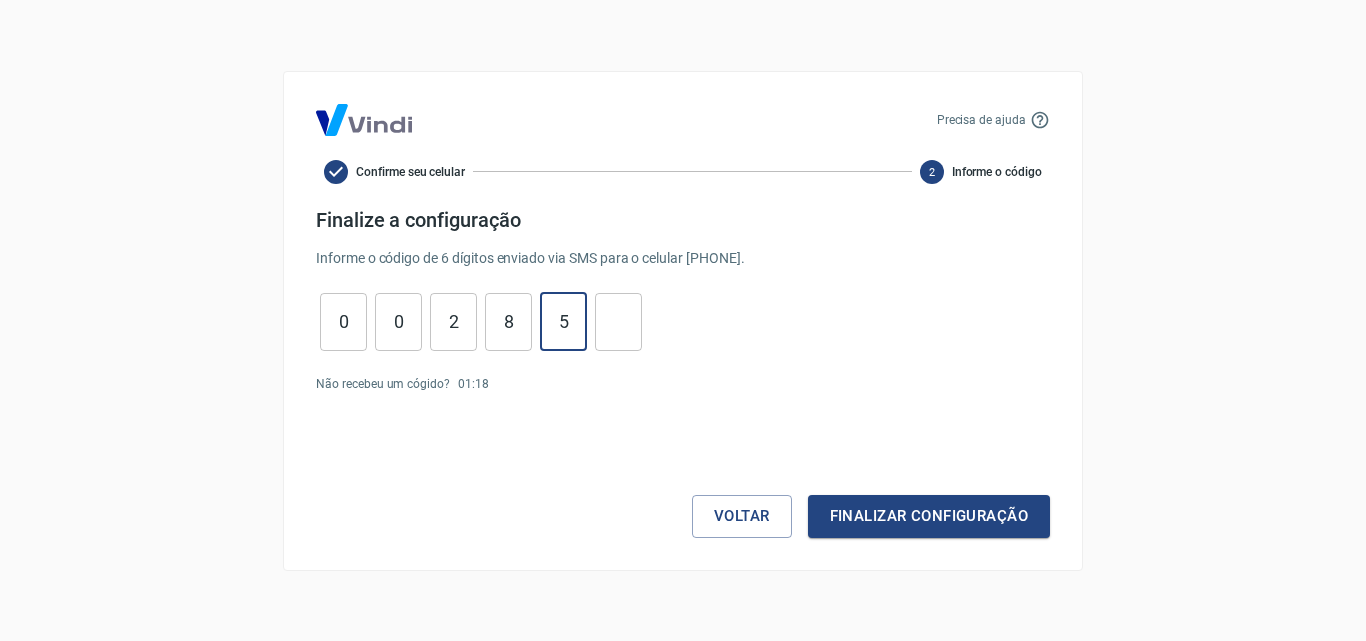 type on "5" 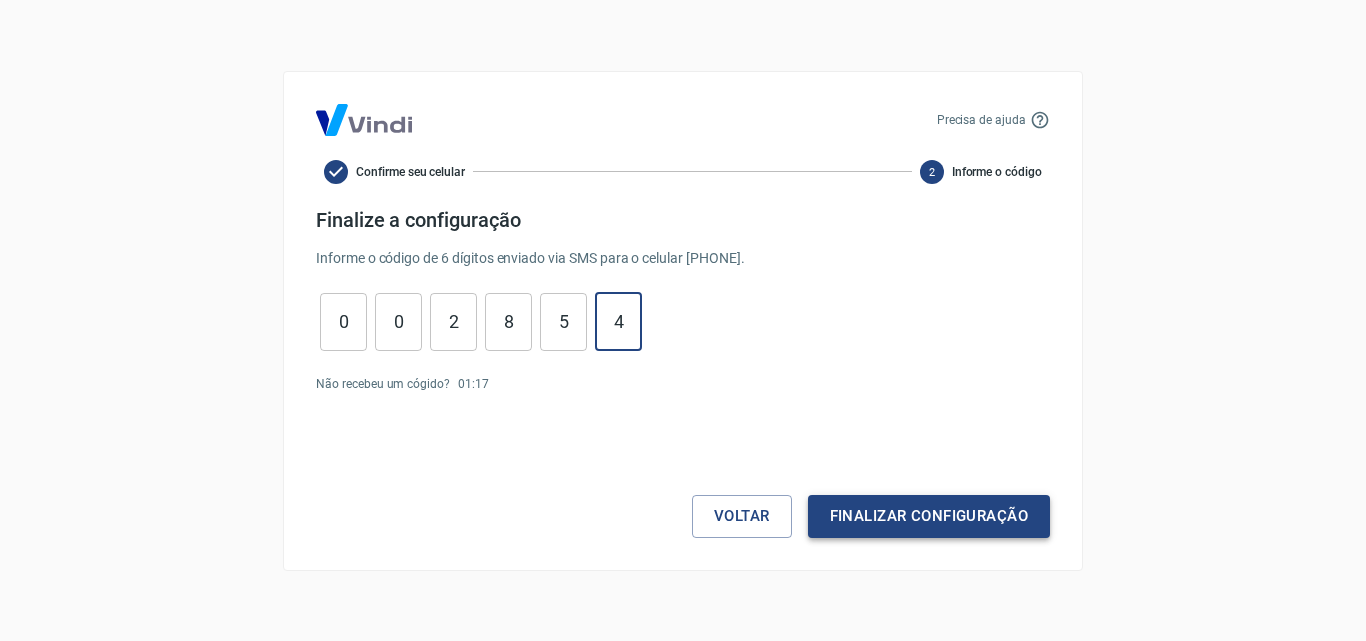 type on "4" 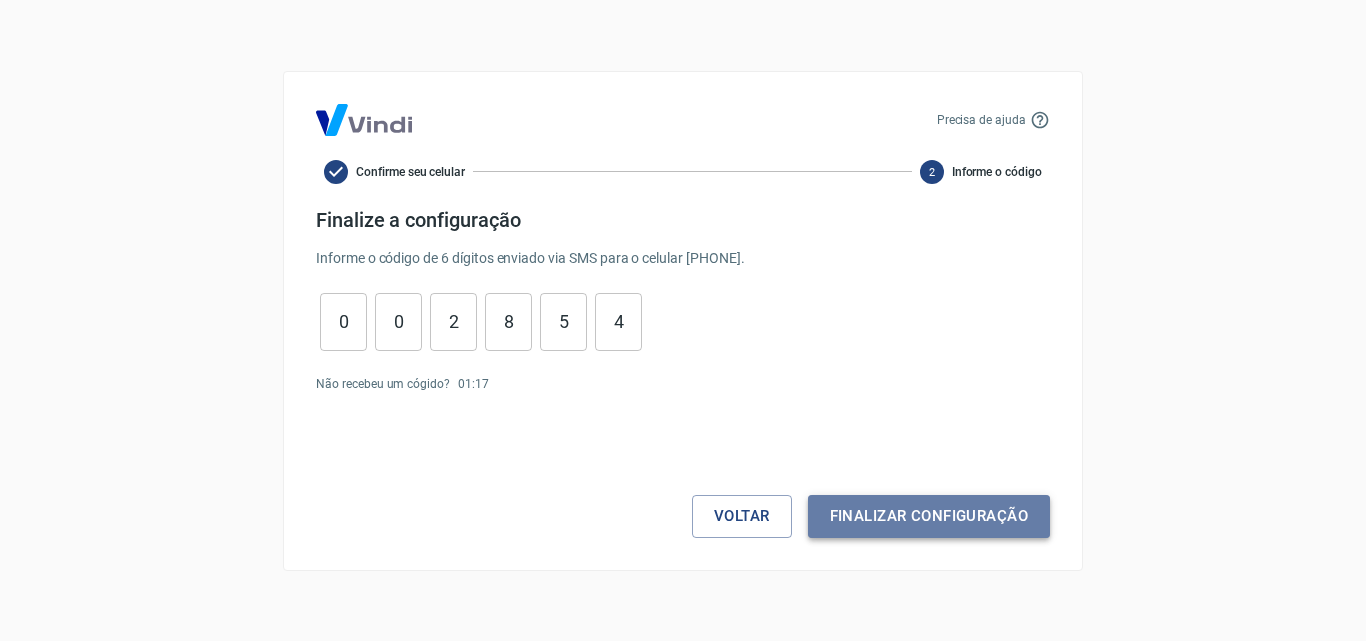 click on "Finalizar configuração" at bounding box center [929, 516] 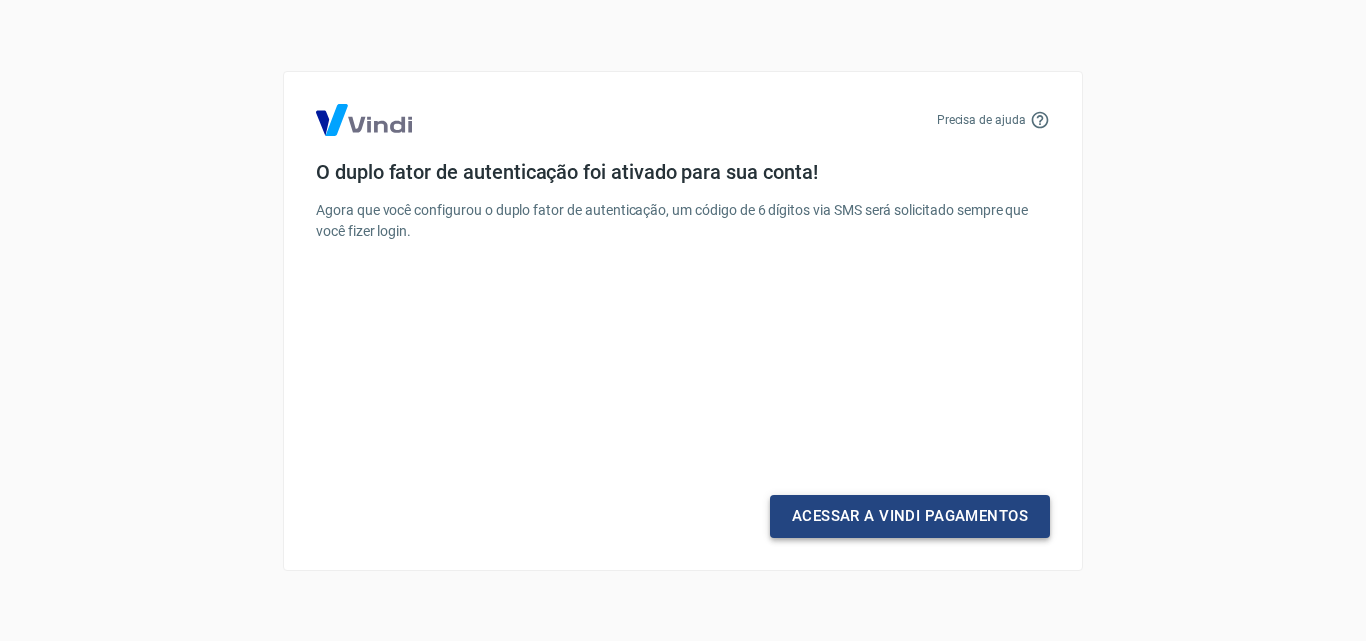 click on "Acessar a Vindi Pagamentos" at bounding box center [910, 516] 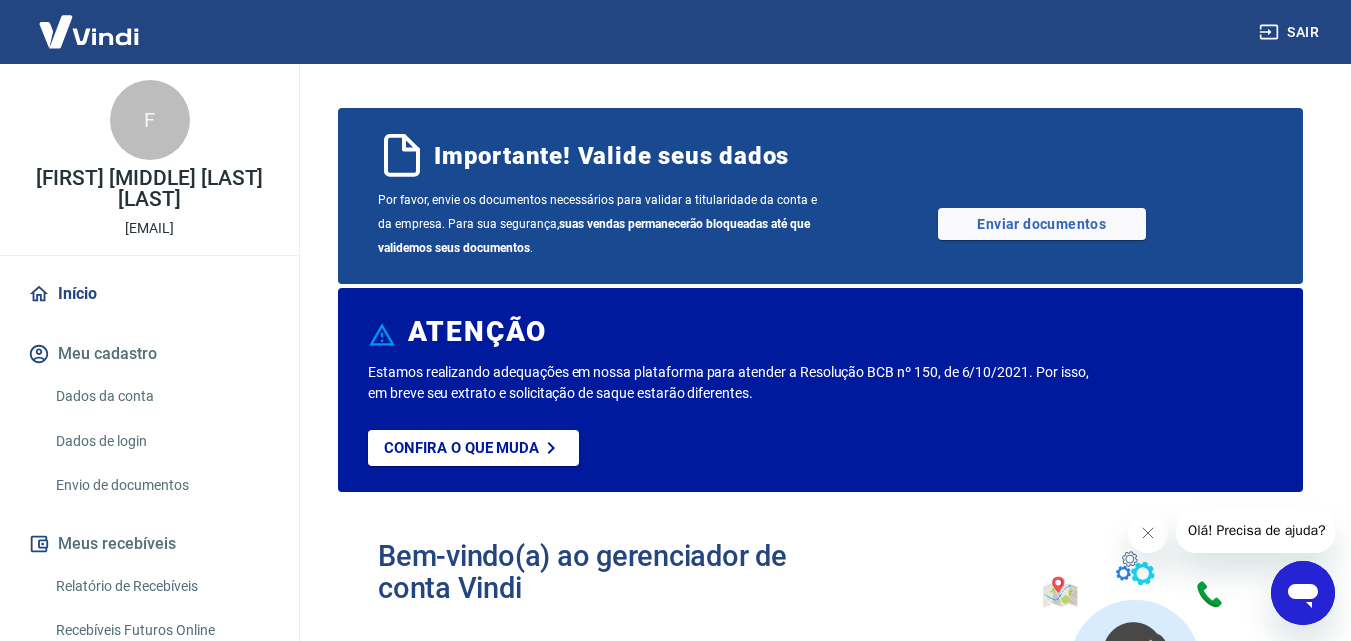 scroll, scrollTop: 0, scrollLeft: 0, axis: both 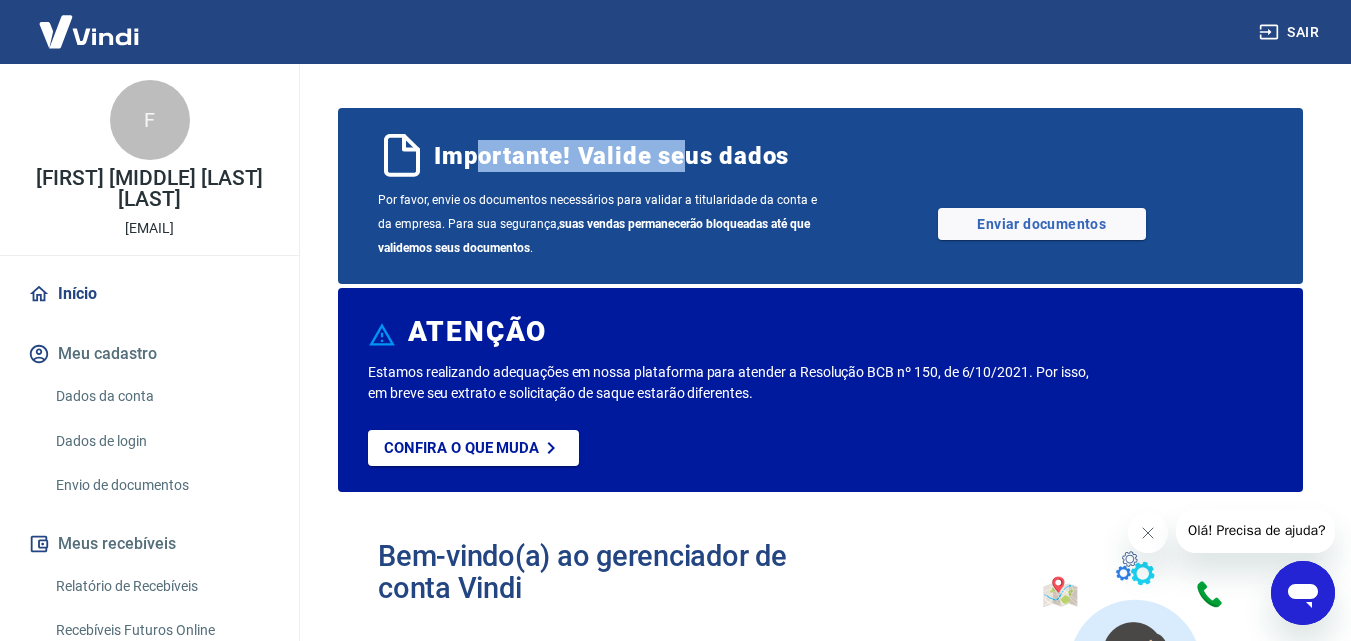 drag, startPoint x: 499, startPoint y: 144, endPoint x: 713, endPoint y: 174, distance: 216.09258 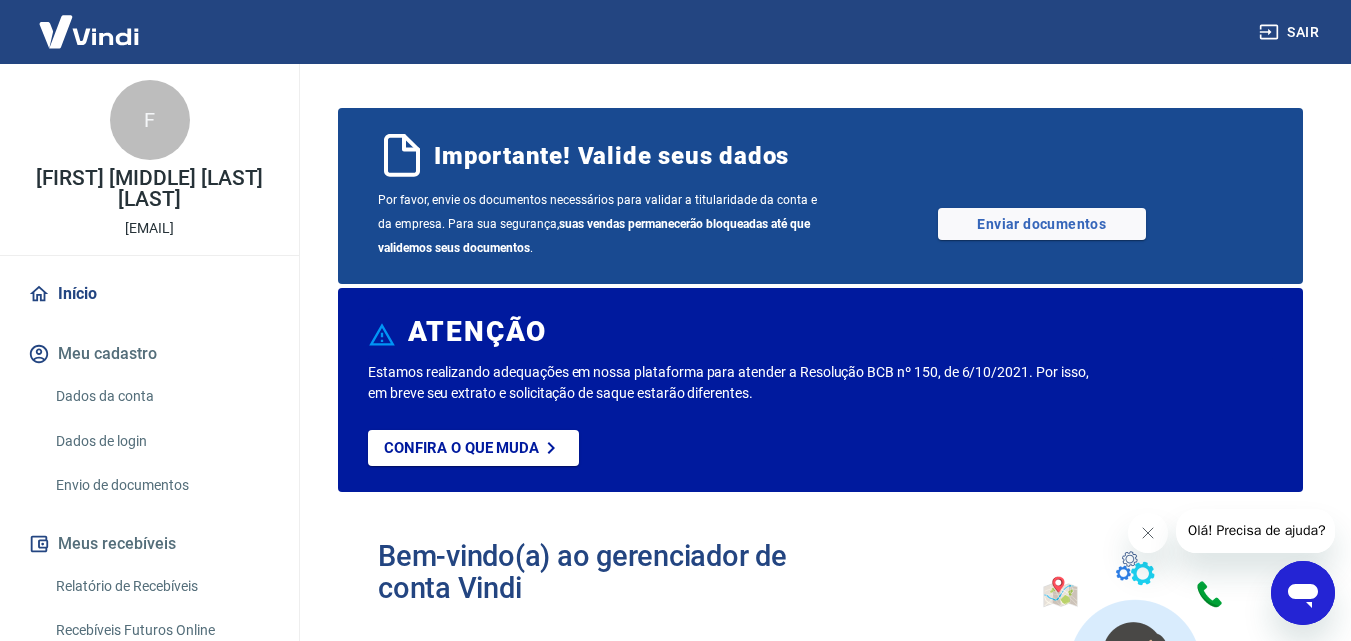 click on "Por favor, envie os documentos necessários para validar a titularidade da conta e da empresa. Para sua segurança,  suas vendas permanecerão bloqueadas até que validemos seus documentos ." at bounding box center (599, 224) 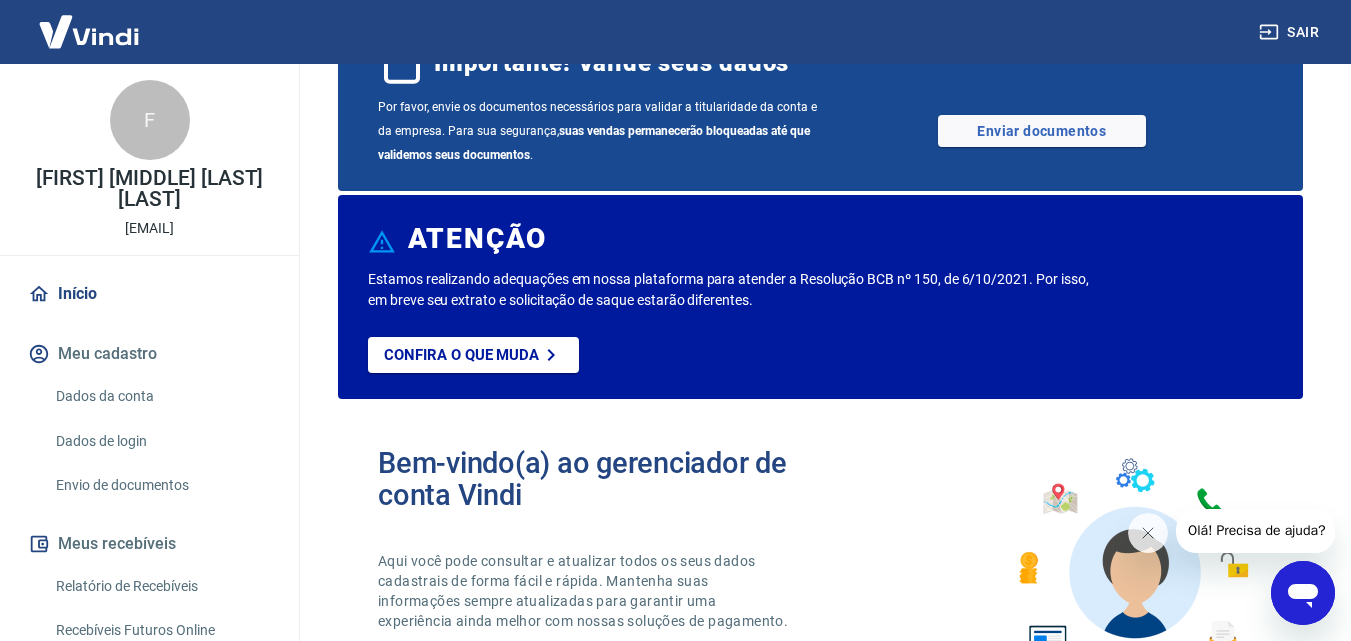 scroll, scrollTop: 0, scrollLeft: 0, axis: both 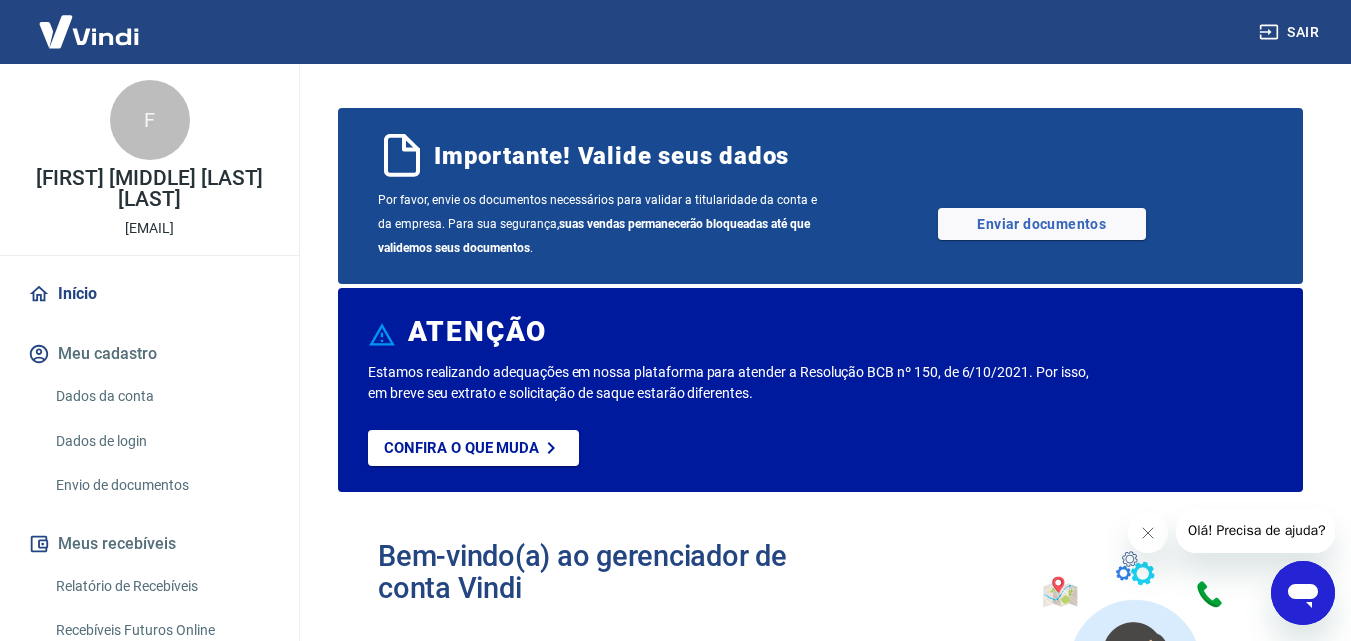 click on "Dados de login" at bounding box center (161, 441) 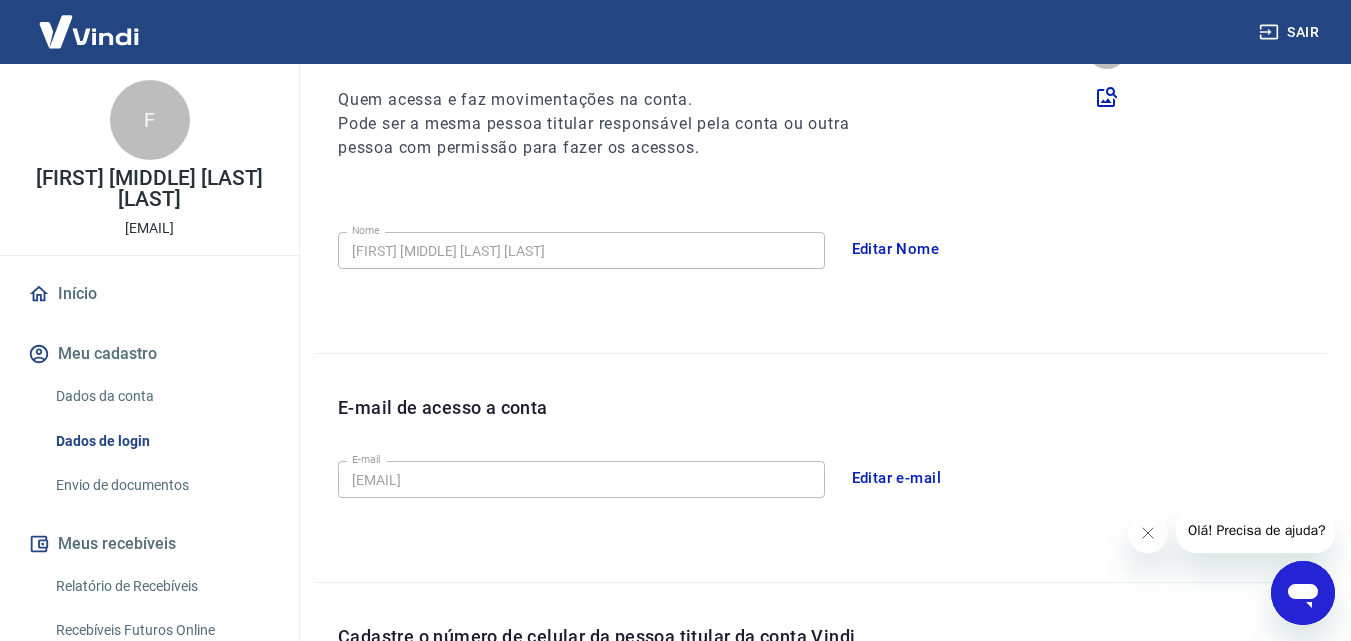 scroll, scrollTop: 300, scrollLeft: 0, axis: vertical 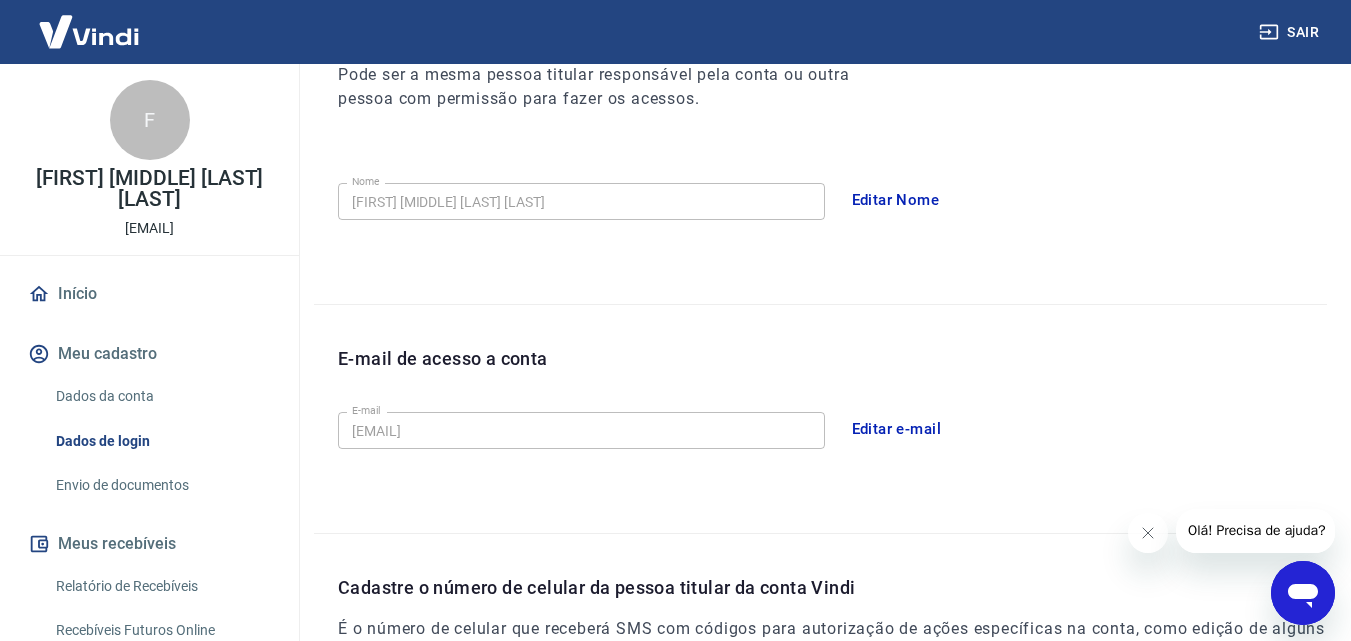 click on "Editar e-mail" at bounding box center [897, 429] 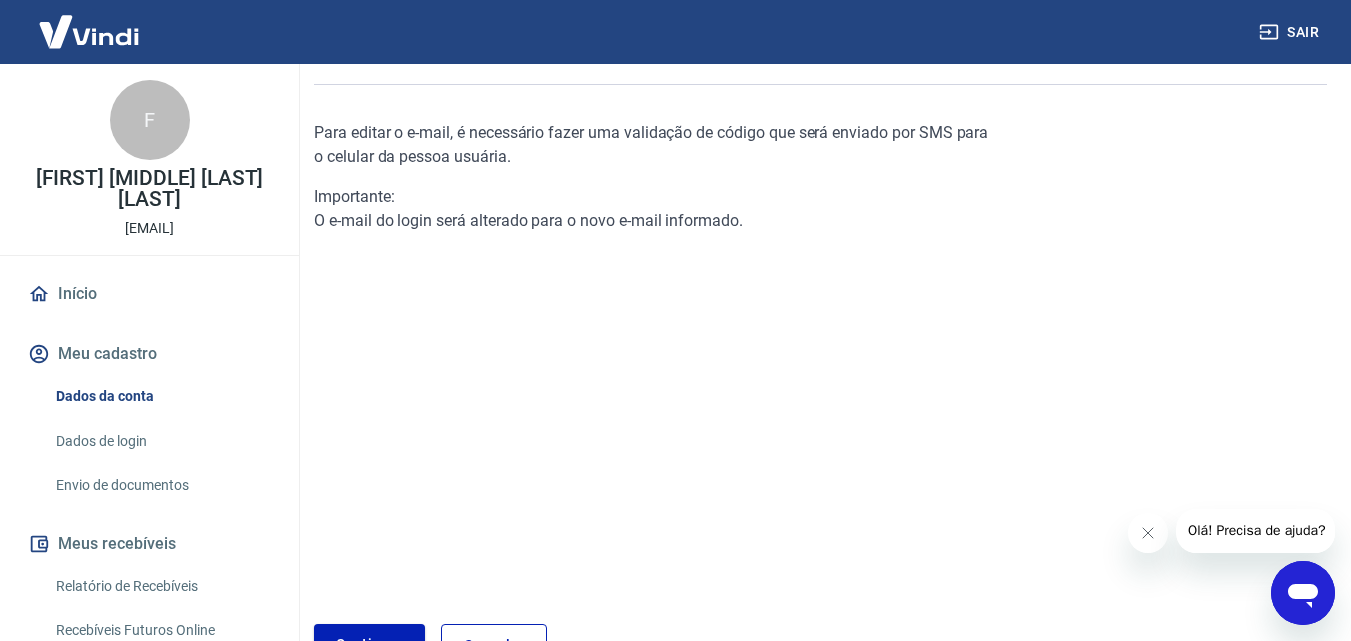 scroll, scrollTop: 200, scrollLeft: 0, axis: vertical 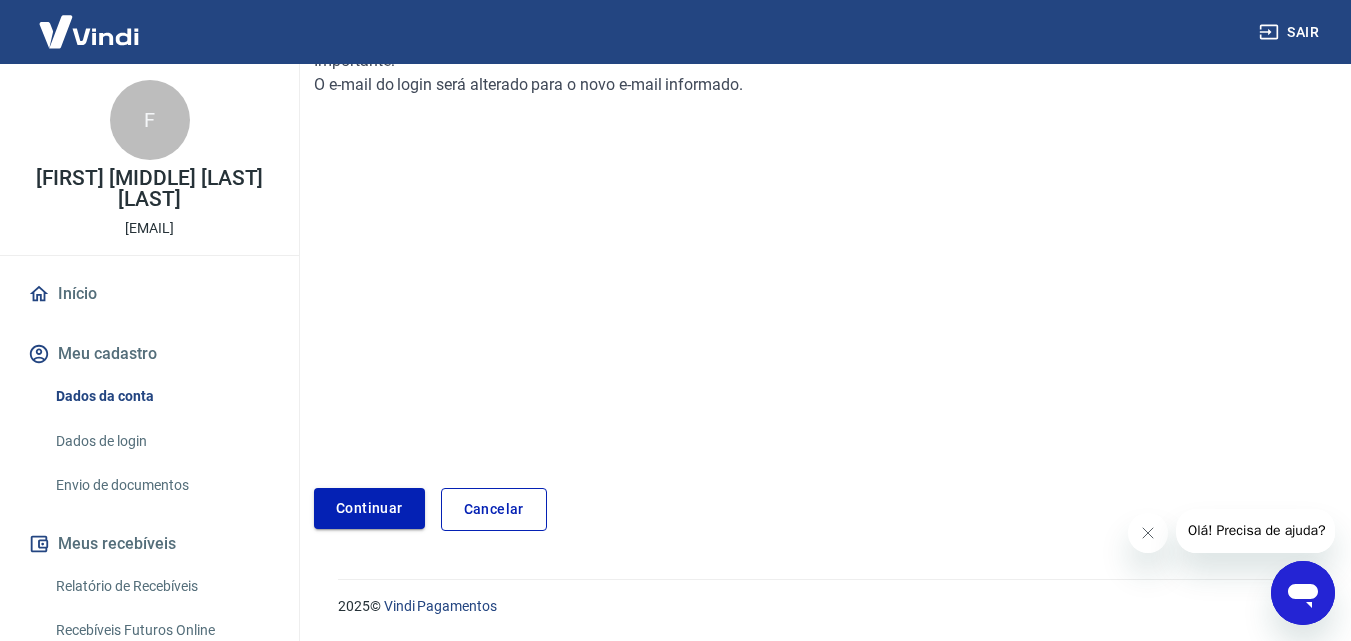 click on "Continuar" at bounding box center (369, 508) 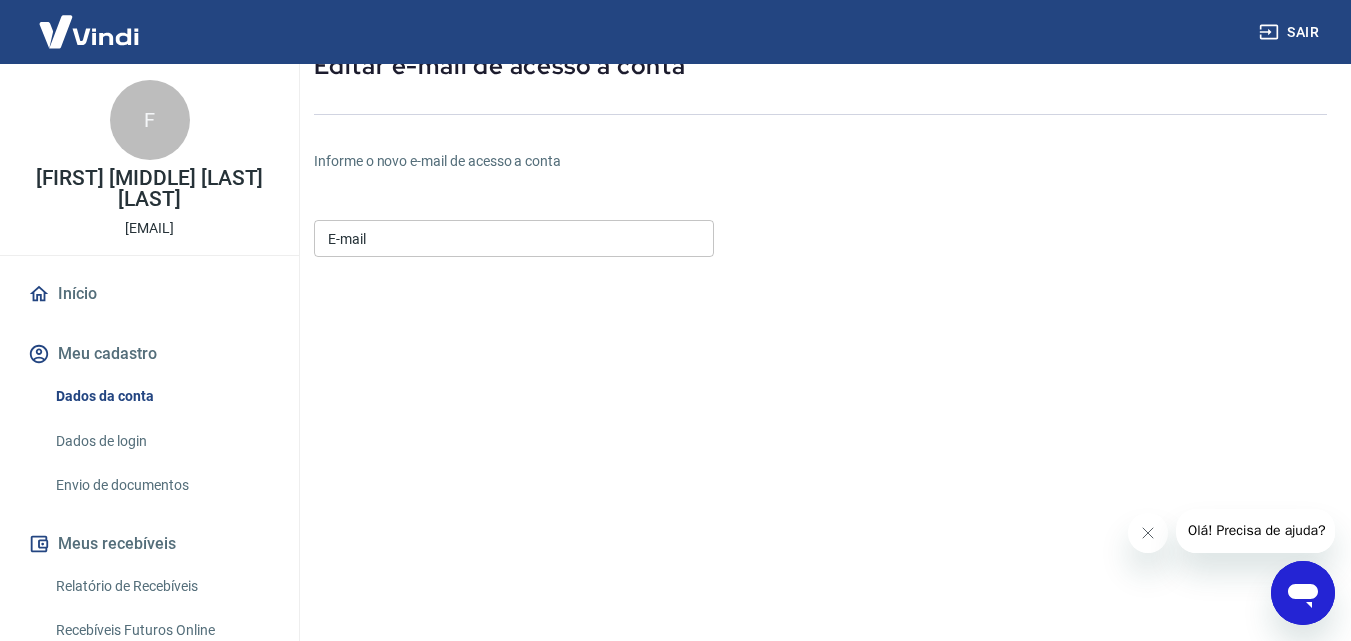 scroll, scrollTop: 200, scrollLeft: 0, axis: vertical 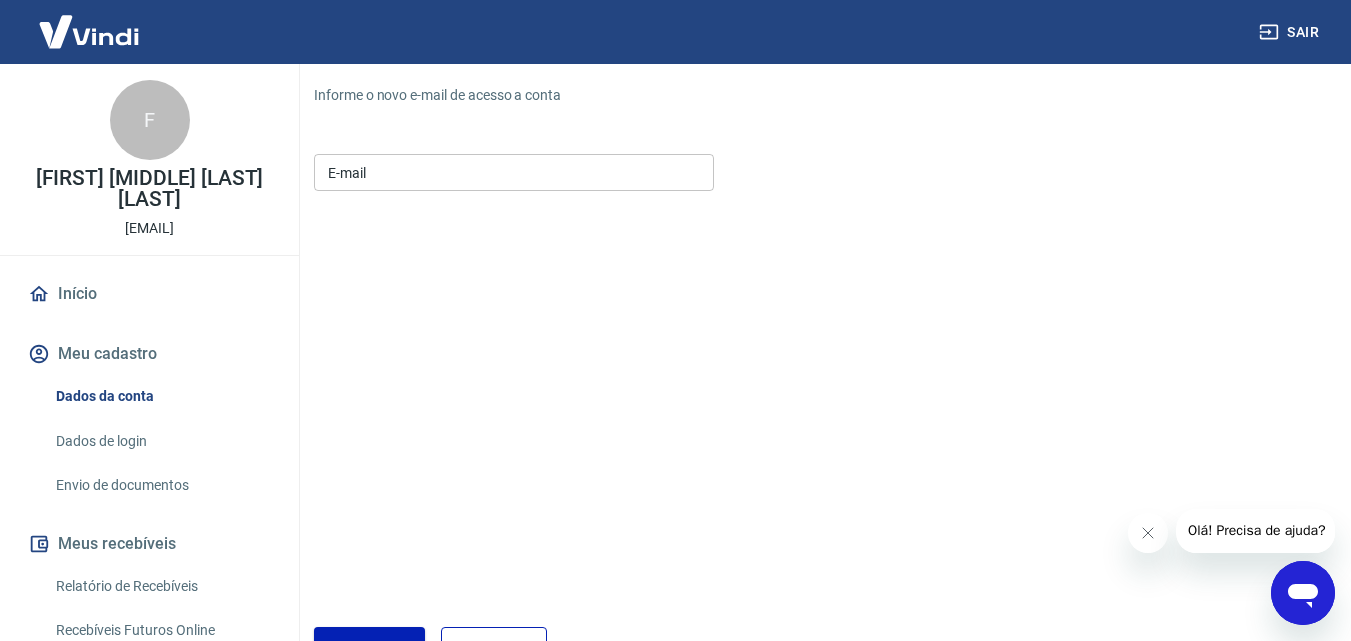 click on "E-mail" at bounding box center [514, 172] 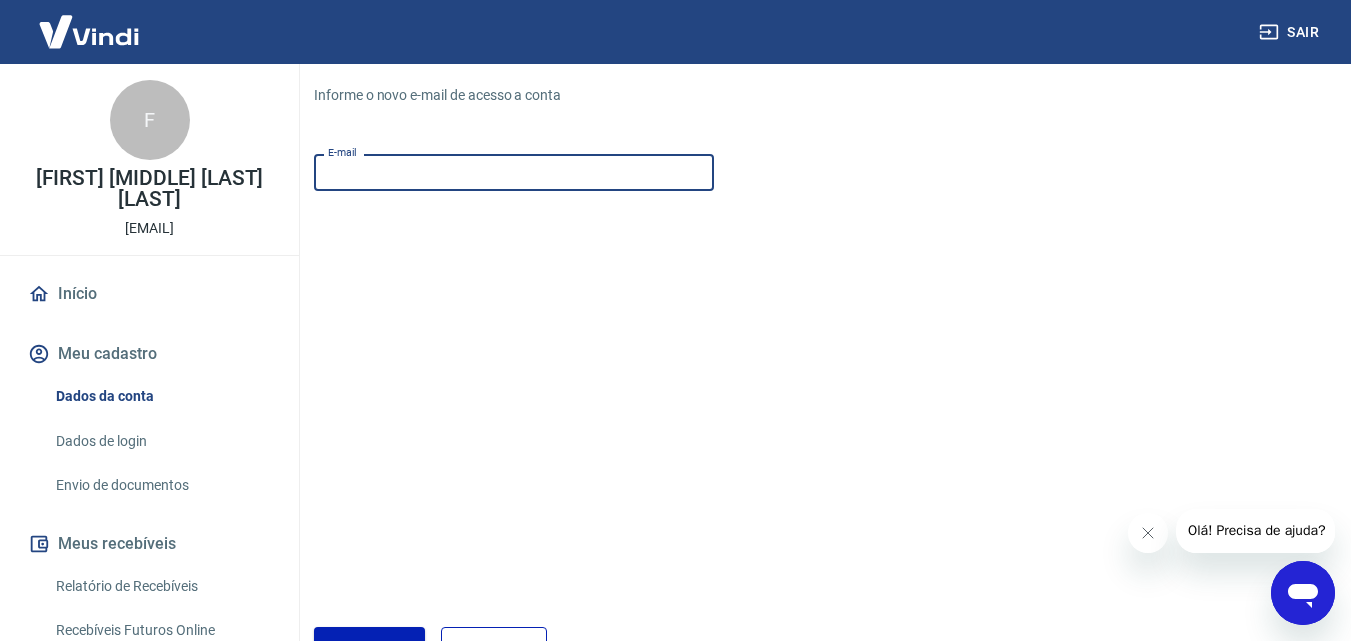 click on "E-mail" at bounding box center [514, 172] 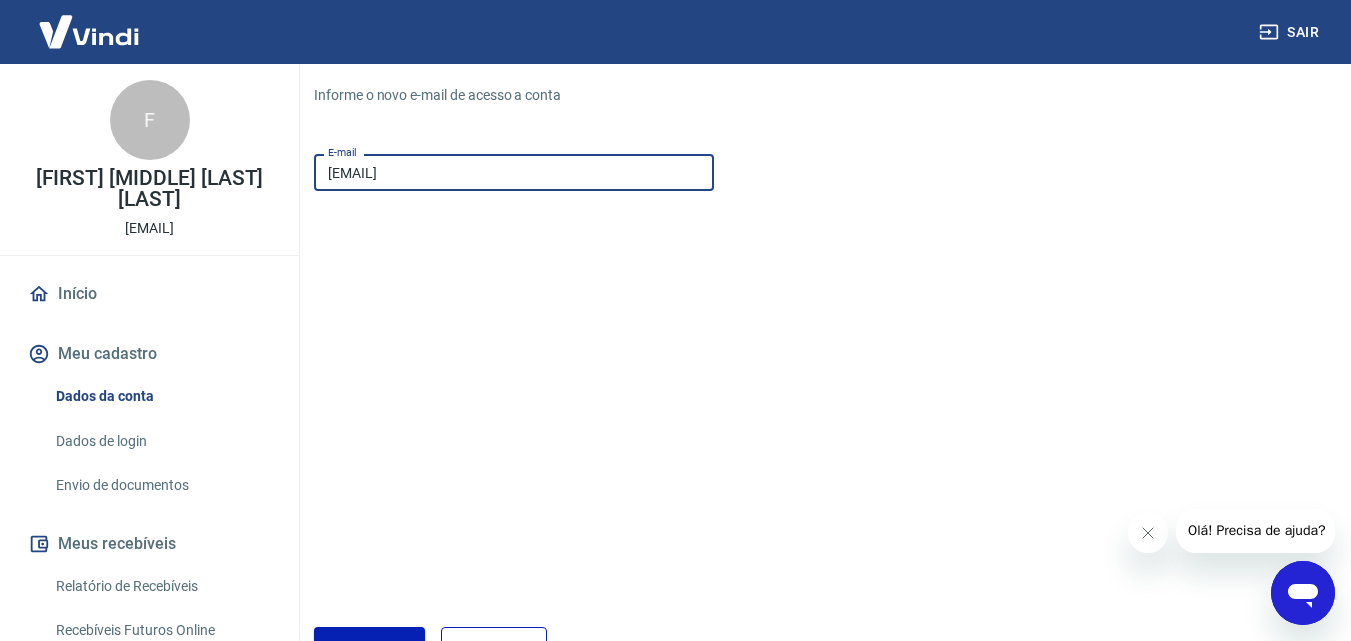 type on "[EMAIL]" 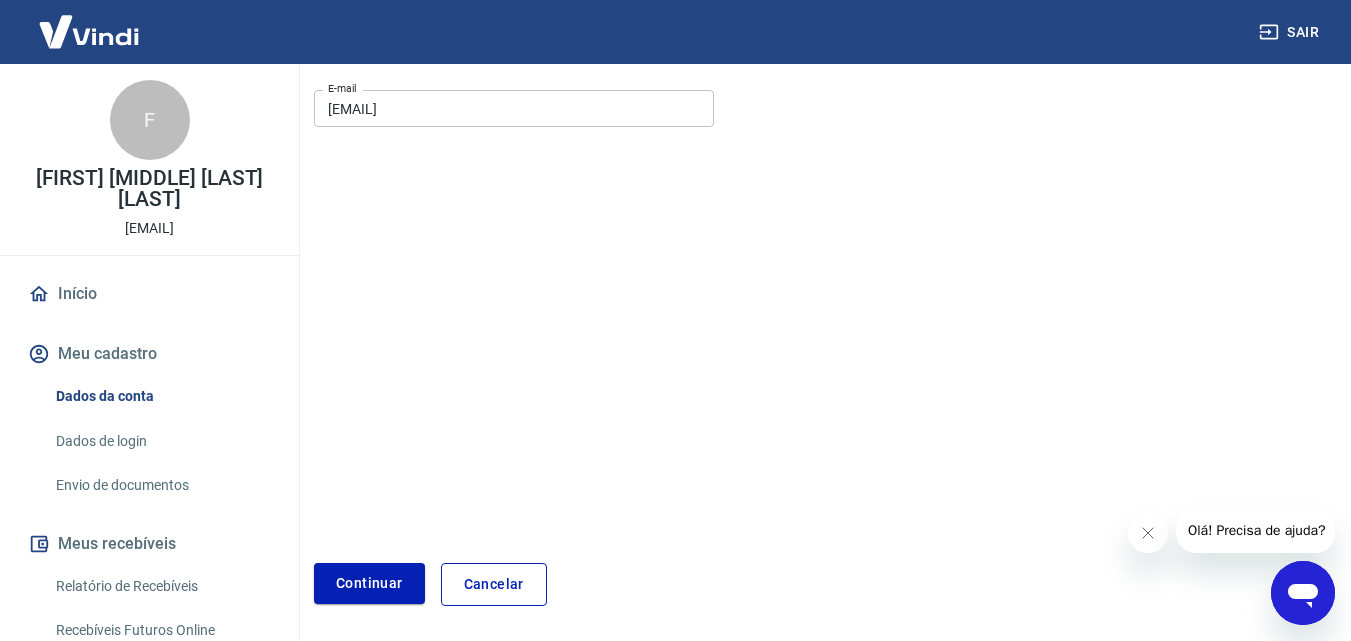 scroll, scrollTop: 339, scrollLeft: 0, axis: vertical 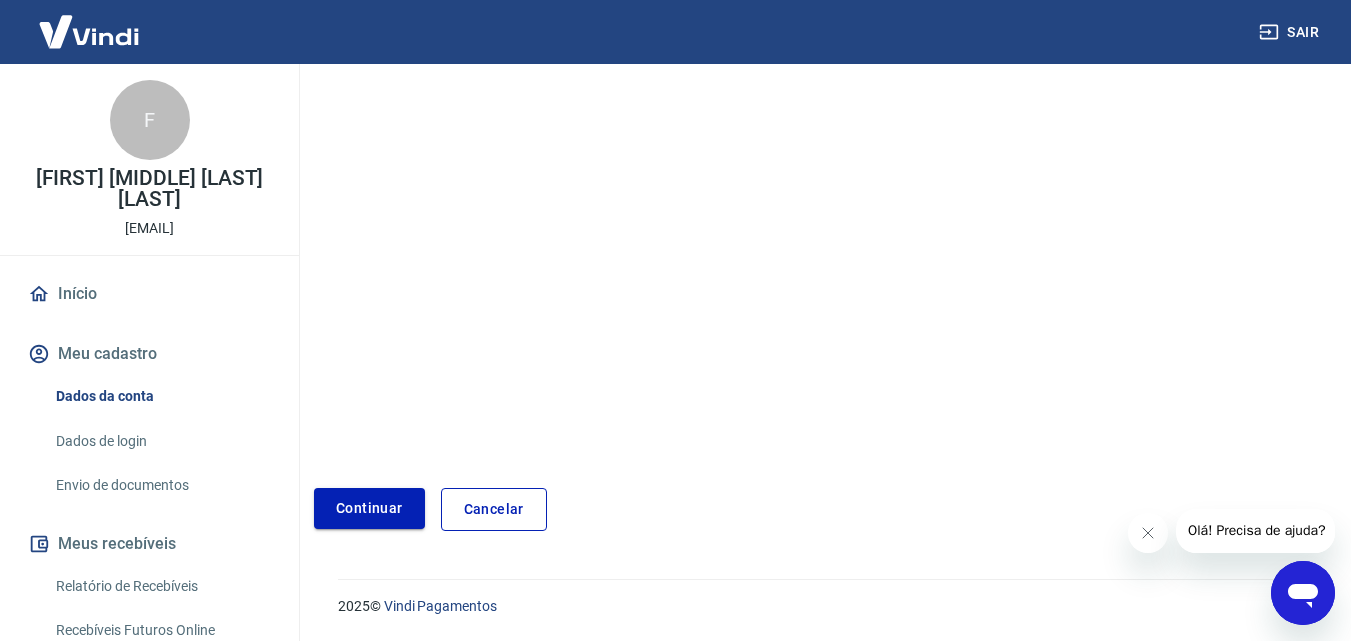 click on "Continuar" at bounding box center (369, 508) 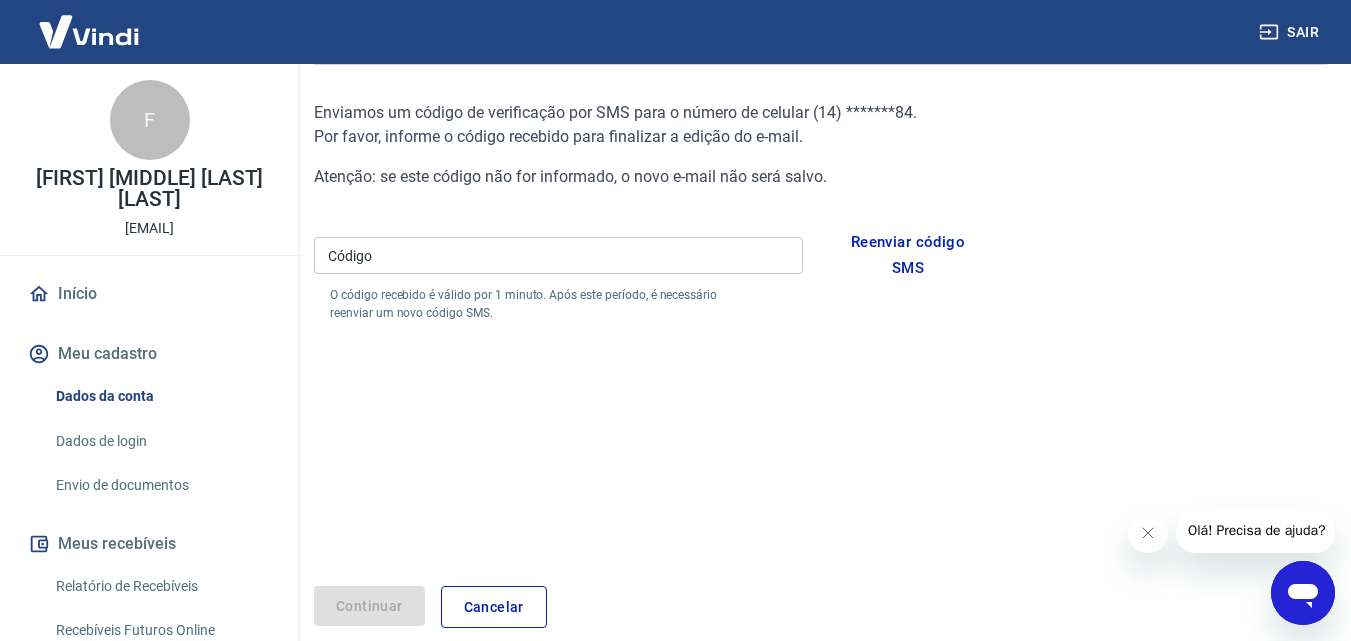 scroll, scrollTop: 0, scrollLeft: 0, axis: both 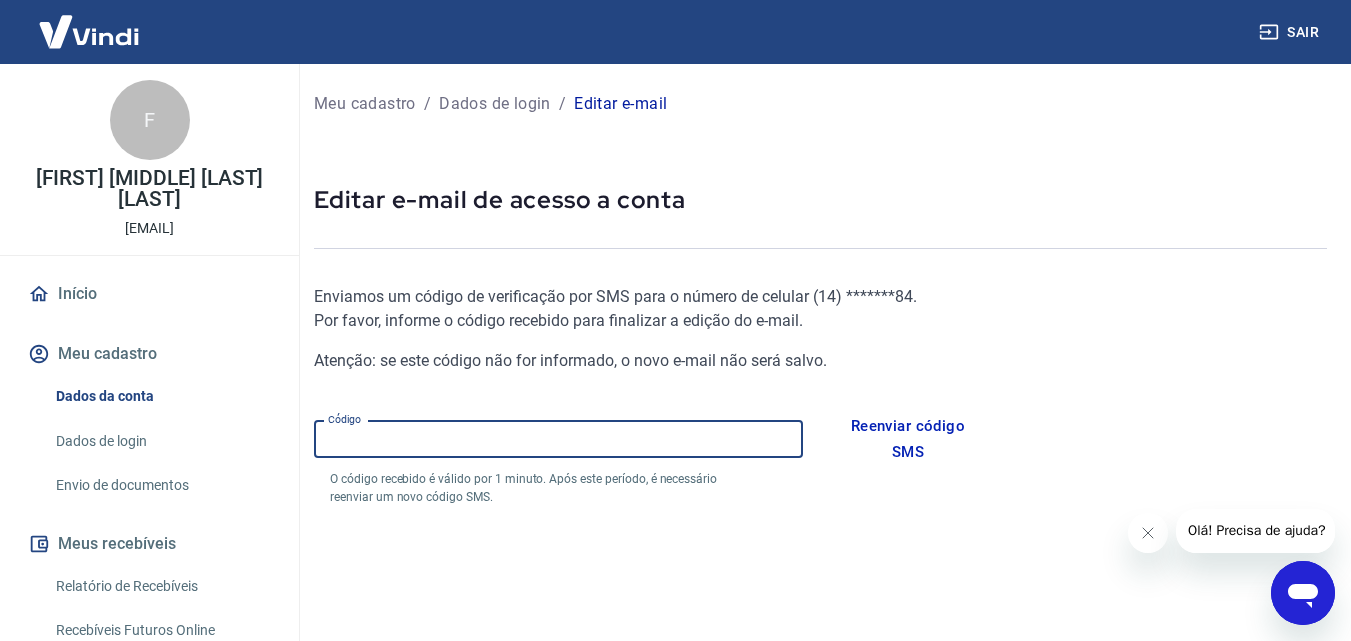 click on "Código" at bounding box center [558, 439] 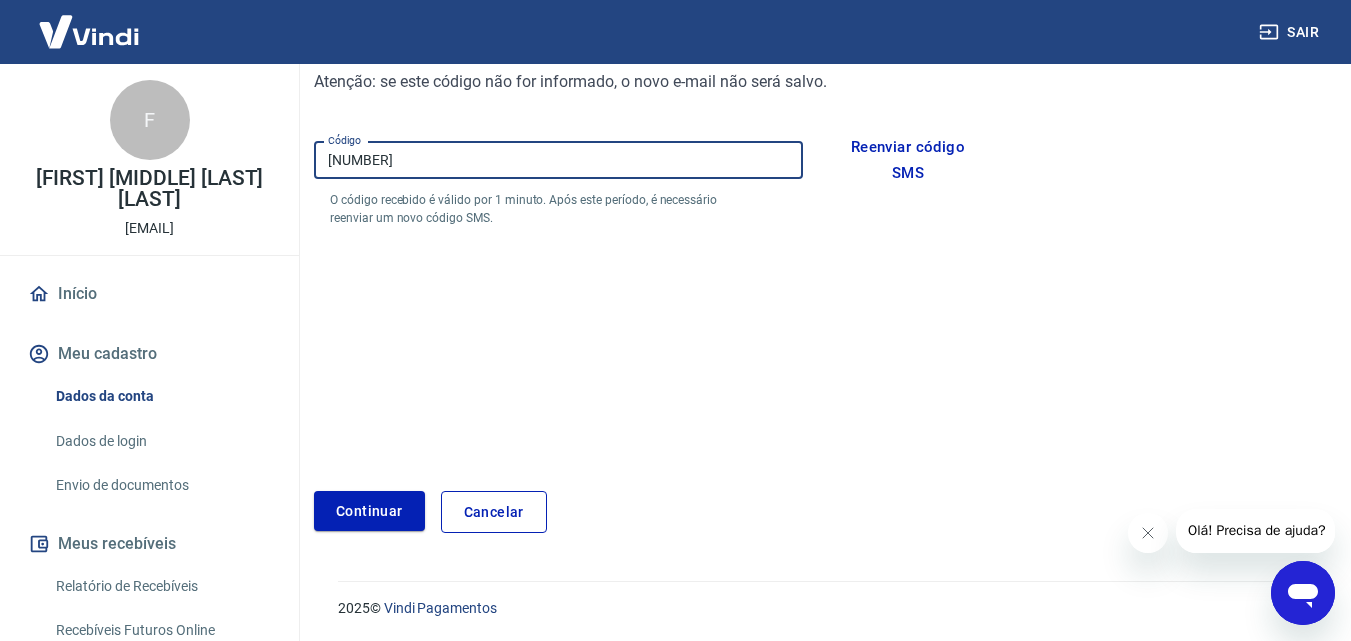 scroll, scrollTop: 281, scrollLeft: 0, axis: vertical 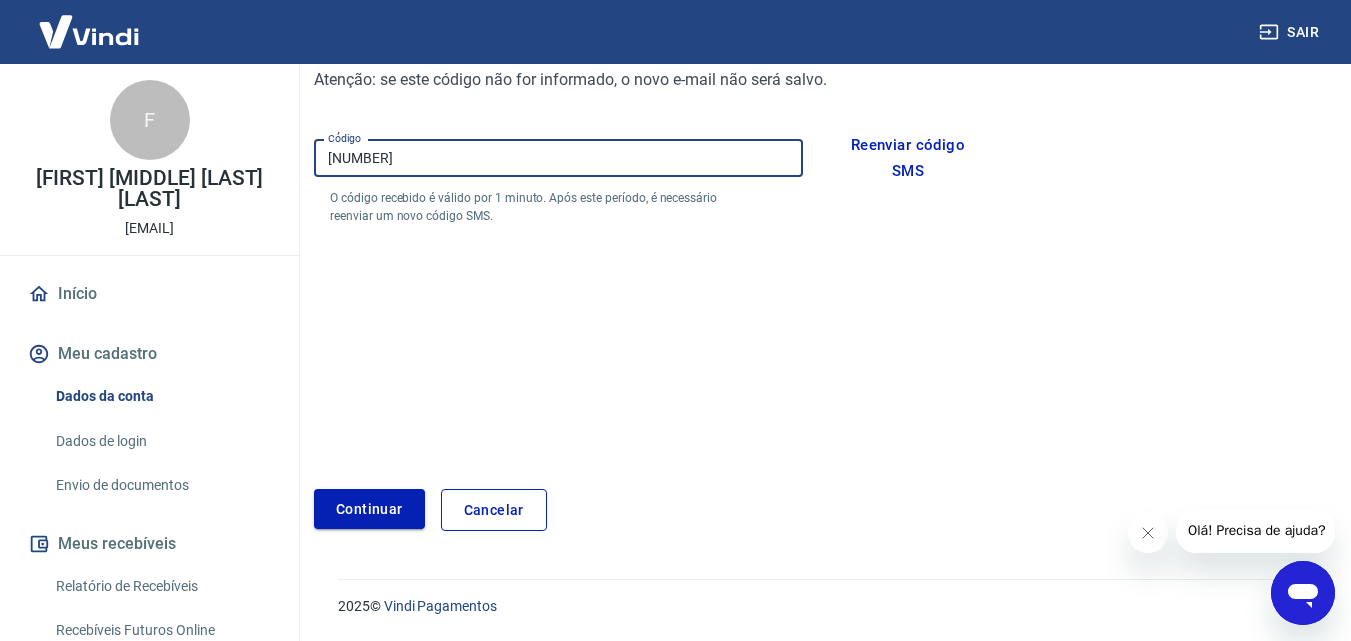 type on "654756" 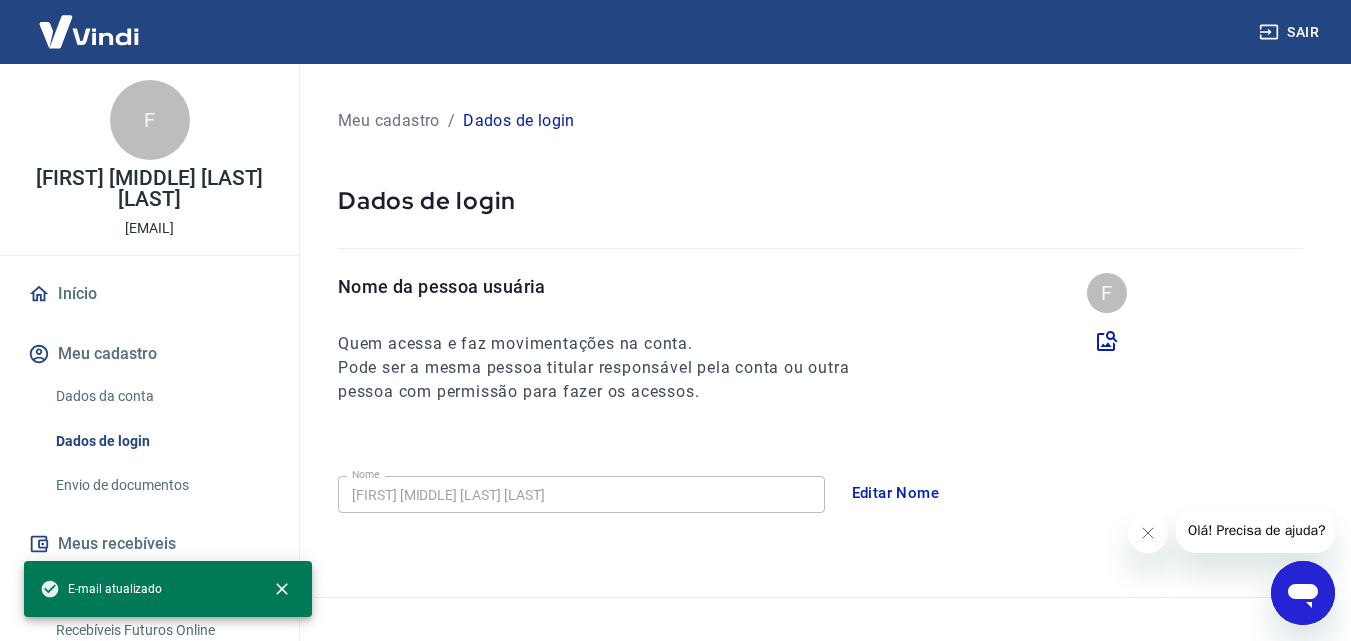 scroll, scrollTop: 0, scrollLeft: 0, axis: both 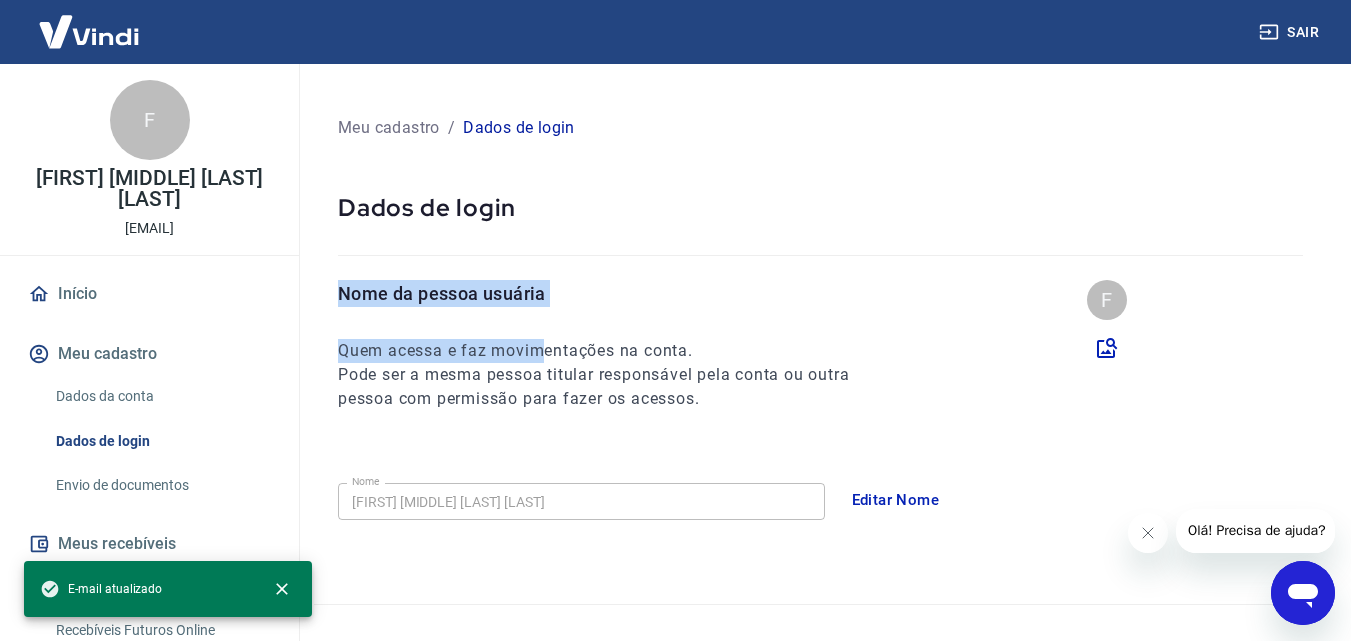 drag, startPoint x: 392, startPoint y: 279, endPoint x: 555, endPoint y: 311, distance: 166.1114 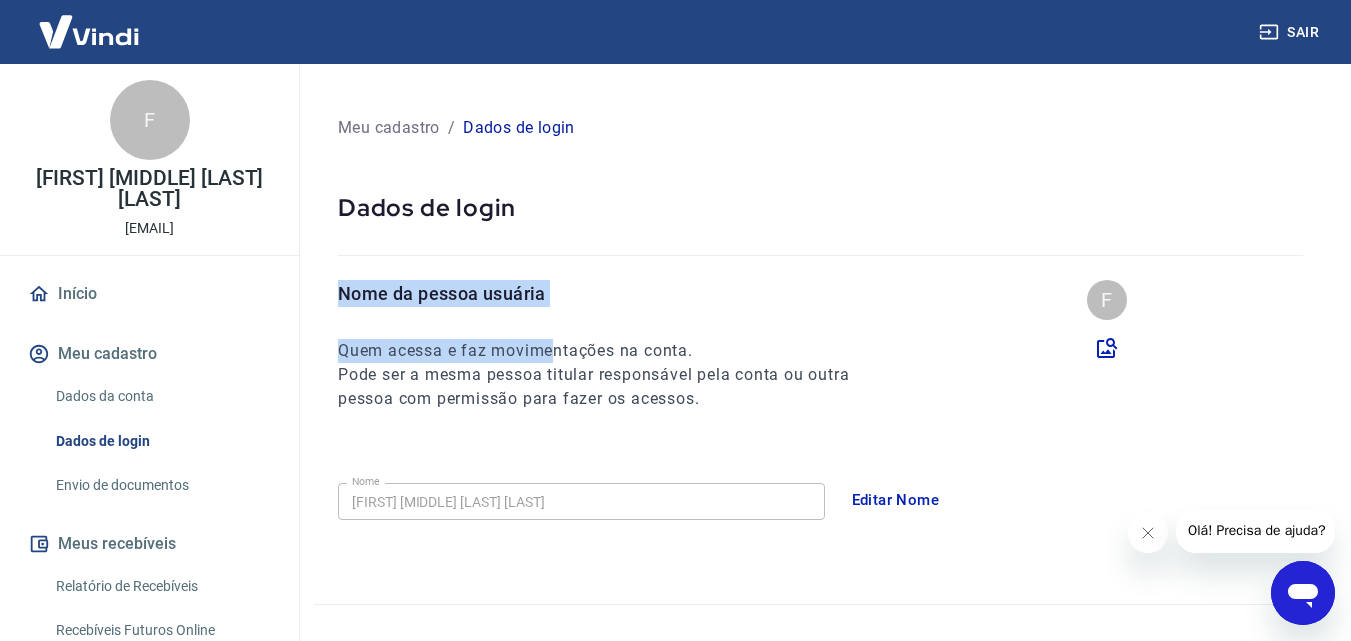 click on "Nome da pessoa usuária Quem acessa e faz movimentações na conta. Pode ser a mesma pessoa titular responsável pela conta ou outra pessoa com permissão para fazer os acessos." at bounding box center [612, 345] 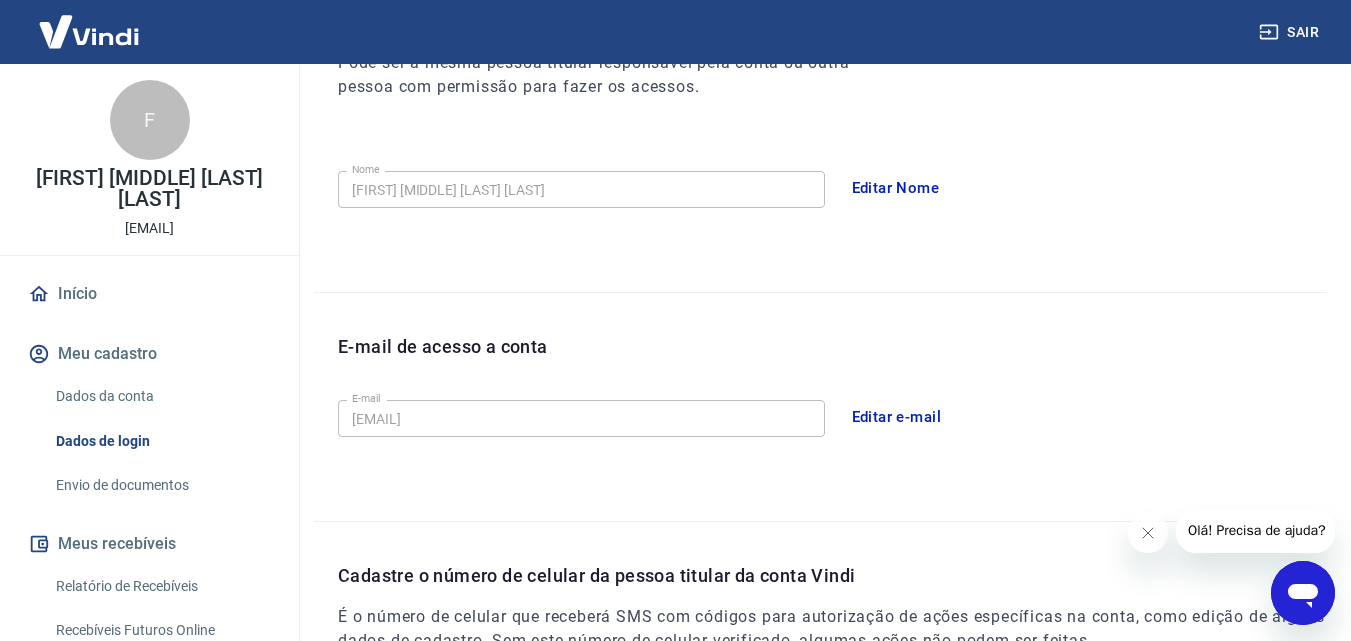 scroll, scrollTop: 0, scrollLeft: 0, axis: both 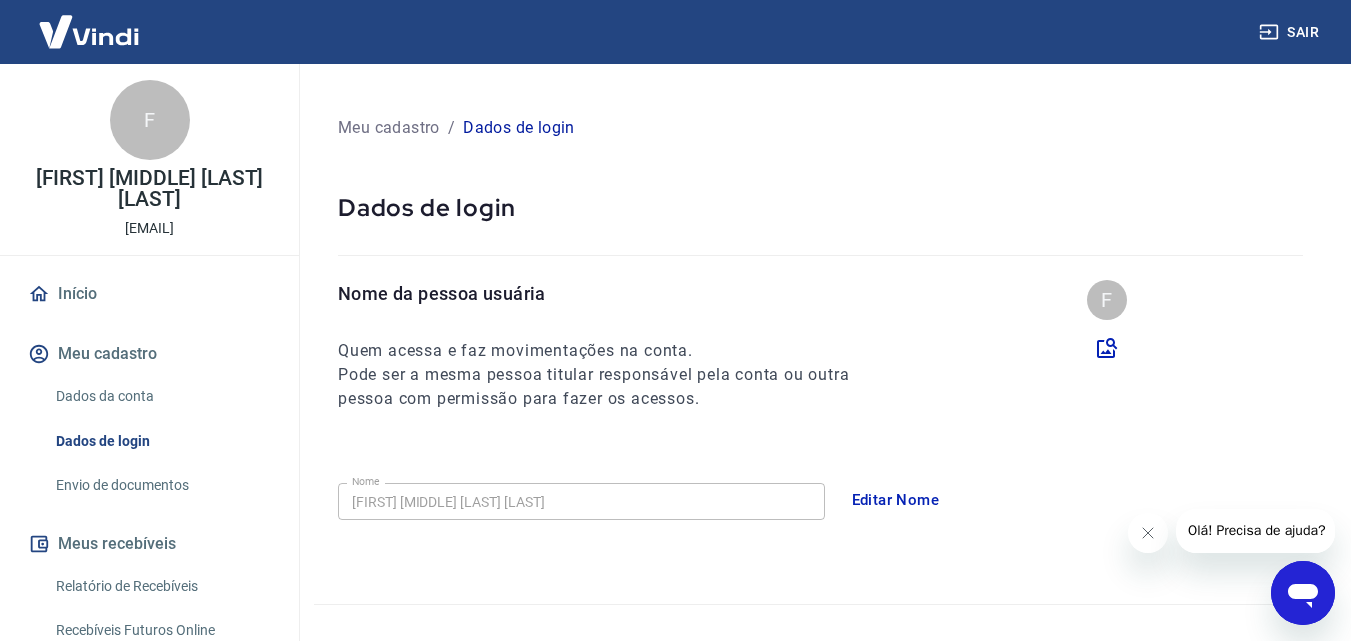 click on "Dados da conta" at bounding box center (161, 396) 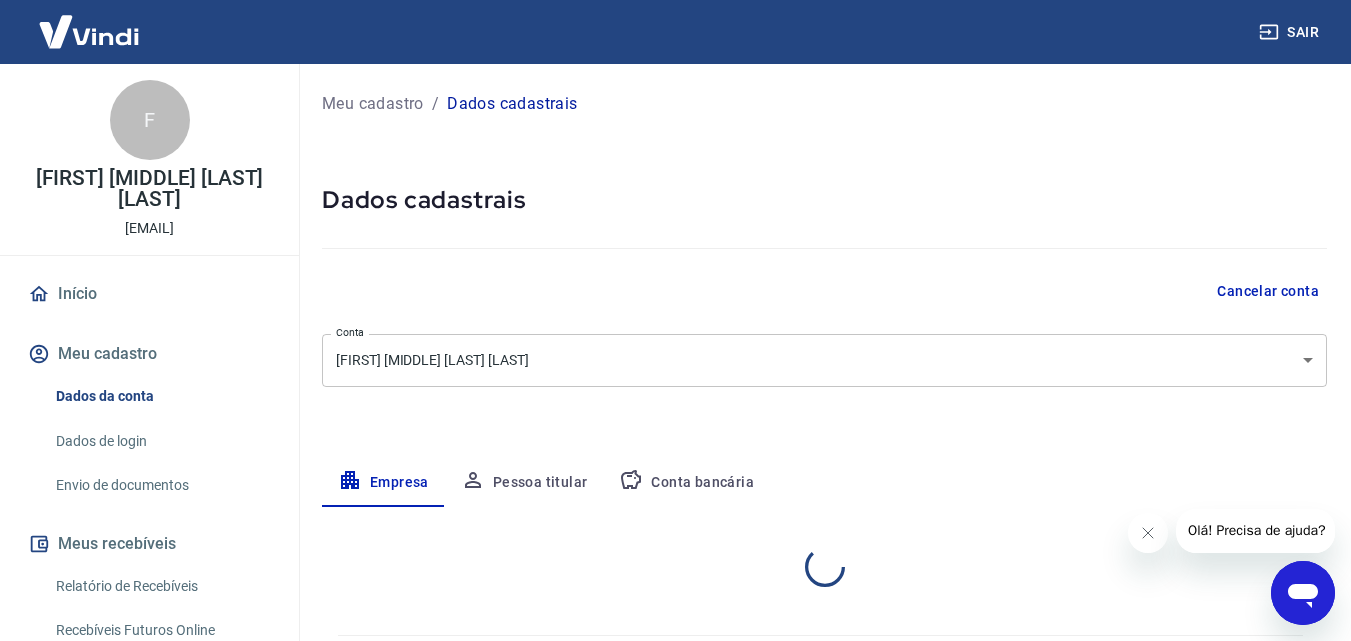 select on "SP" 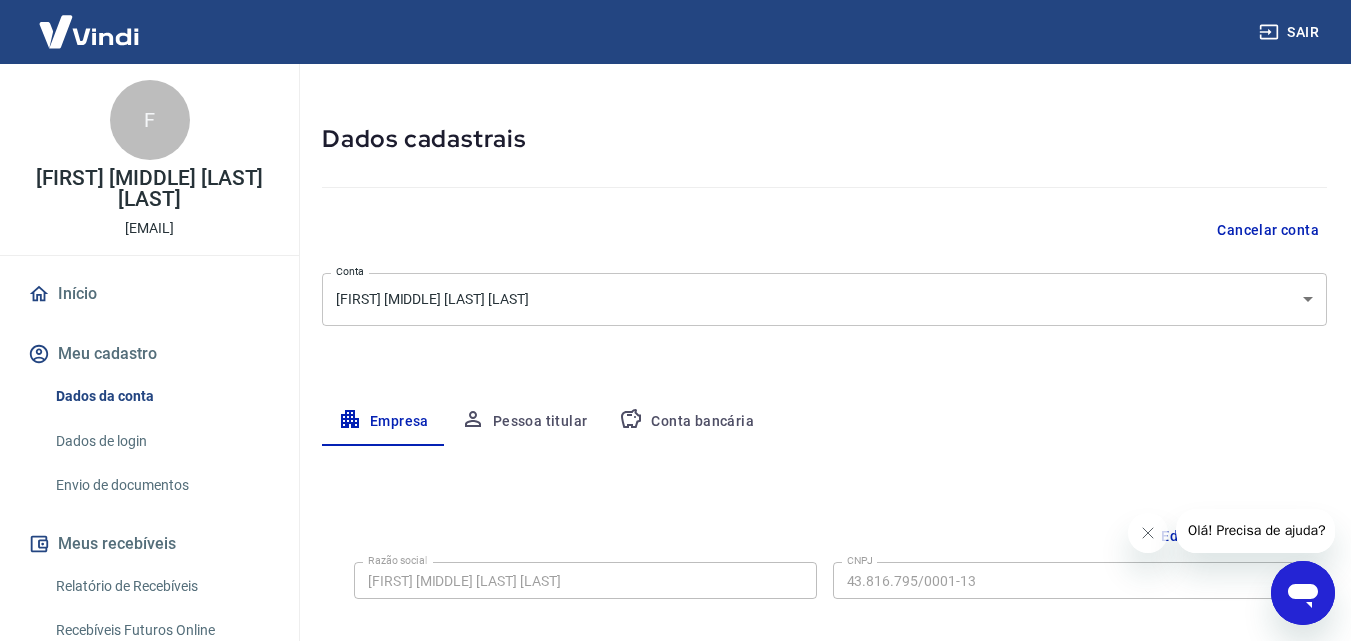 scroll, scrollTop: 0, scrollLeft: 0, axis: both 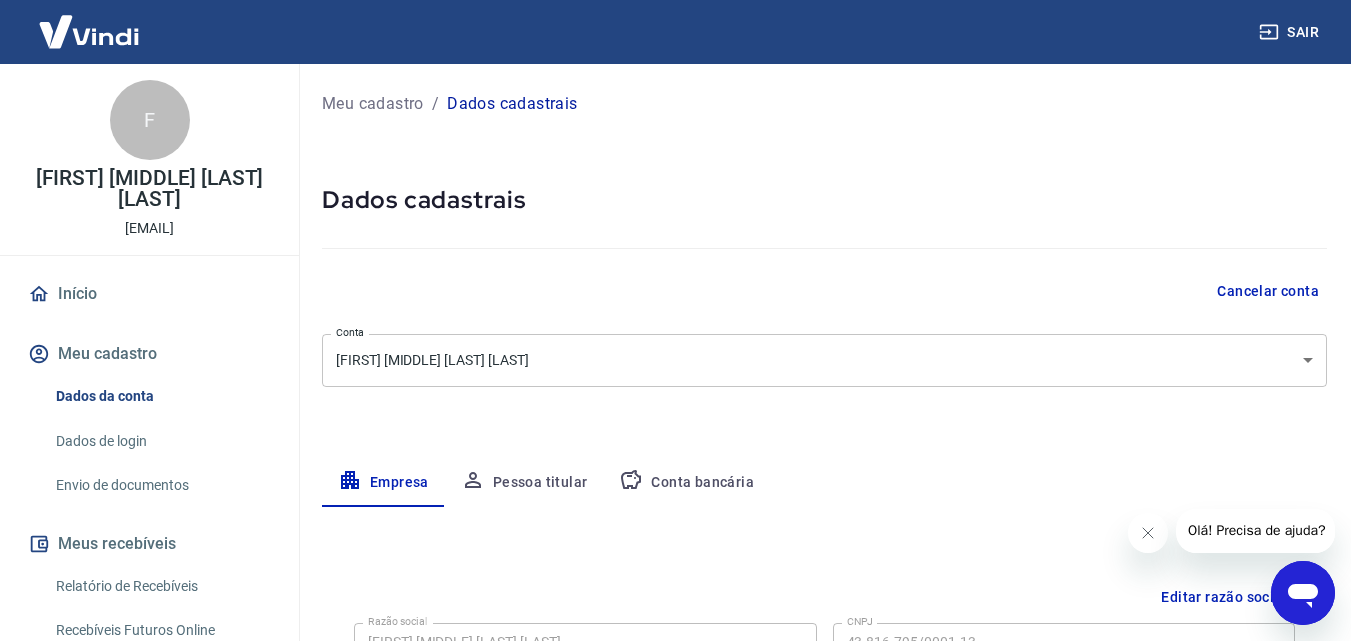 click on "Pessoa titular" at bounding box center [524, 483] 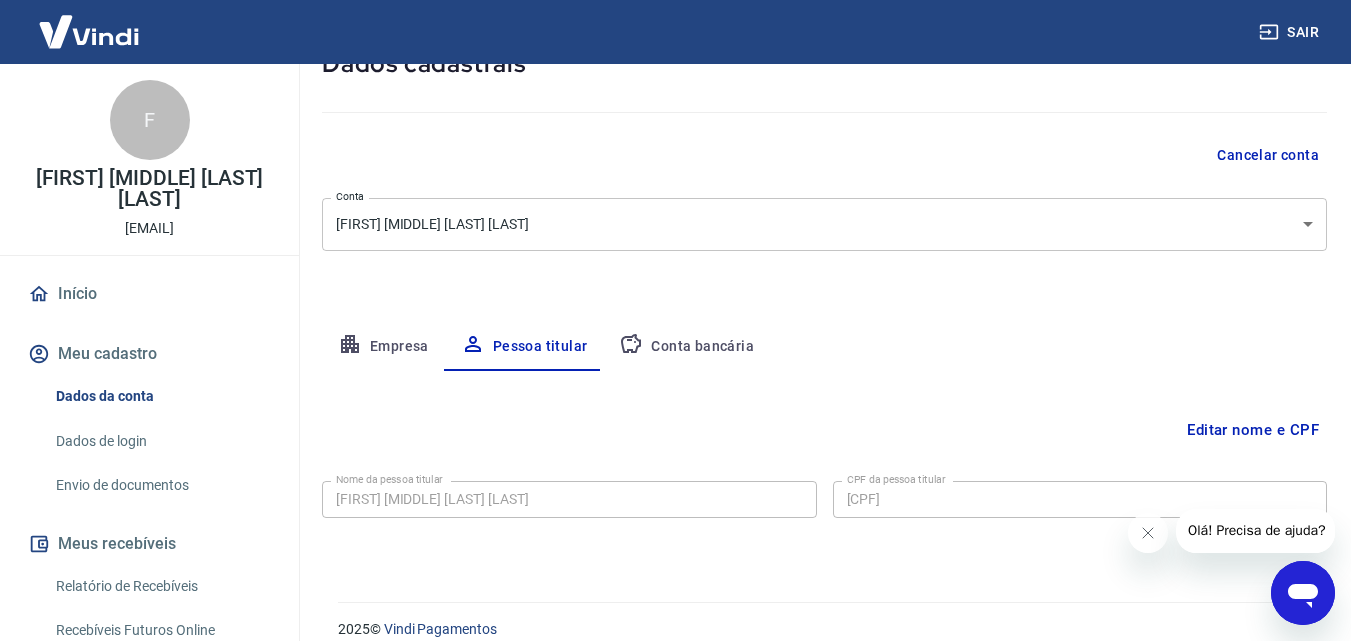 scroll, scrollTop: 159, scrollLeft: 0, axis: vertical 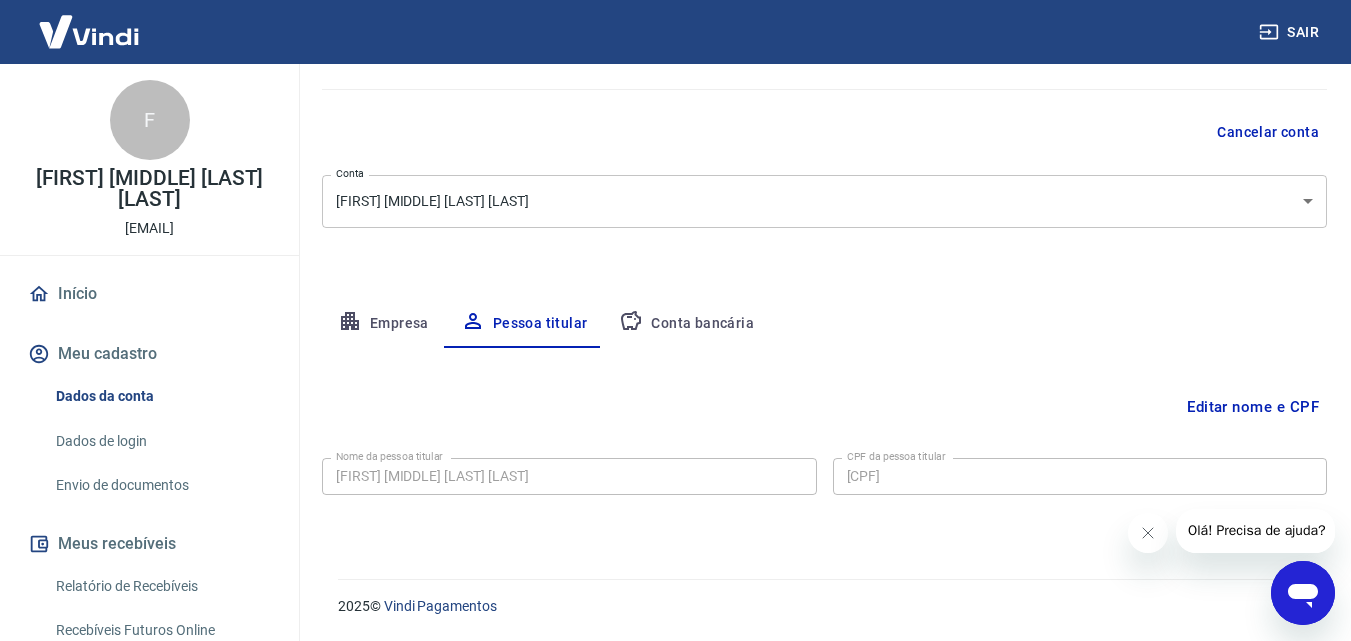 click on "Conta bancária" at bounding box center [686, 324] 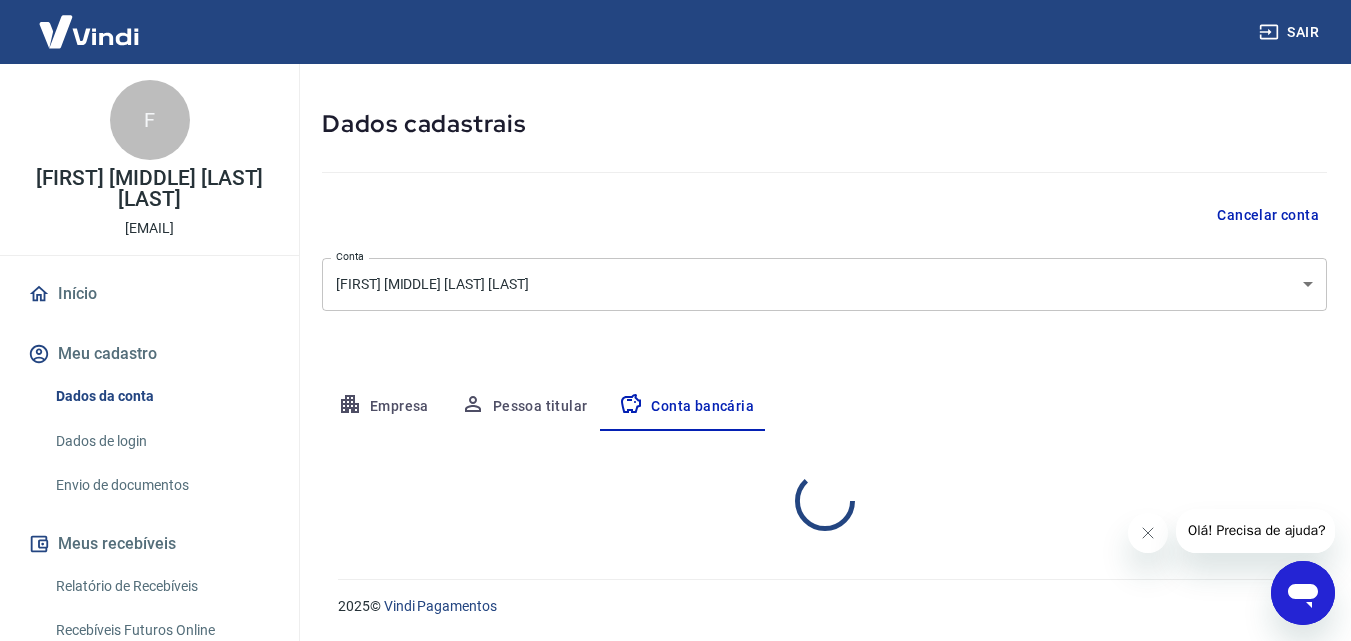 select on "1" 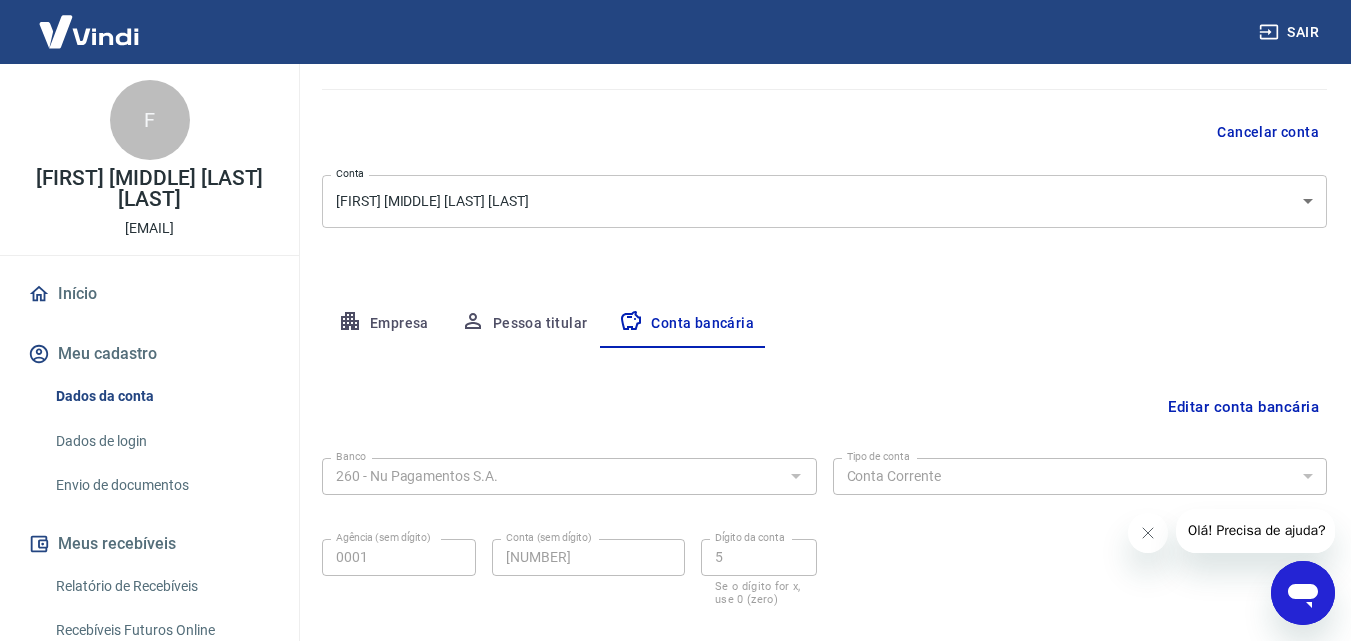 scroll, scrollTop: 270, scrollLeft: 0, axis: vertical 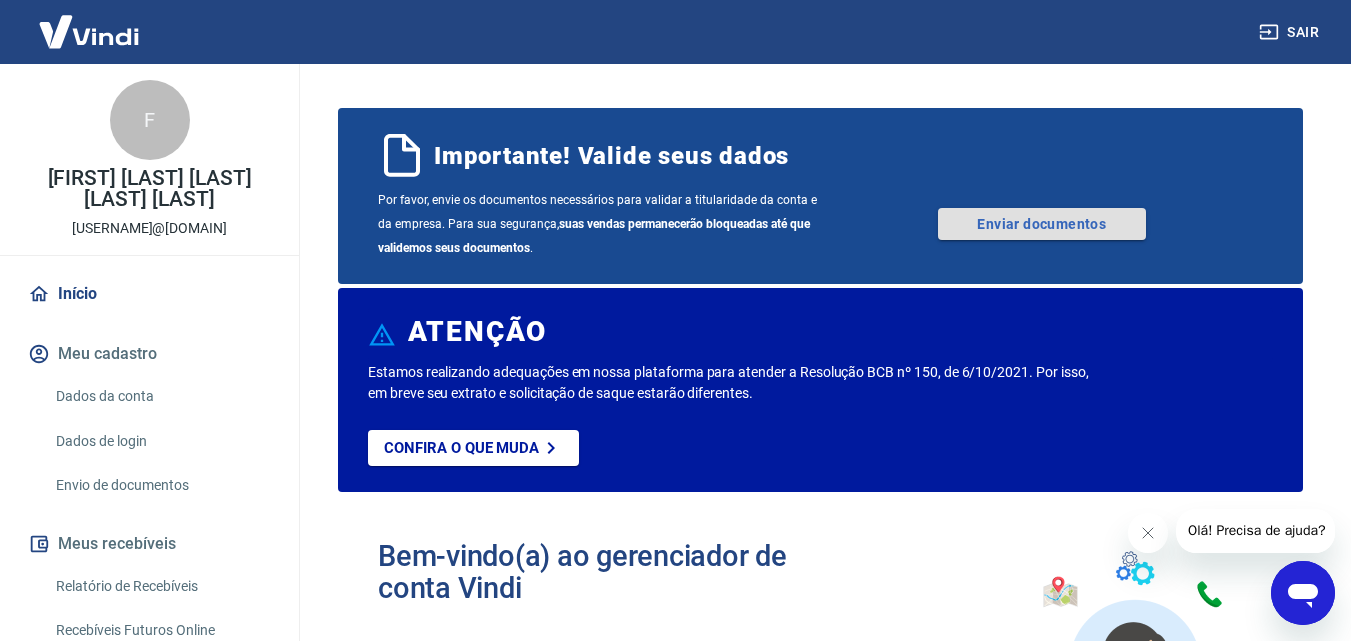 click on "Enviar documentos" at bounding box center [1042, 224] 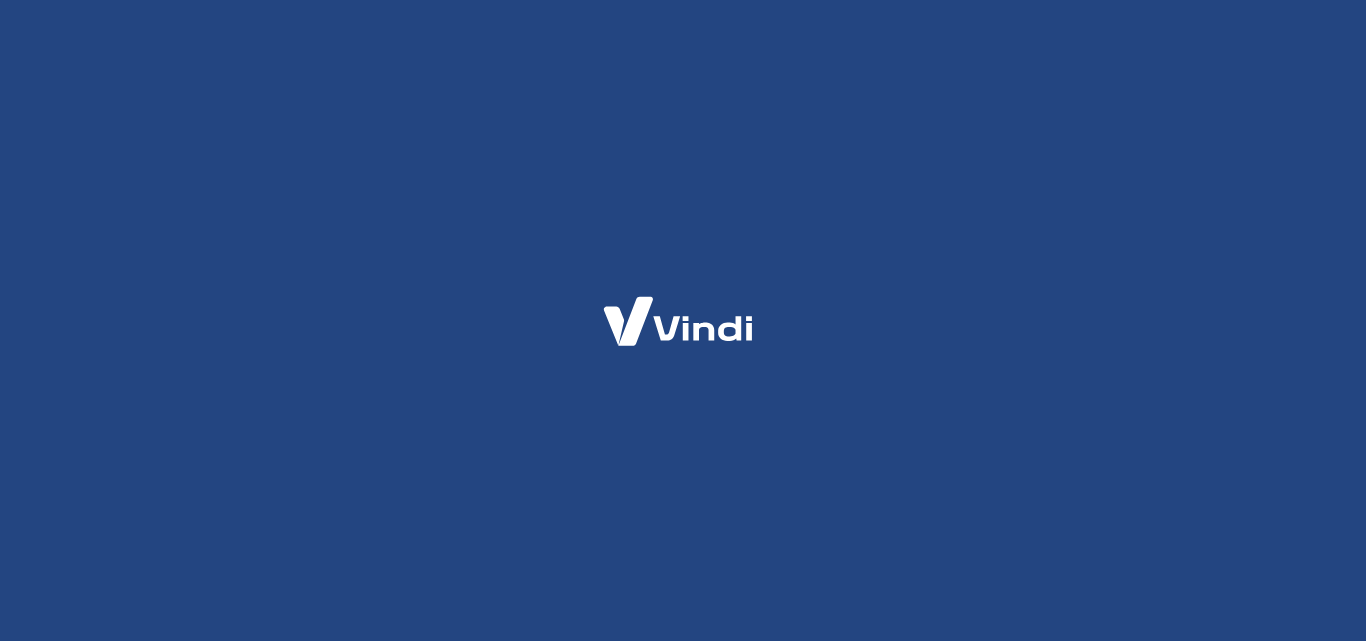 scroll, scrollTop: 0, scrollLeft: 0, axis: both 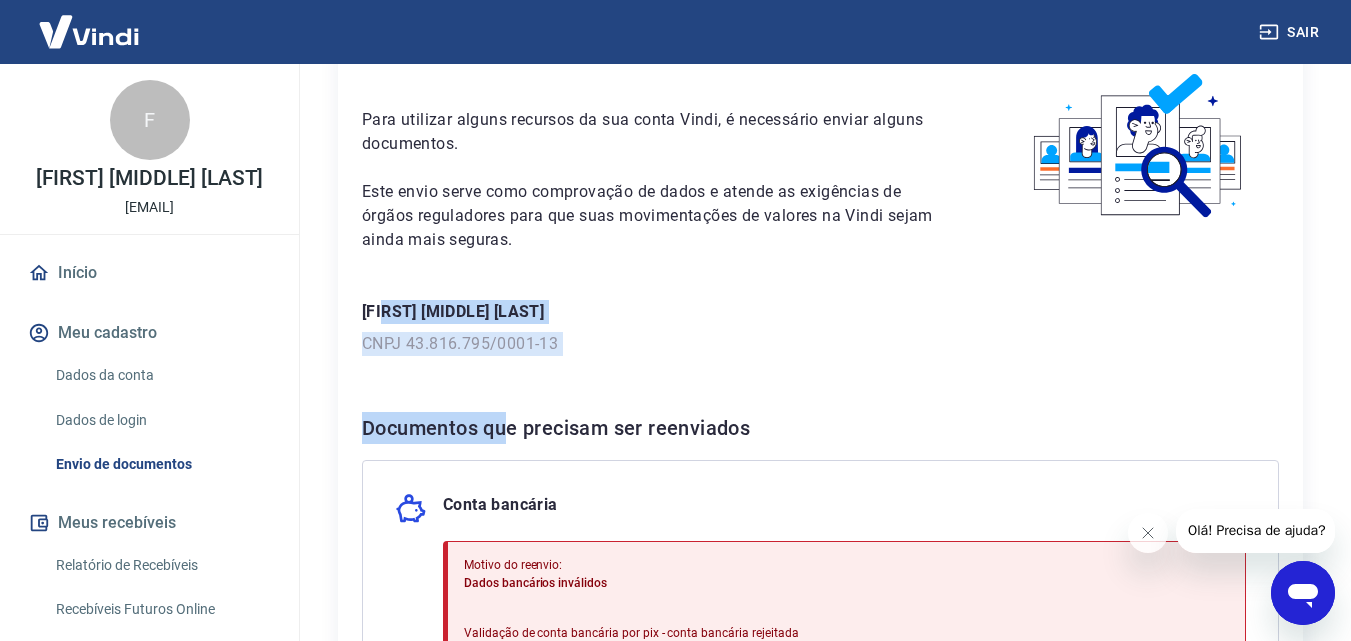 drag, startPoint x: 415, startPoint y: 312, endPoint x: 507, endPoint y: 357, distance: 102.41582 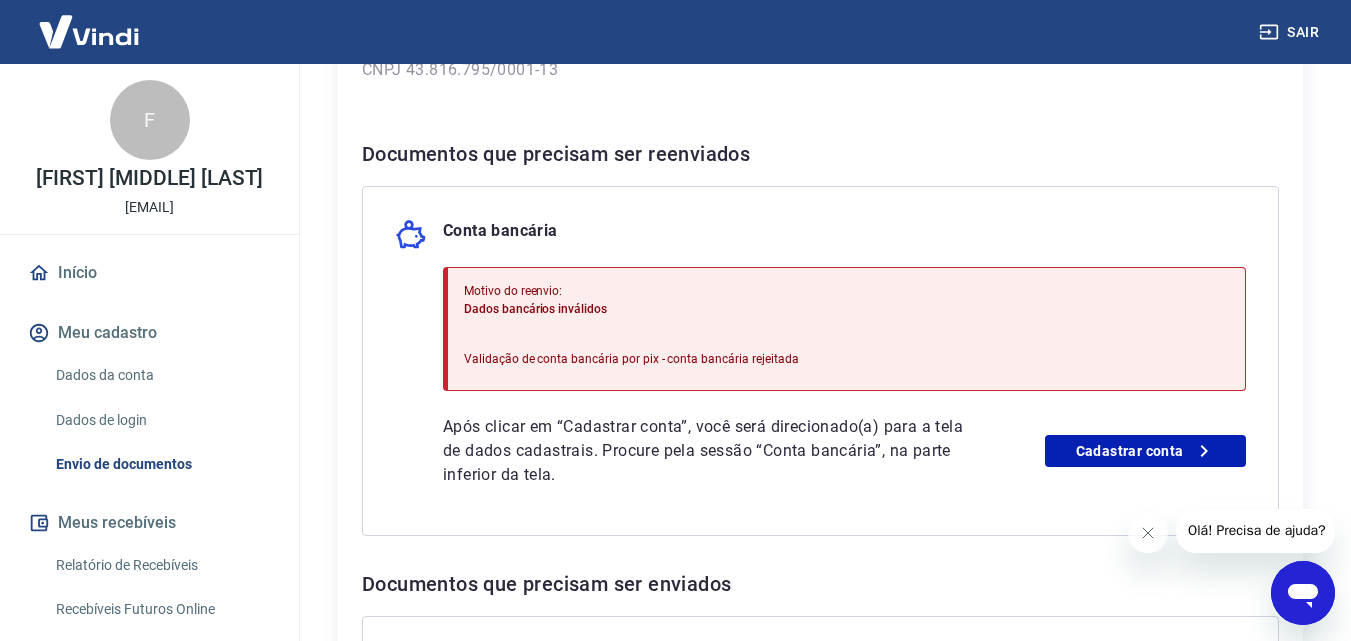 scroll, scrollTop: 400, scrollLeft: 0, axis: vertical 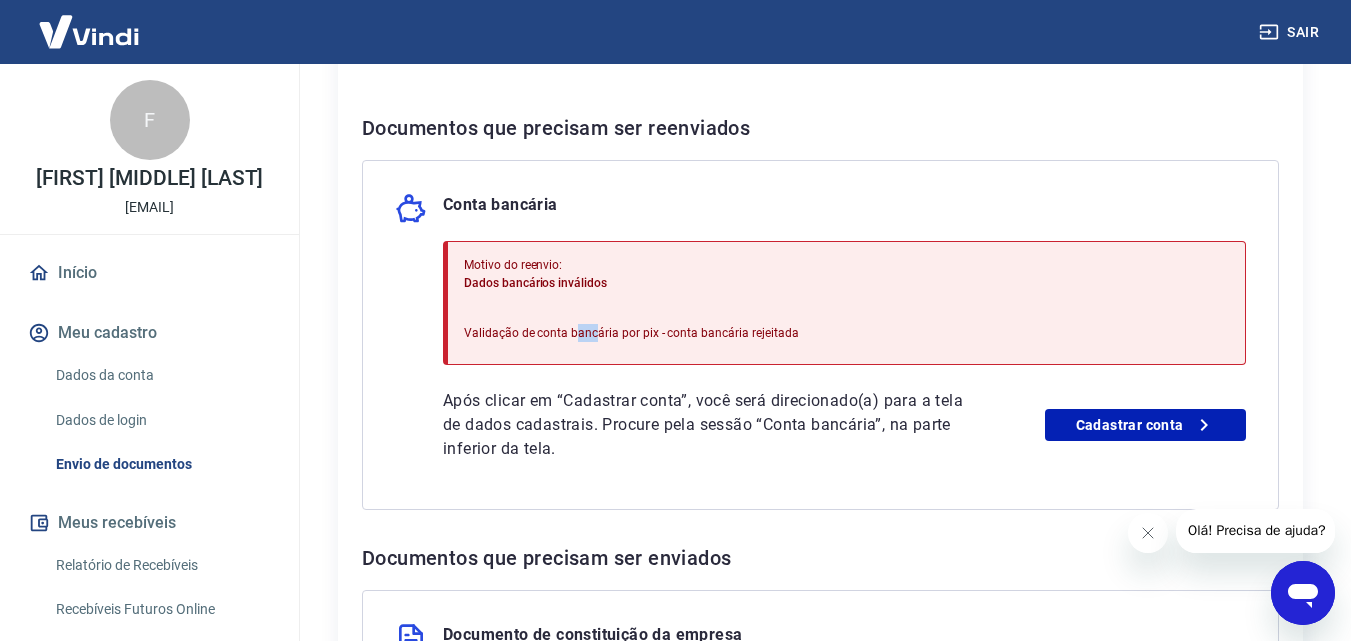 drag, startPoint x: 578, startPoint y: 293, endPoint x: 611, endPoint y: 319, distance: 42.0119 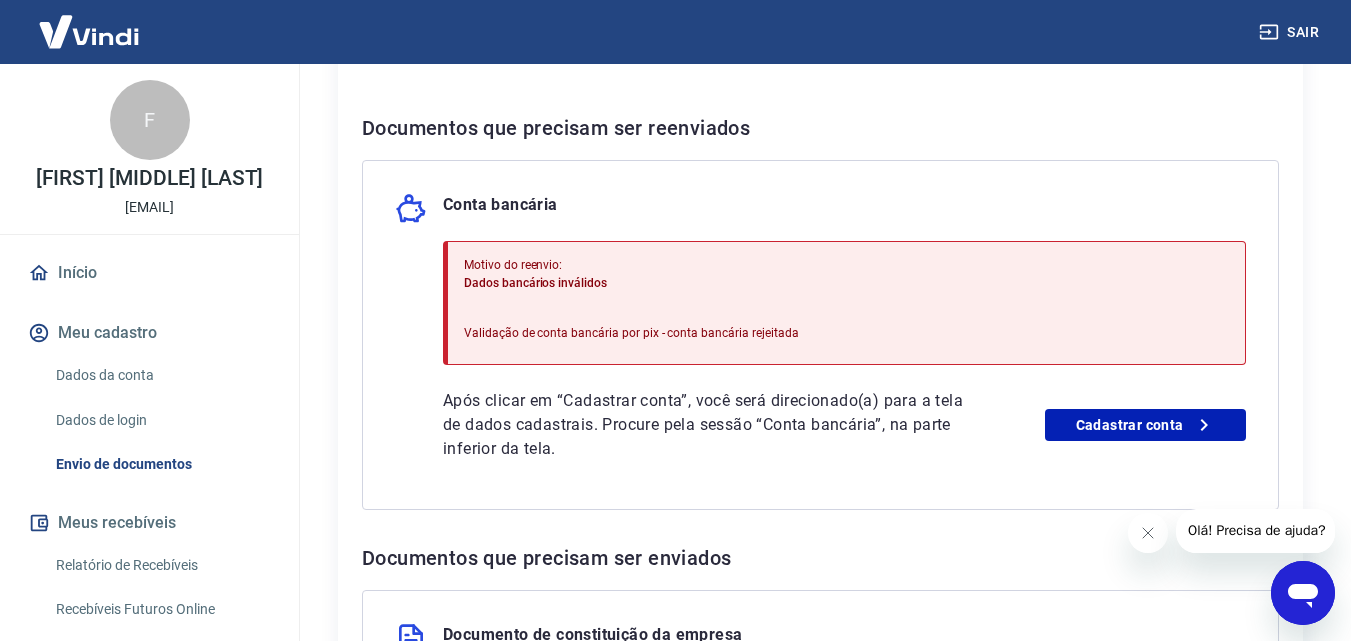 click on "Motivo do reenvio: Dados bancários inválidos Validação de conta bancária por pix - conta bancária rejeitada" at bounding box center (631, 303) 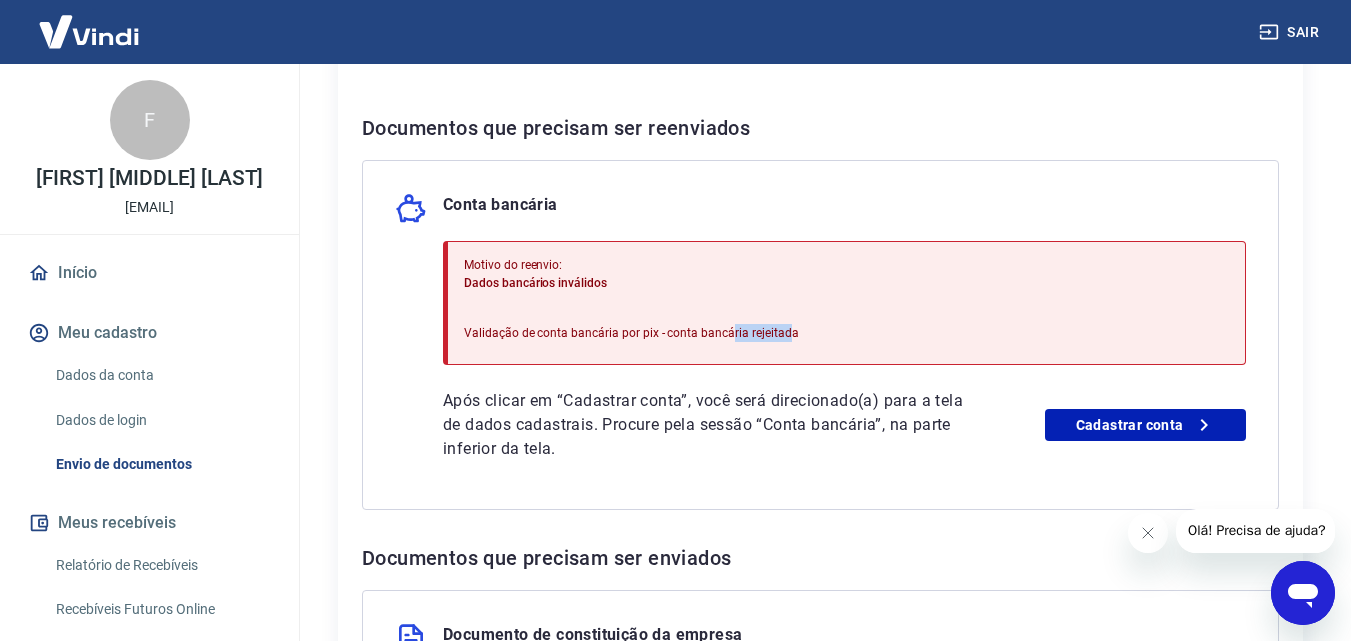 drag, startPoint x: 726, startPoint y: 331, endPoint x: 833, endPoint y: 356, distance: 109.88175 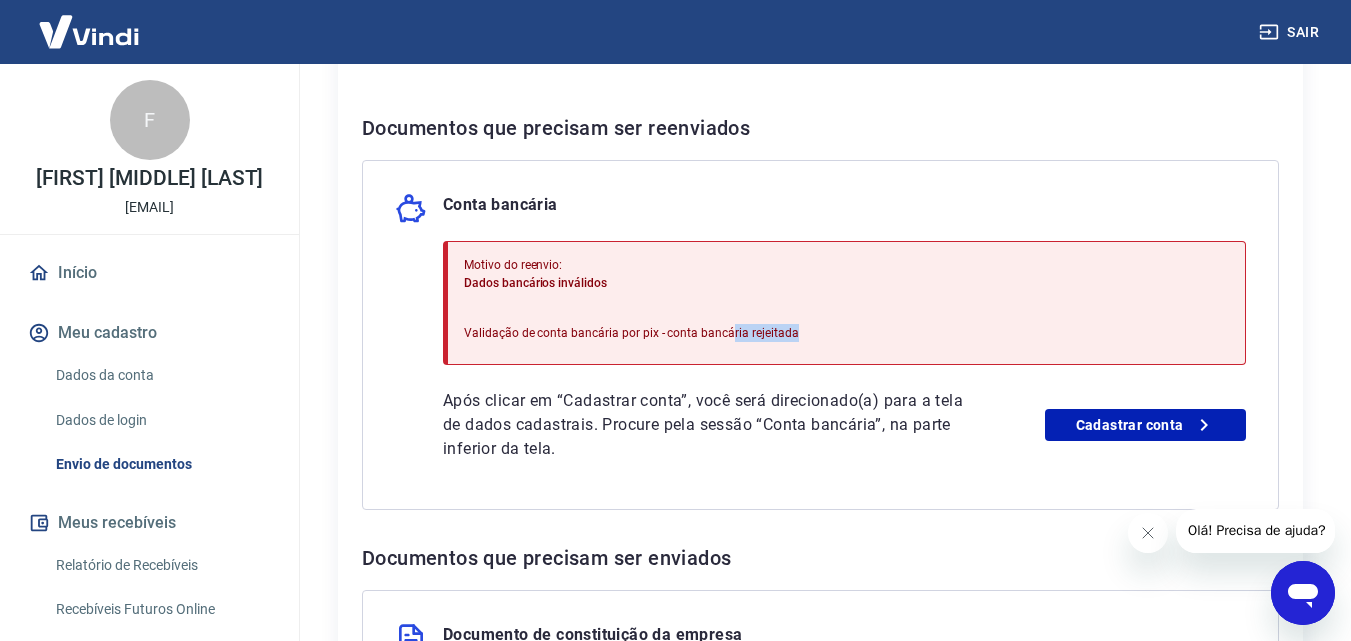click on "Motivo do reenvio: Dados bancários inválidos Validação de conta bancária por pix - conta bancária rejeitada" at bounding box center [844, 303] 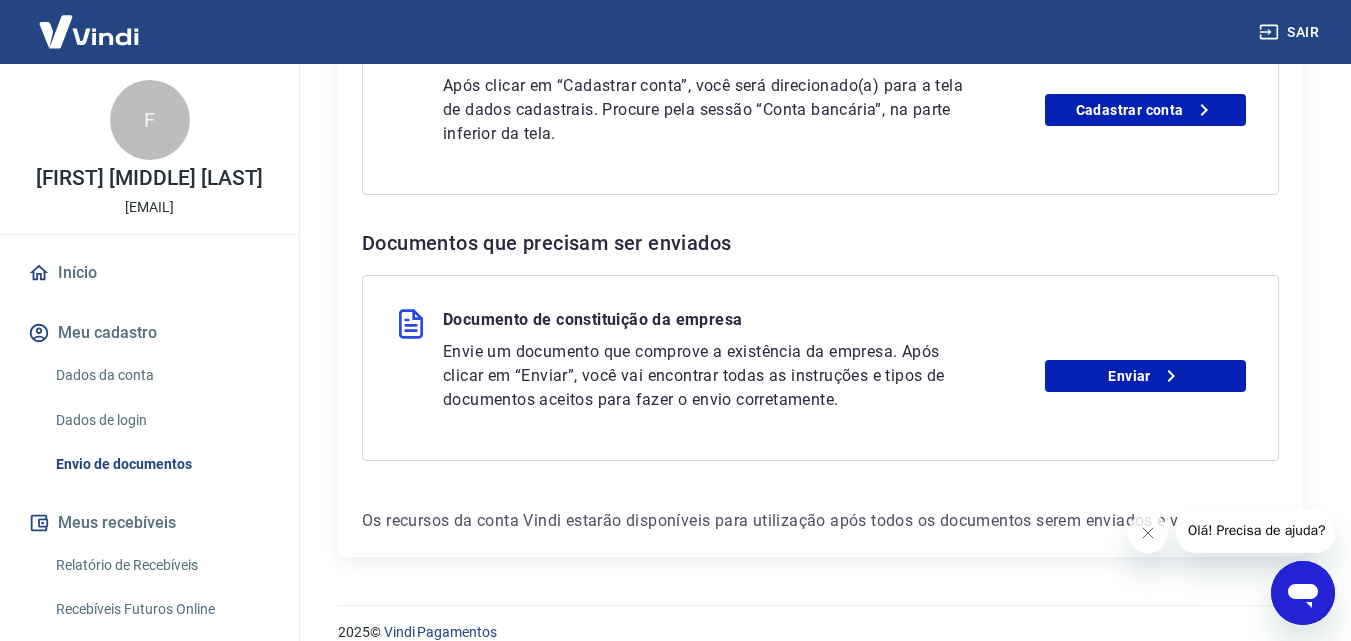 scroll, scrollTop: 741, scrollLeft: 0, axis: vertical 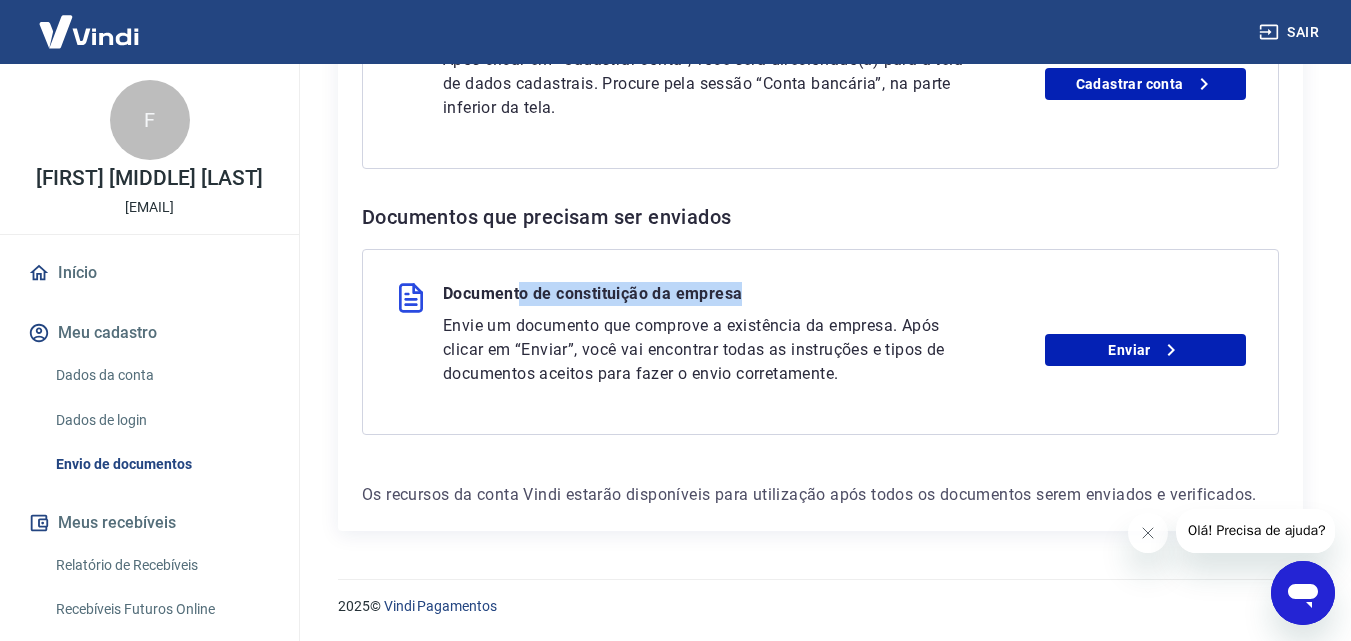 drag, startPoint x: 518, startPoint y: 296, endPoint x: 796, endPoint y: 302, distance: 278.06473 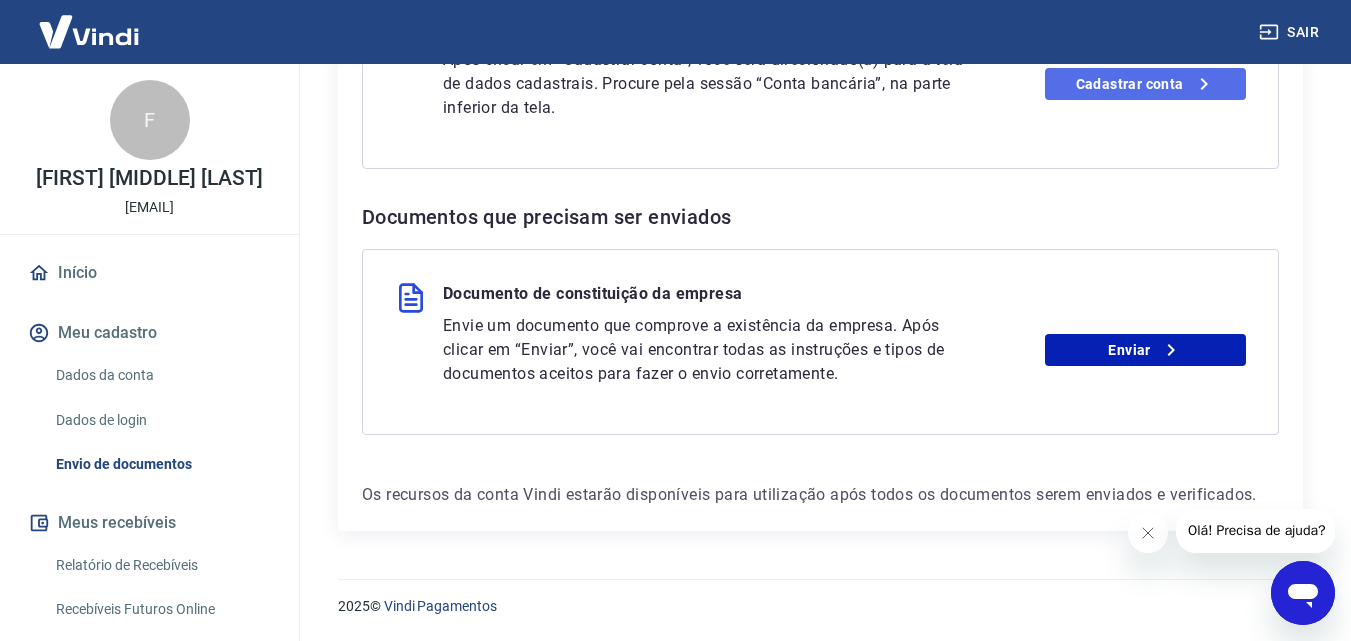 click on "Cadastrar conta" at bounding box center (1145, 84) 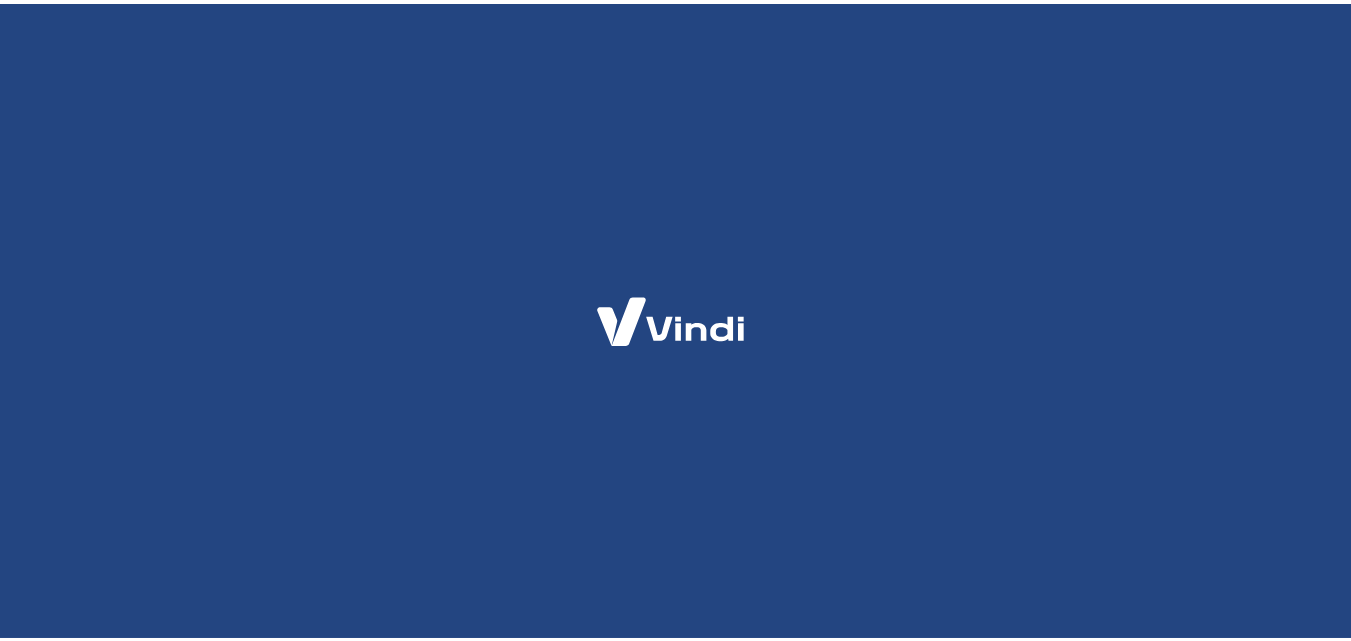 scroll, scrollTop: 0, scrollLeft: 0, axis: both 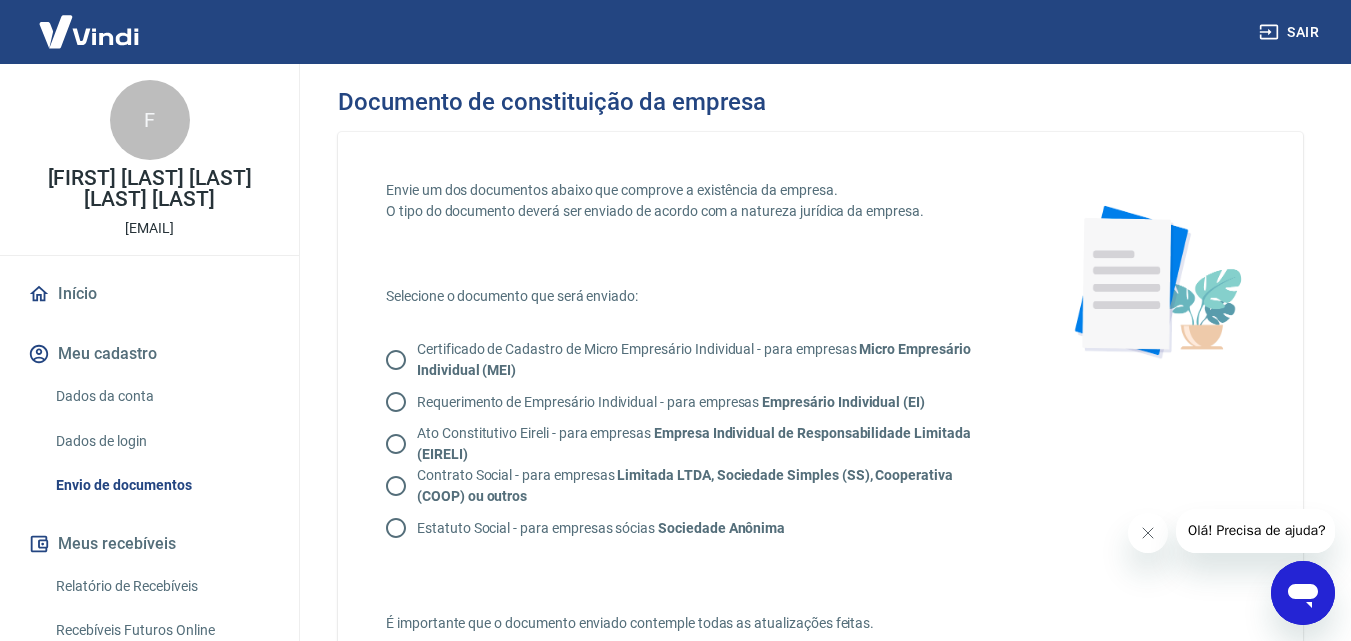 drag, startPoint x: 412, startPoint y: 344, endPoint x: 618, endPoint y: 379, distance: 208.95215 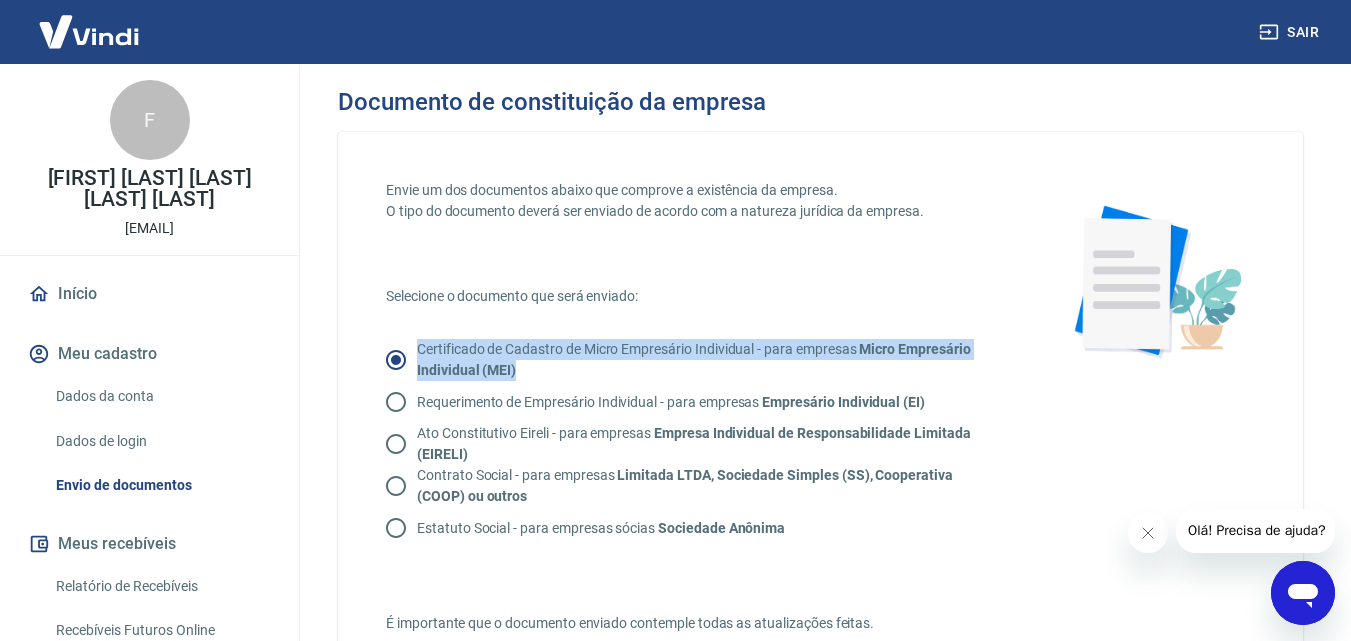 drag, startPoint x: 601, startPoint y: 380, endPoint x: 354, endPoint y: 307, distance: 257.56165 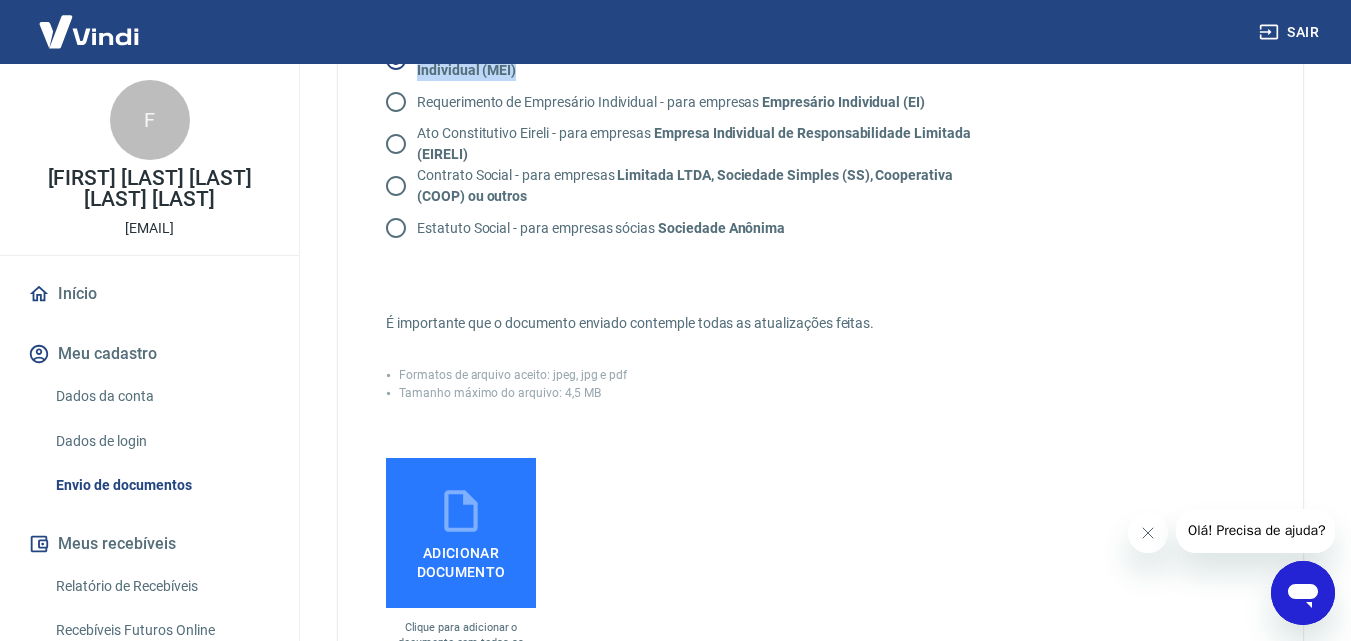 scroll, scrollTop: 0, scrollLeft: 0, axis: both 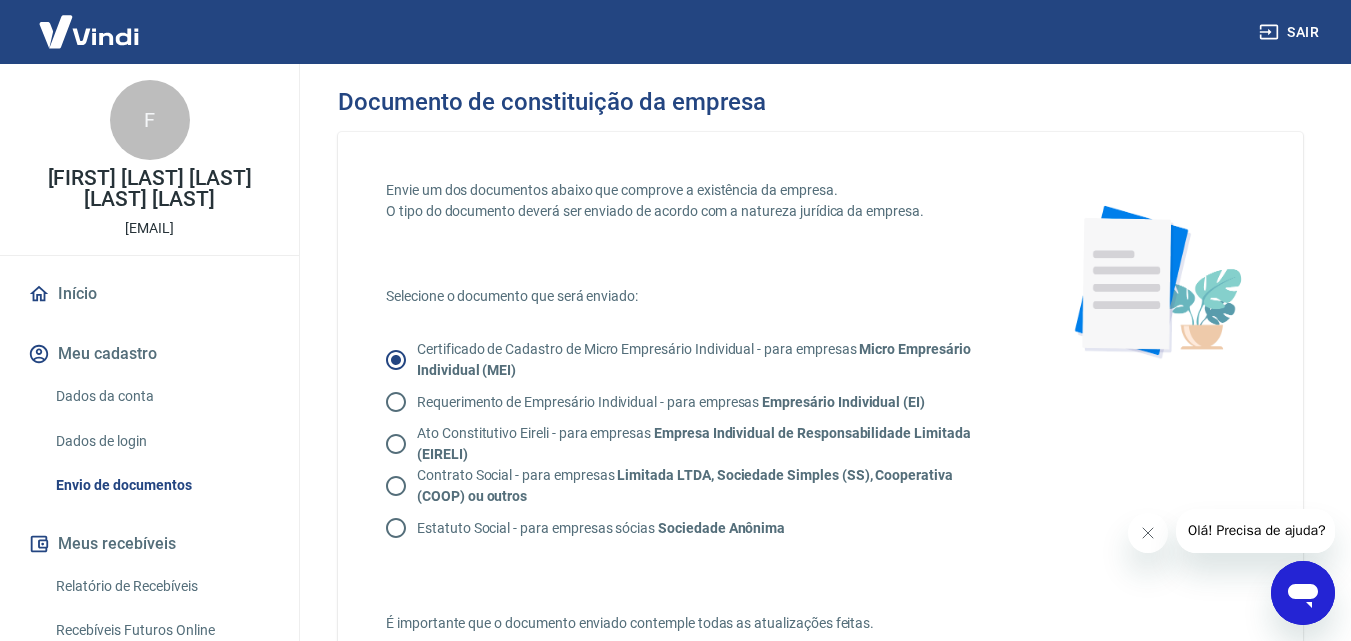 click on "Envie um dos documentos abaixo que comprove a existência da empresa. O tipo do documento deverá ser enviado de acordo com a natureza jurídica da empresa. Selecione o documento que será enviado: Certificado de Cadastro de Micro Empresário Individual - para empresas   Micro Empresário Individual (MEI) Requerimento de Empresário Individual - para empresas   Empresário Individual (EI) Ato Constitutivo Eireli - para empresas   Empresa Individual de Responsabilidade Limitada (EIRELI) Contrato Social - para empresas   Limitada LTDA, Sociedade Simples (SS), Cooperativa (COOP) ou outros Estatuto Social - para empresas sócias   Sociedade Anônima É importante que o documento enviado contemple todas as atualizações feitas. Formatos de arquivo aceito: jpeg, jpg e pdf Tamanho máximo do arquivo: 4,5 MB Adicionar documento Clique para adicionar o documento com todas as páginas" at bounding box center (696, 573) 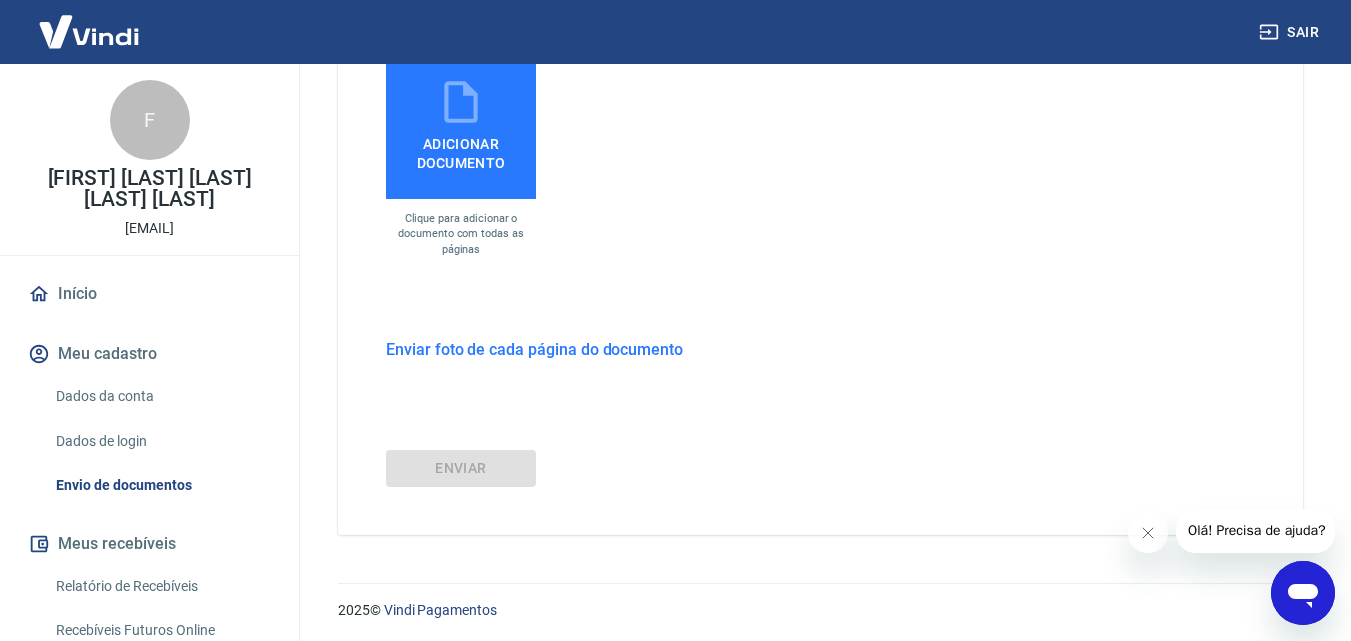 scroll, scrollTop: 713, scrollLeft: 0, axis: vertical 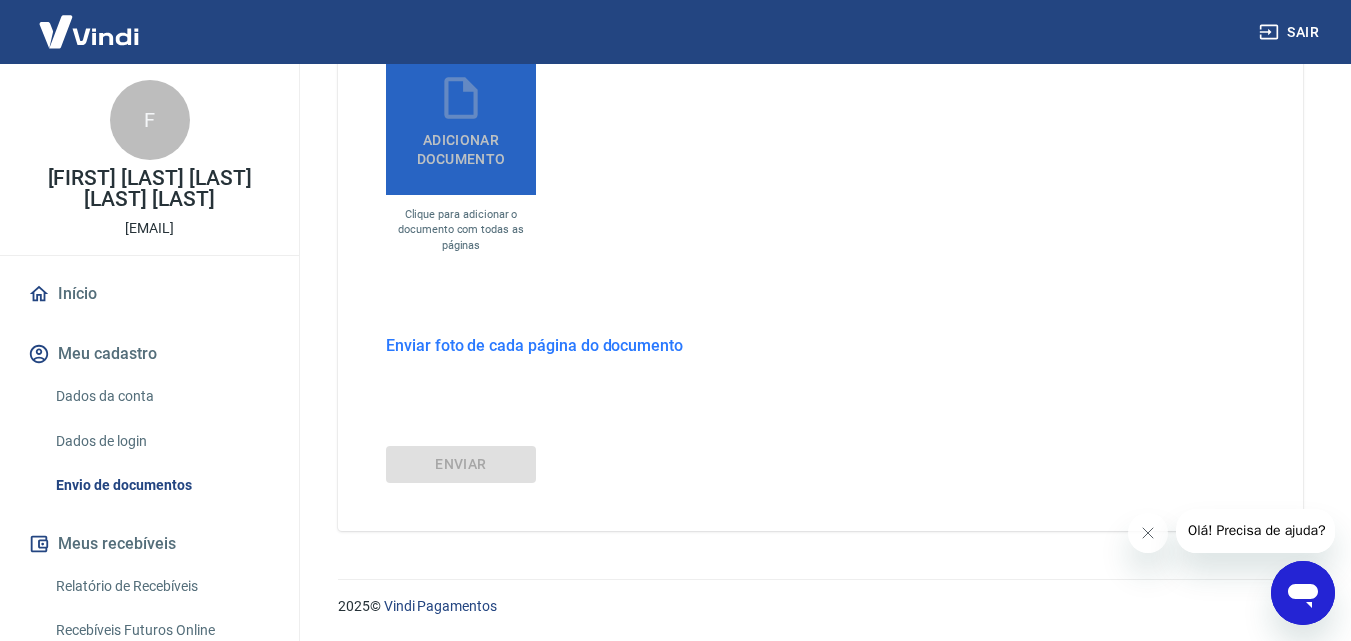 click on "Adicionar documento" at bounding box center (461, 120) 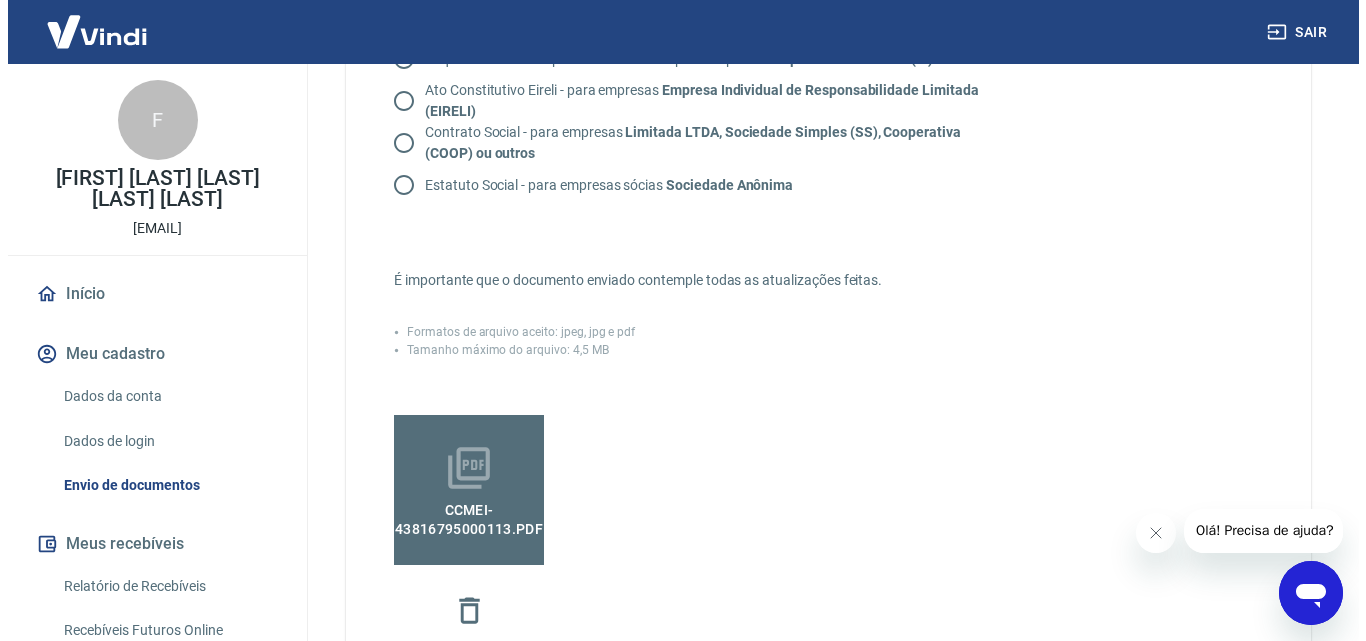 scroll, scrollTop: 713, scrollLeft: 0, axis: vertical 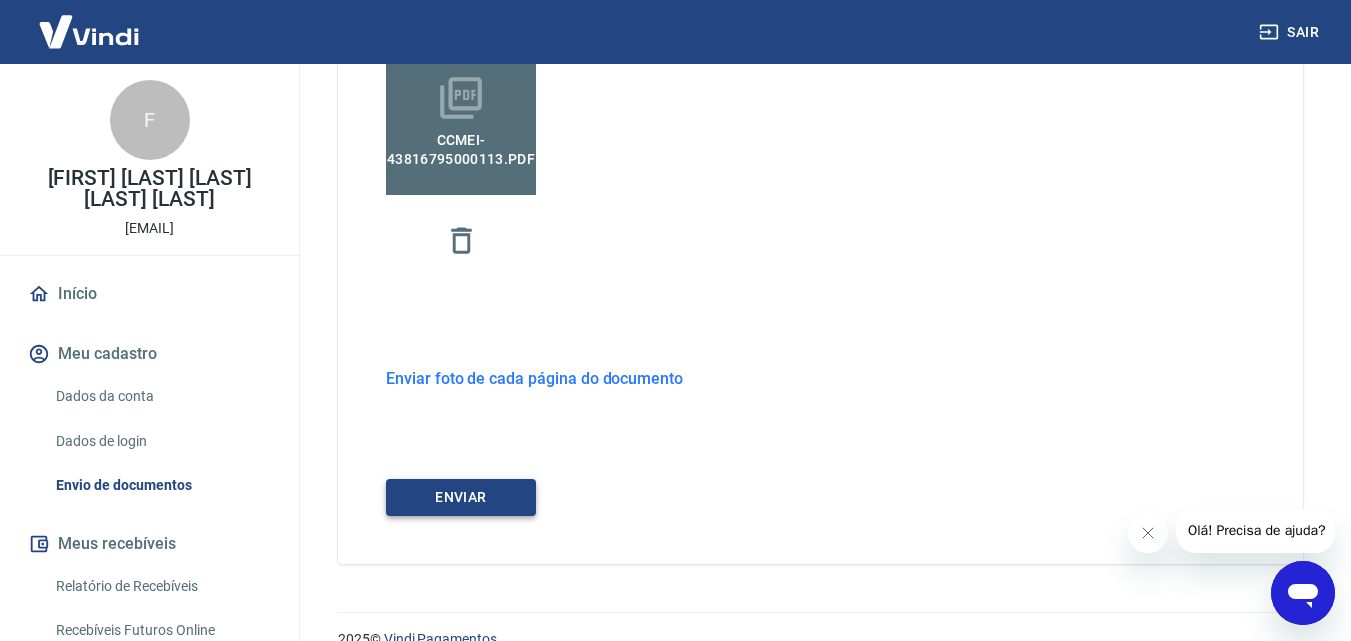 click on "ENVIAR" at bounding box center (461, 497) 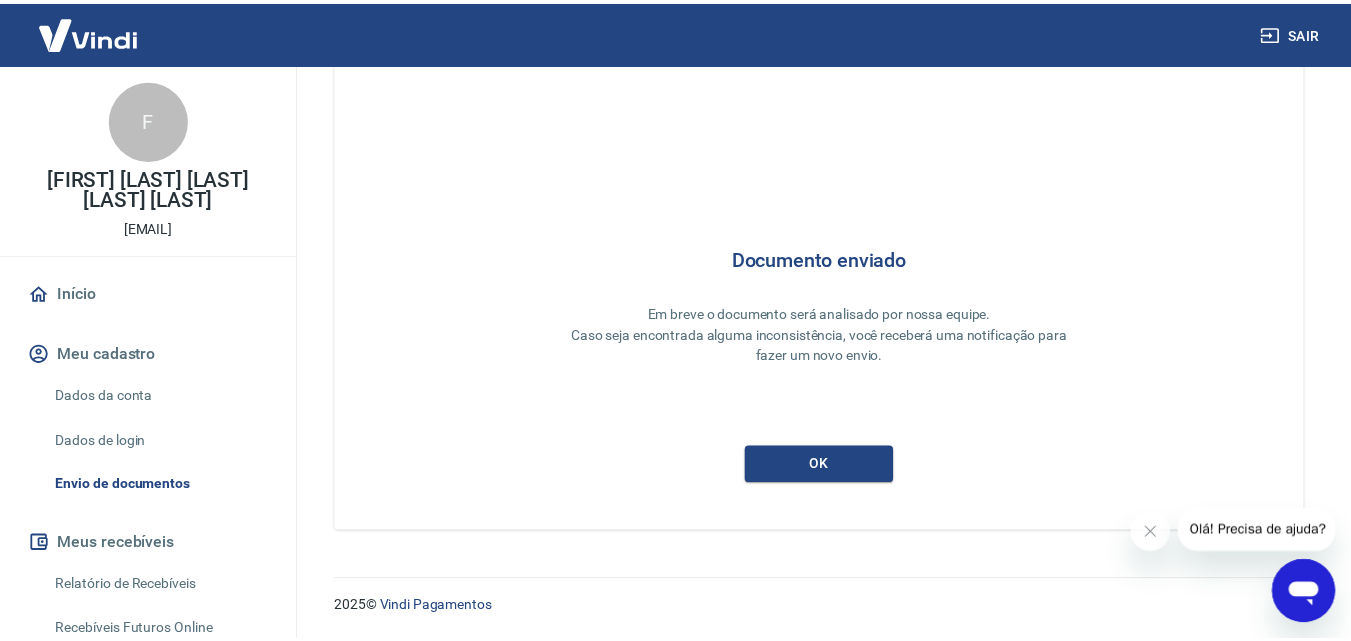 scroll, scrollTop: 20, scrollLeft: 0, axis: vertical 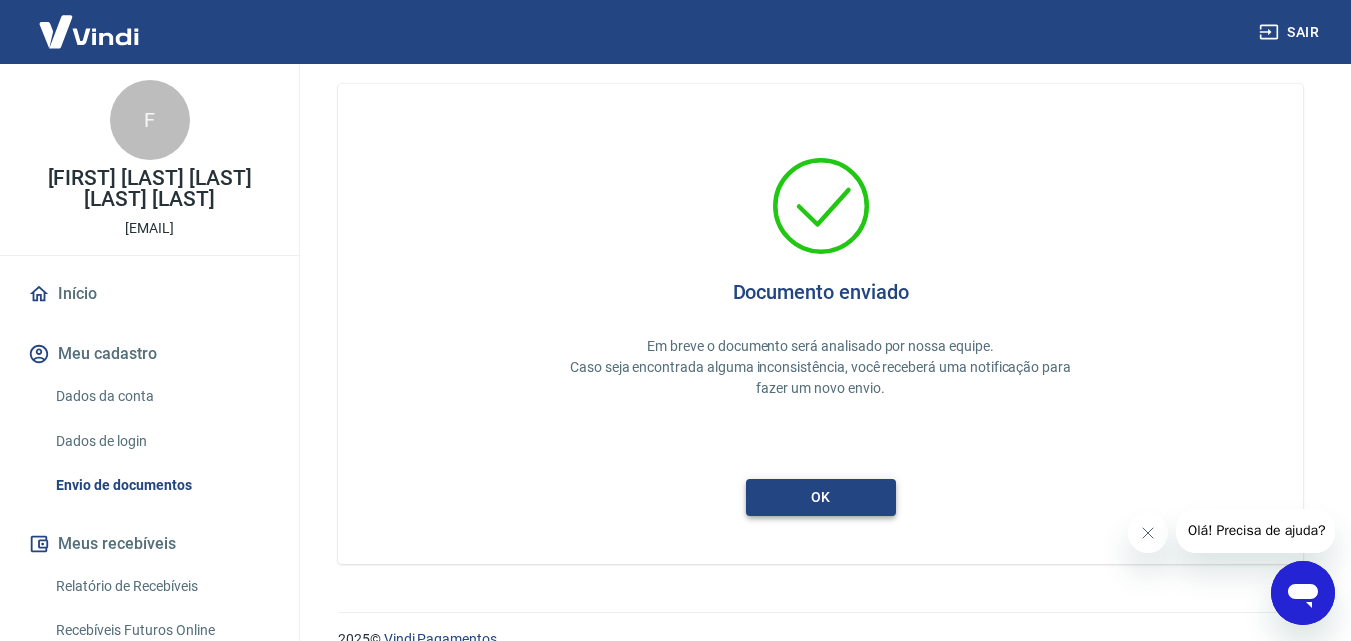 click on "ok" at bounding box center [821, 497] 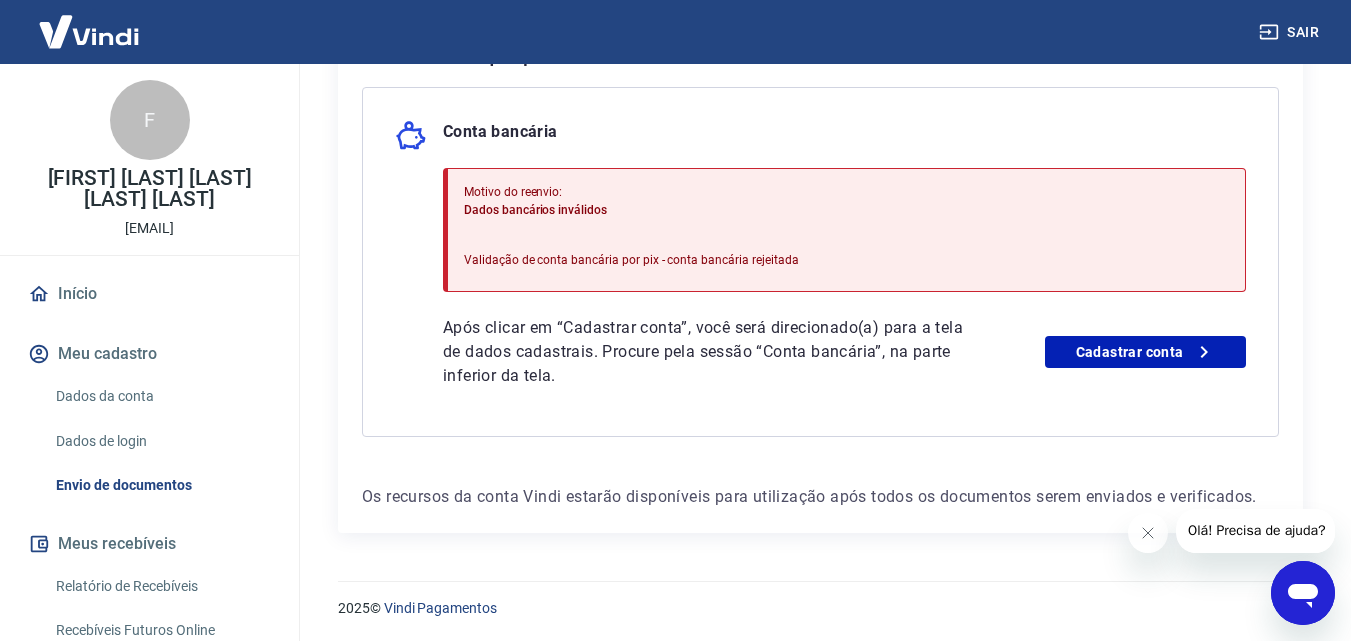 scroll, scrollTop: 475, scrollLeft: 0, axis: vertical 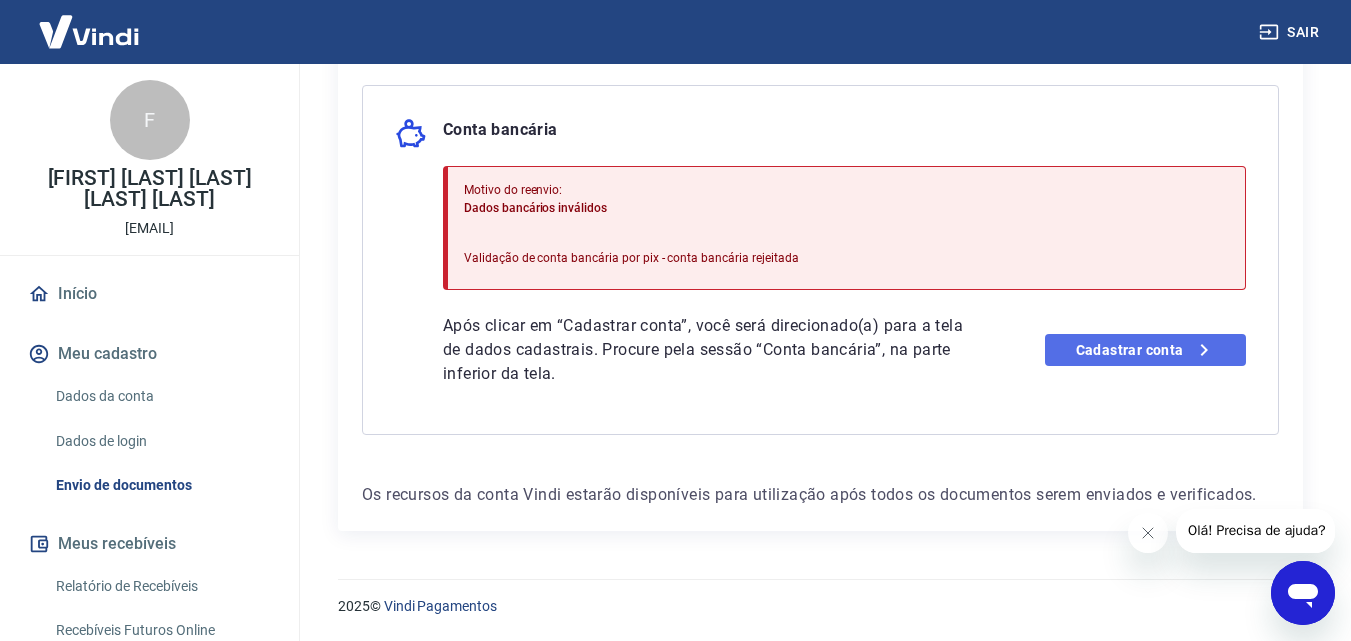 click on "Cadastrar conta" at bounding box center (1145, 350) 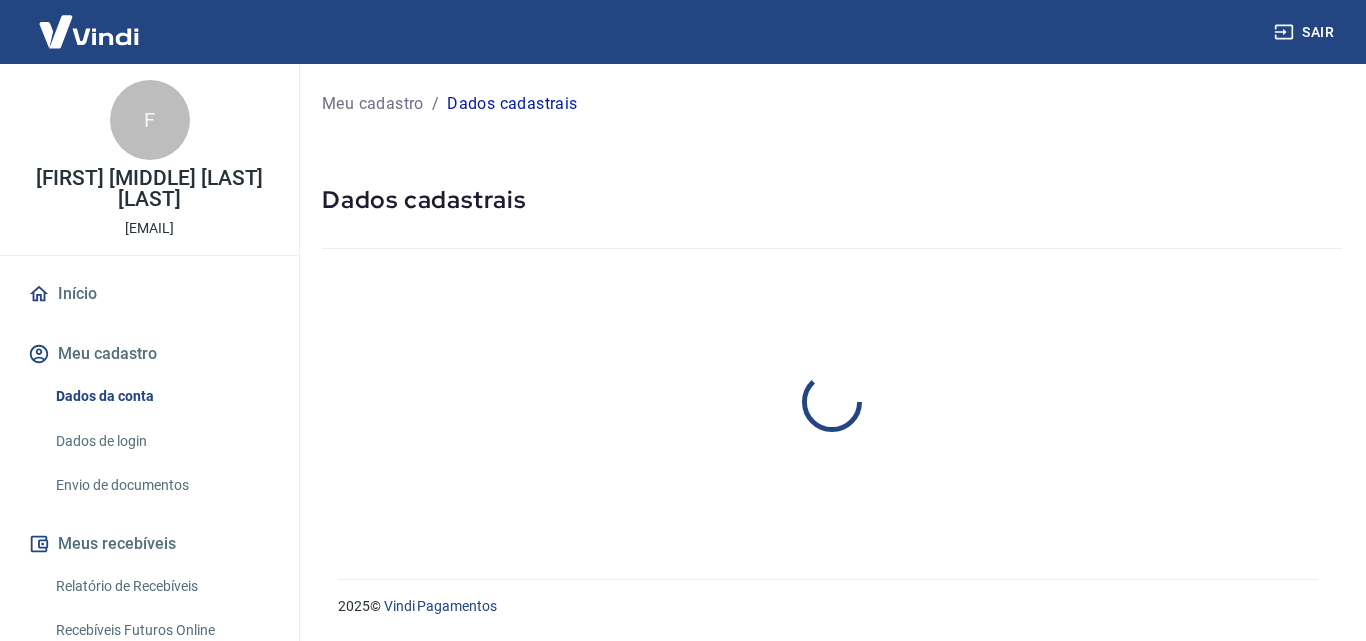 select on "SP" 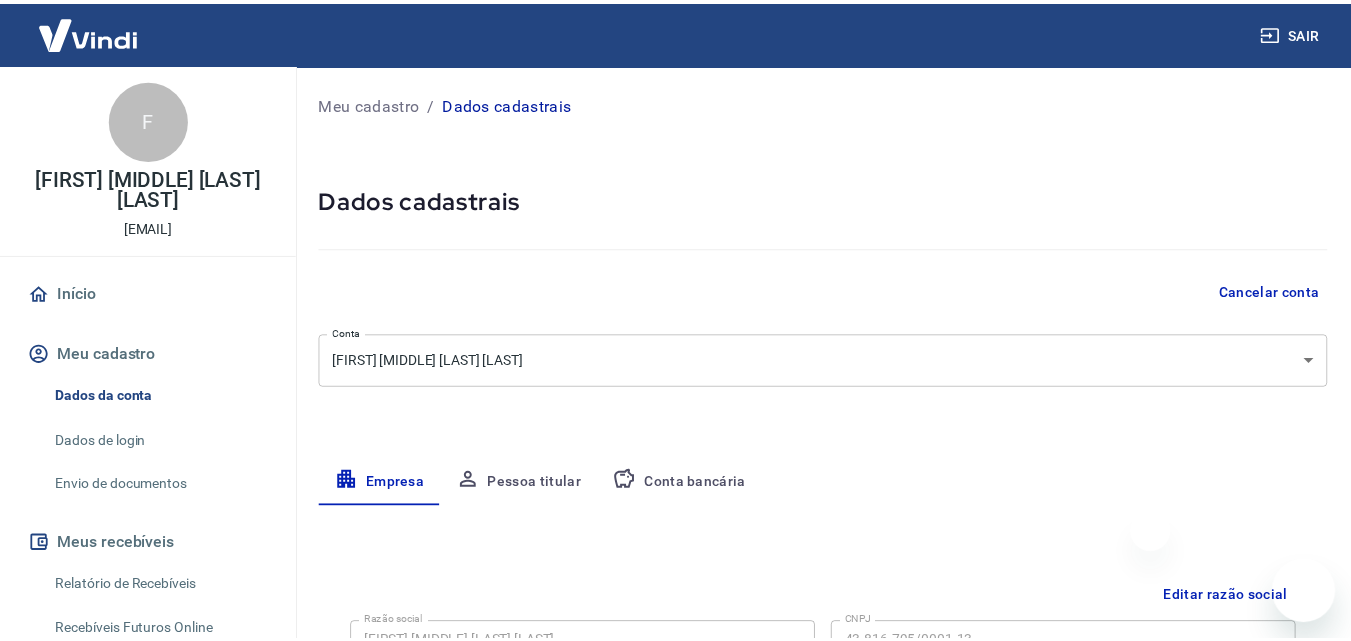 scroll, scrollTop: 0, scrollLeft: 0, axis: both 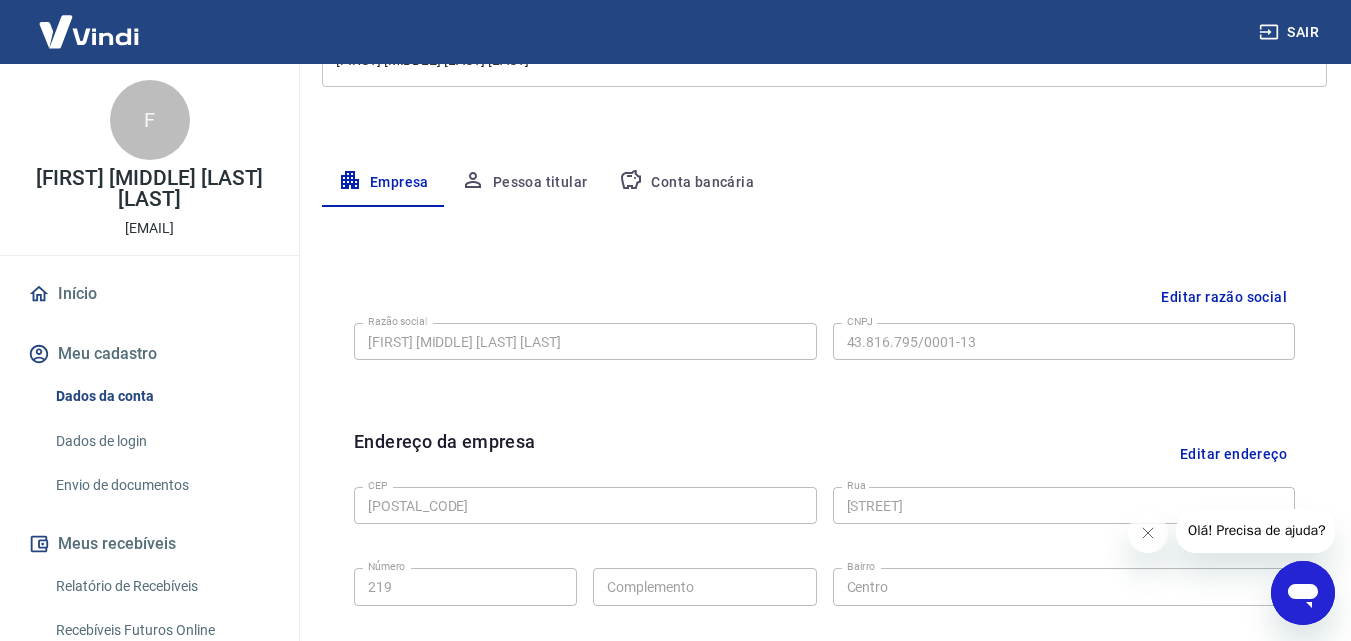 click 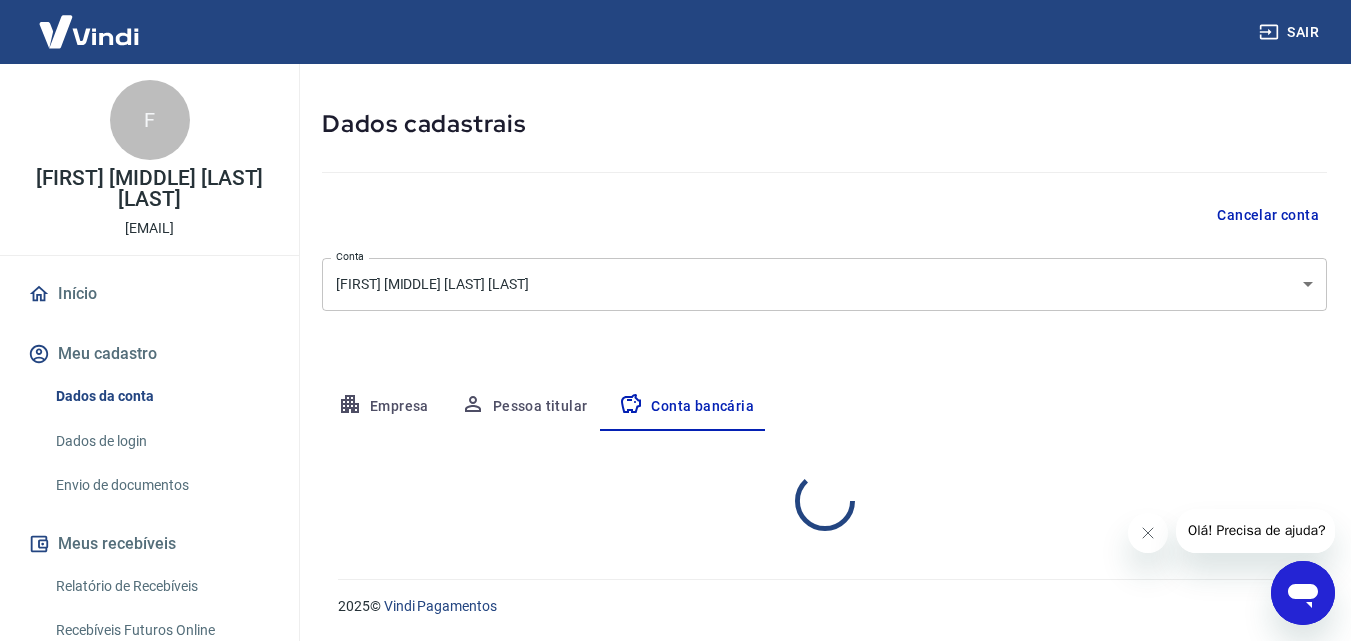 select on "1" 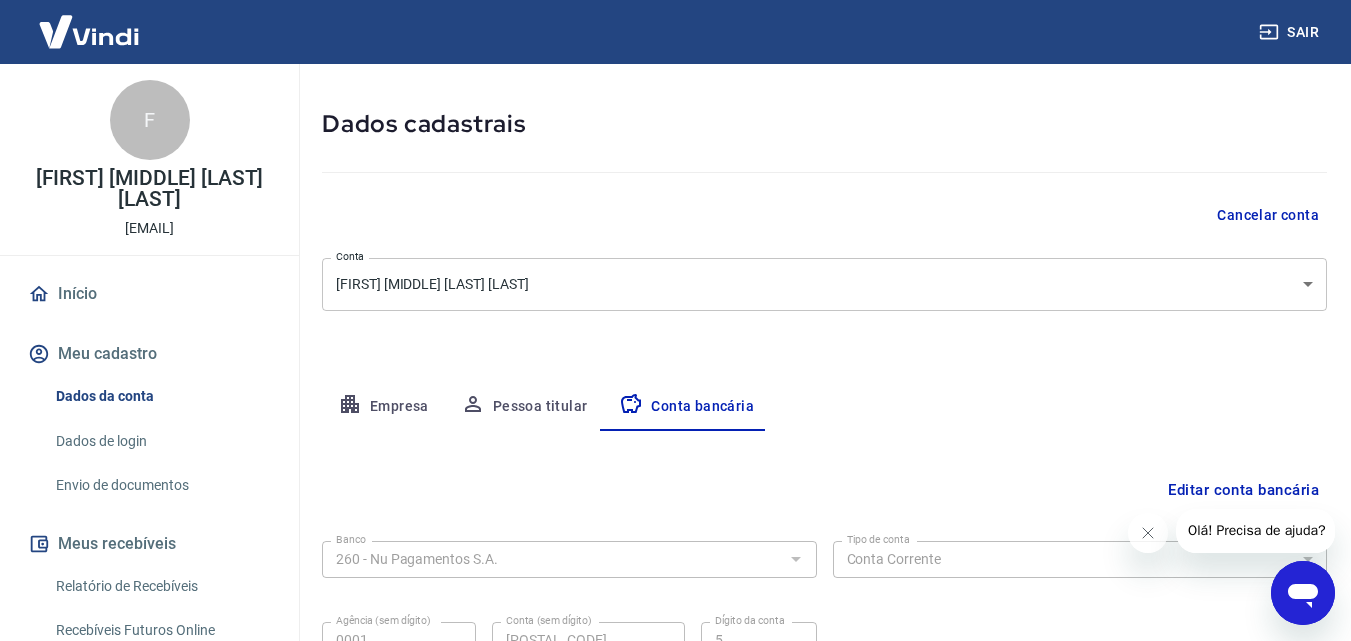 scroll, scrollTop: 270, scrollLeft: 0, axis: vertical 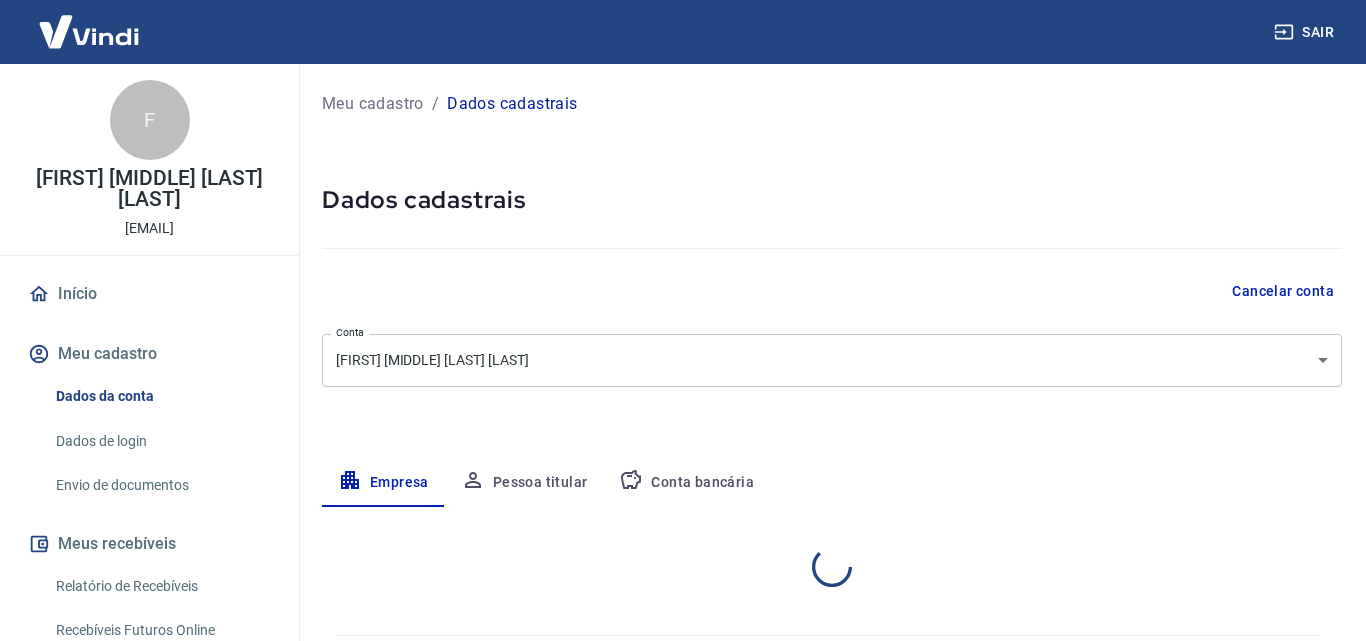 select on "SP" 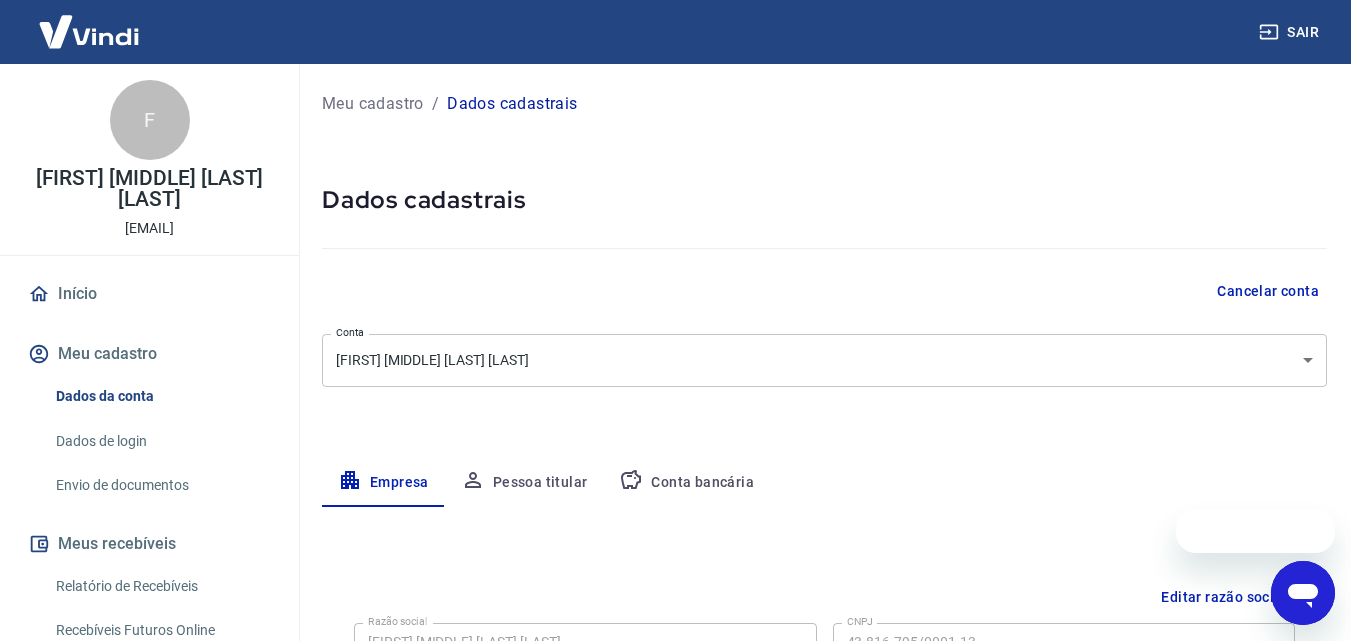 scroll, scrollTop: 0, scrollLeft: 0, axis: both 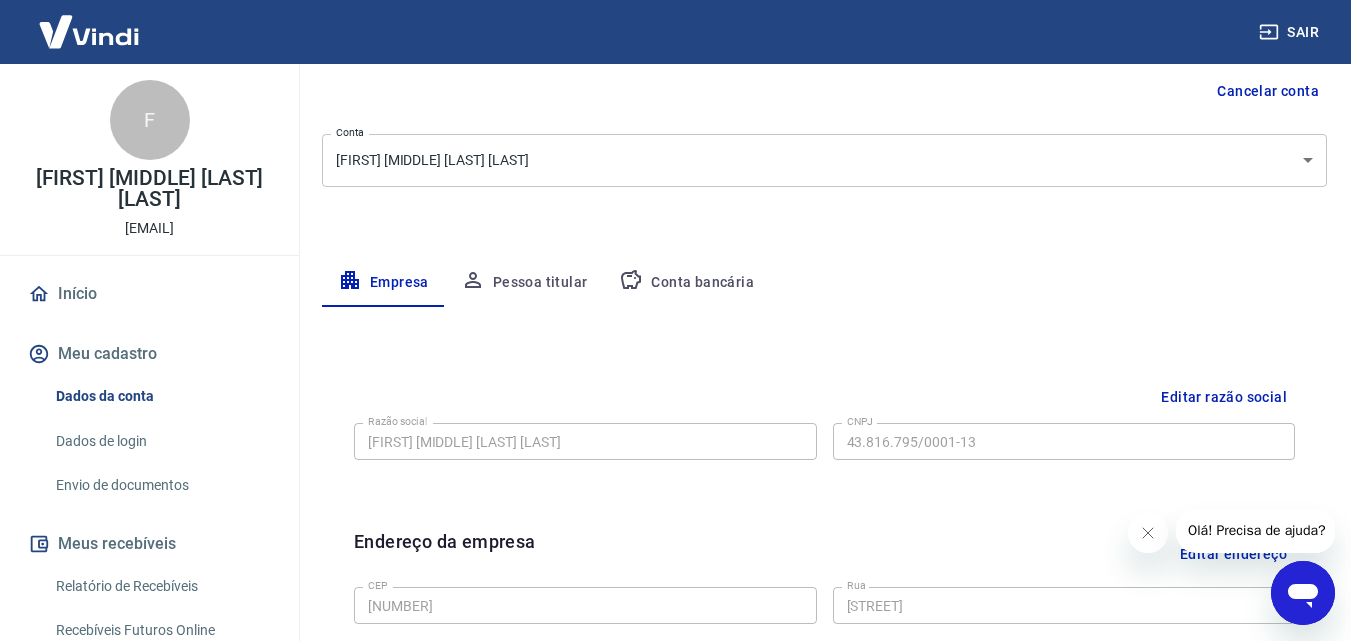 click on "Conta bancária" at bounding box center (686, 283) 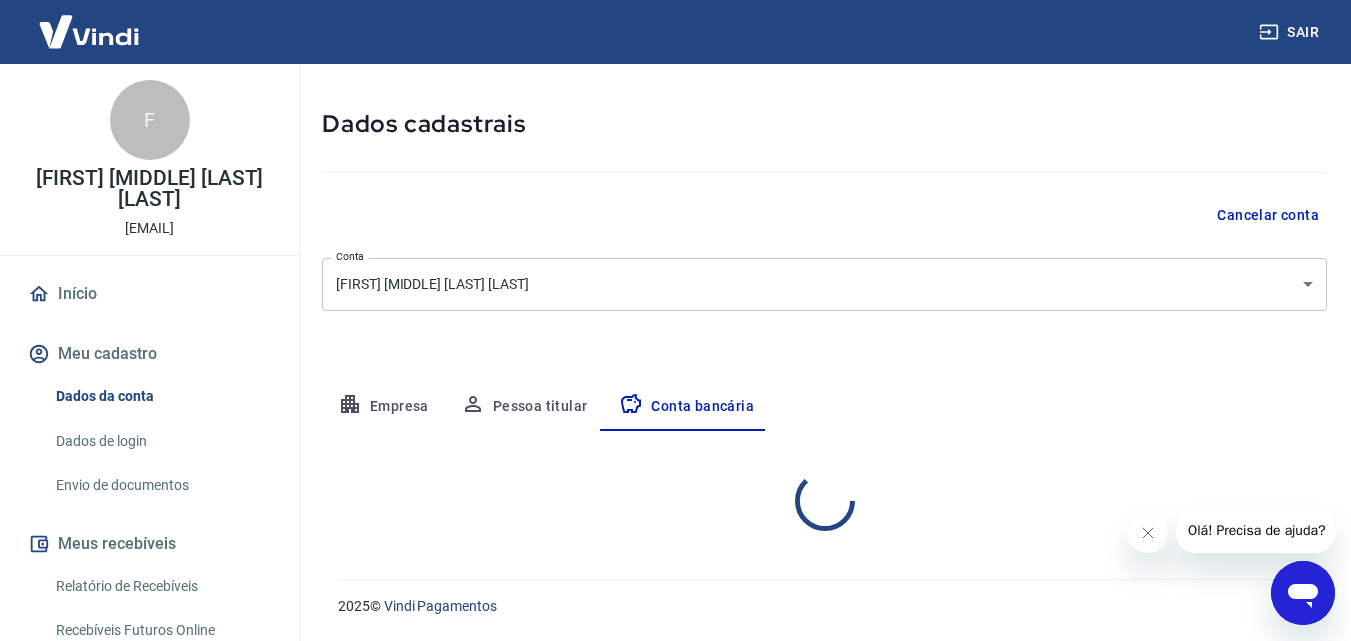 select on "1" 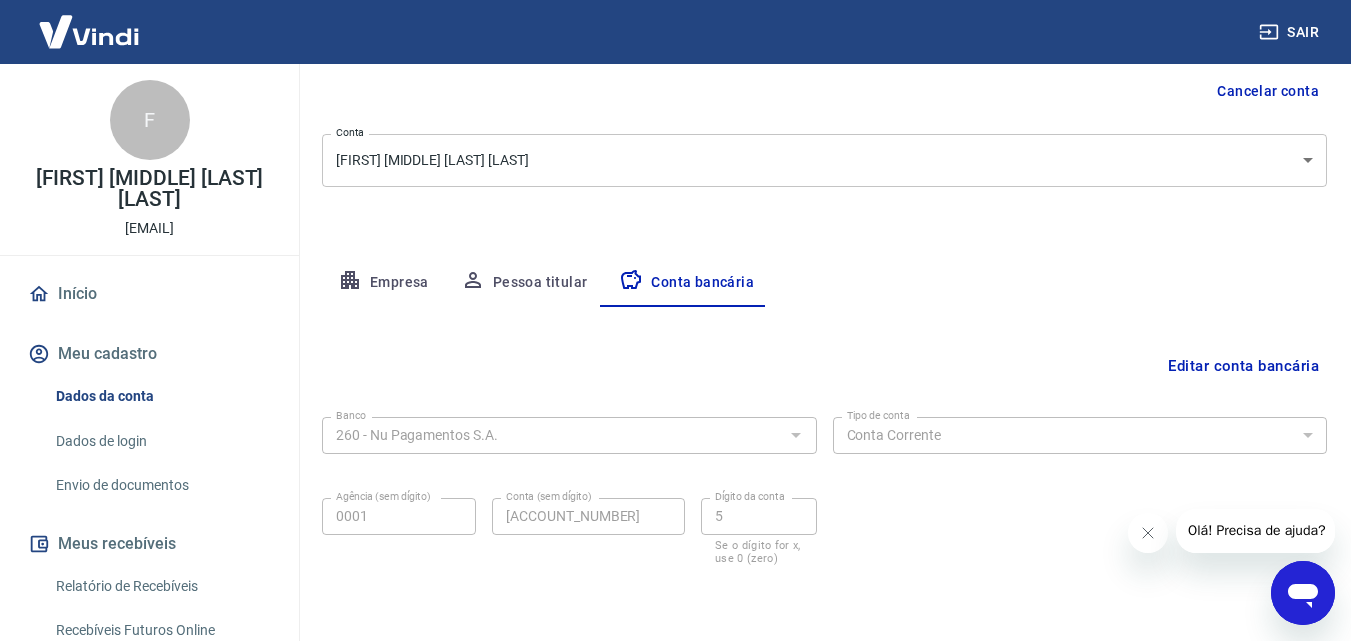 scroll, scrollTop: 270, scrollLeft: 0, axis: vertical 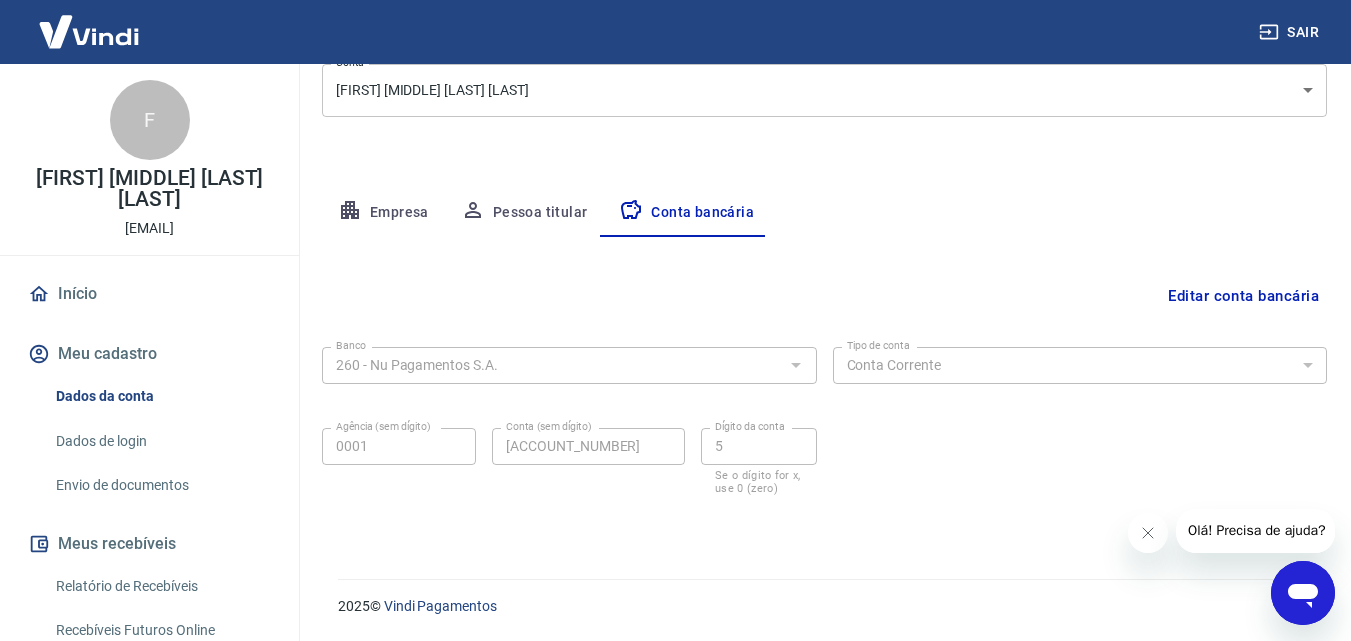 click on "Editar conta bancária" at bounding box center (1243, 296) 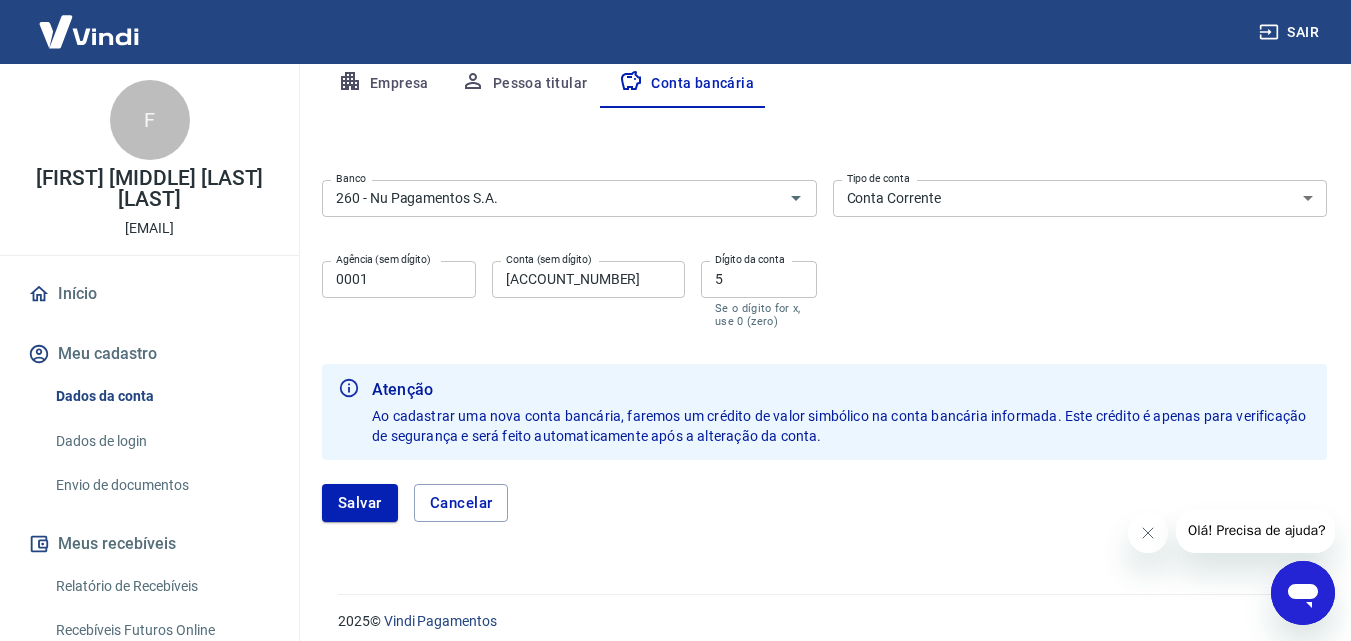 scroll, scrollTop: 414, scrollLeft: 0, axis: vertical 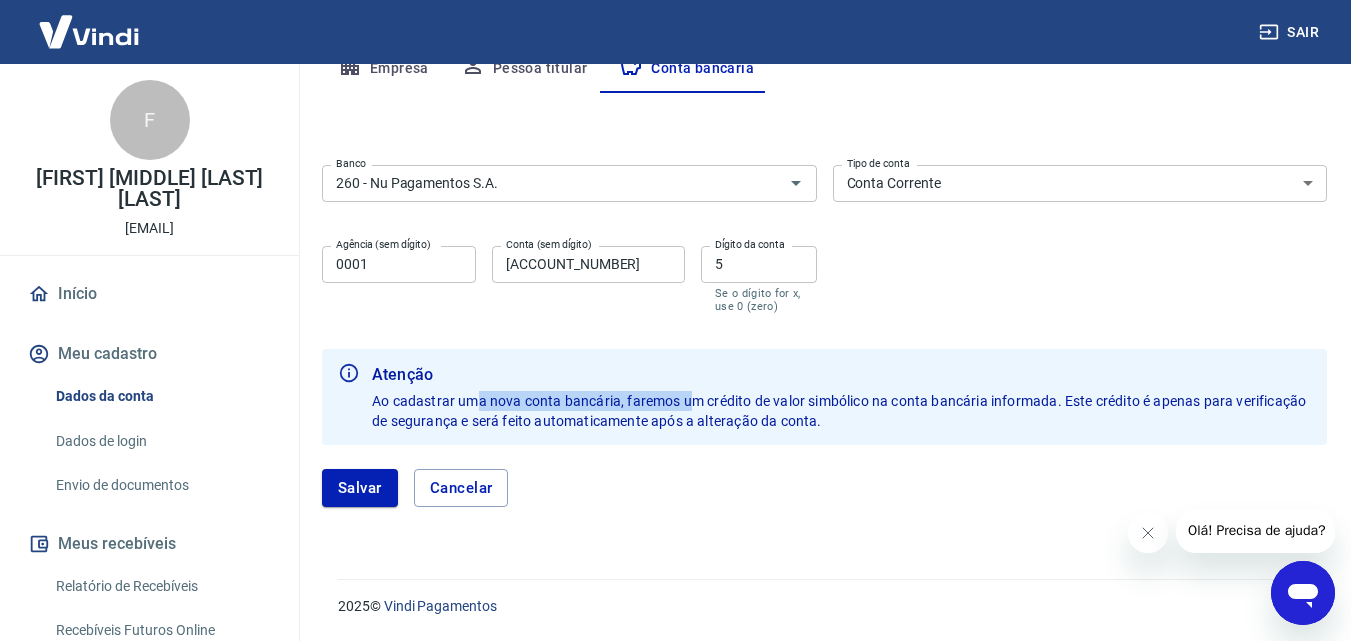drag, startPoint x: 476, startPoint y: 391, endPoint x: 804, endPoint y: 397, distance: 328.05487 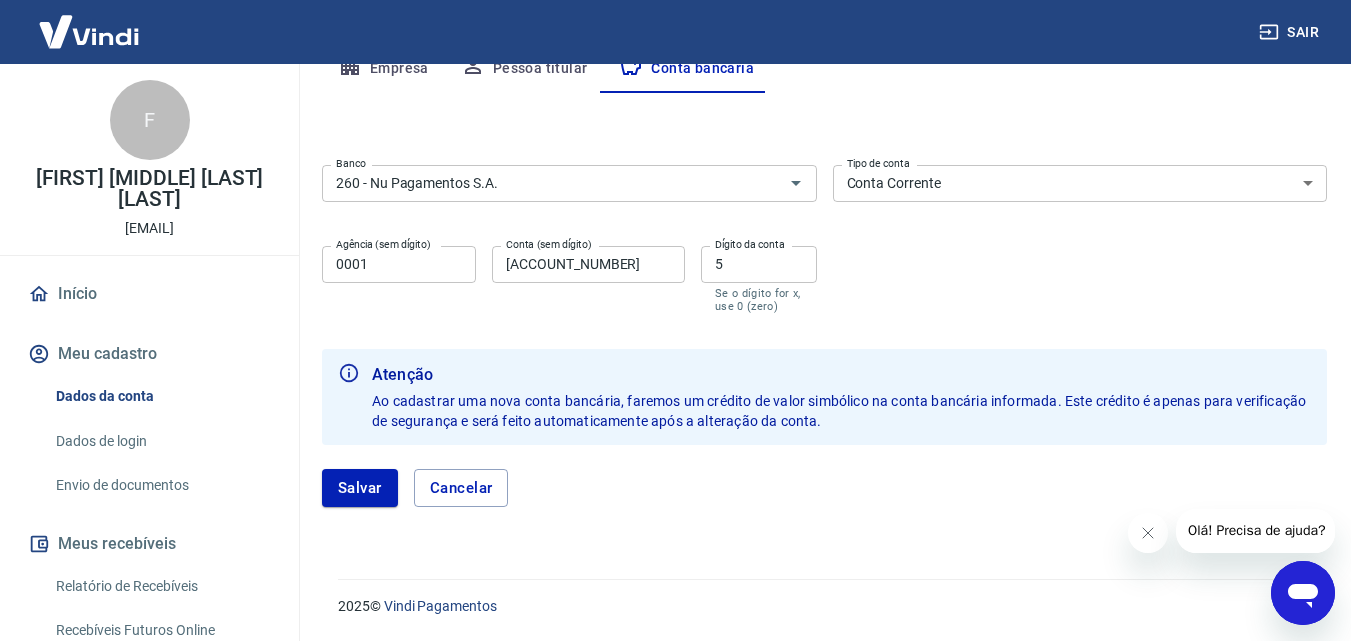 click on "Ao cadastrar uma nova conta bancária, faremos um crédito de valor simbólico na conta bancária informada. Este crédito é apenas para verificação de segurança e será feito automaticamente após a alteração da conta." at bounding box center [840, 411] 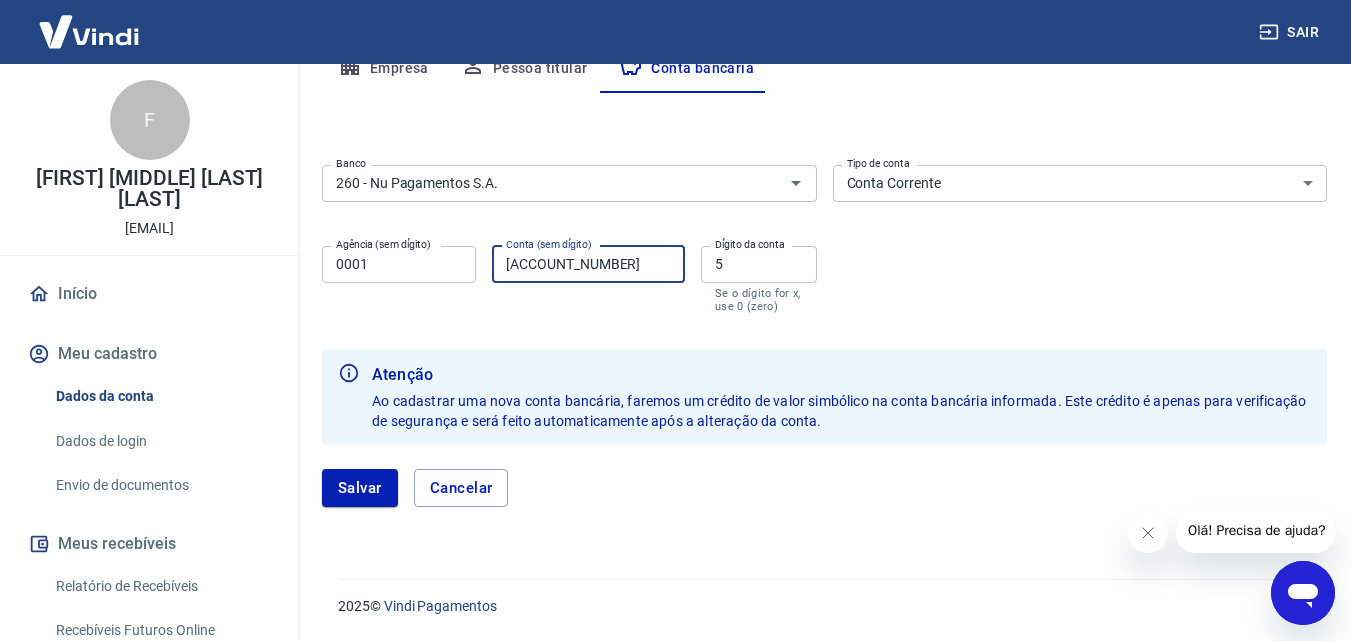click on "43556117" at bounding box center (588, 264) 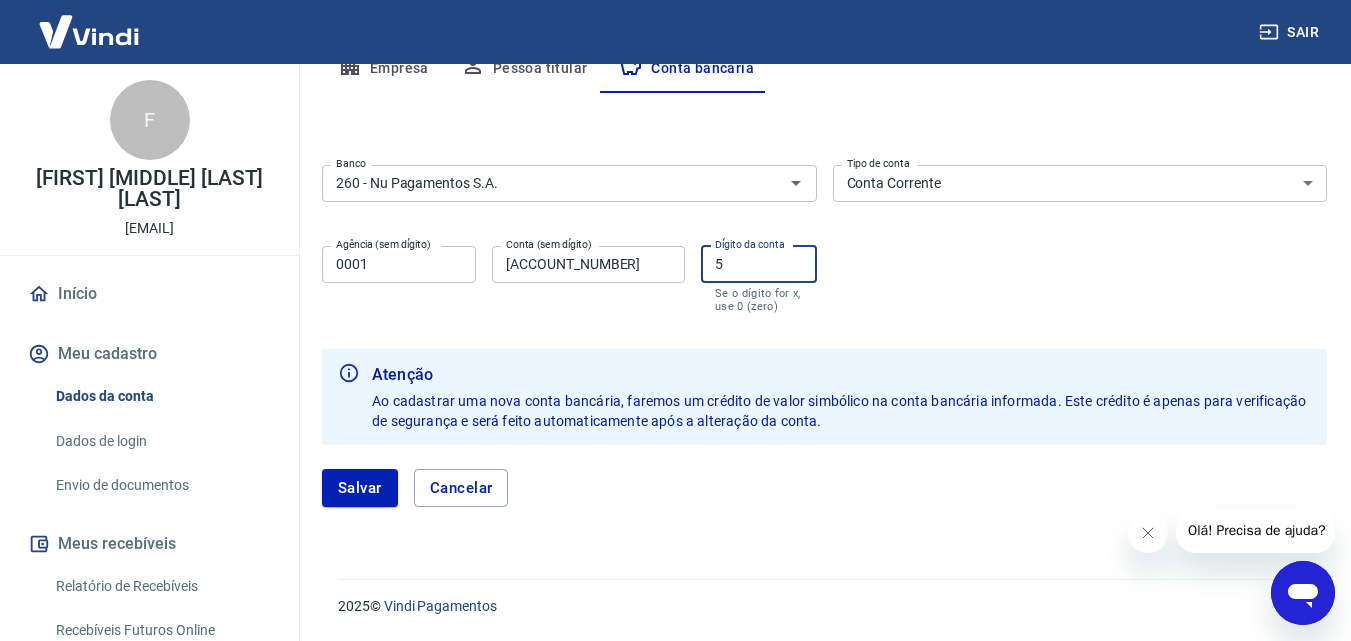 click on "Banco 260 - Nu Pagamentos S.A. Banco Tipo de conta Conta Corrente Conta Poupança Tipo de conta Agência (sem dígito) 0001 Agência (sem dígito) Conta (sem dígito) 43556117 Conta (sem dígito) Dígito da conta 5 Dígito da conta Se o dígito for x, use 0 (zero)" at bounding box center [824, 237] 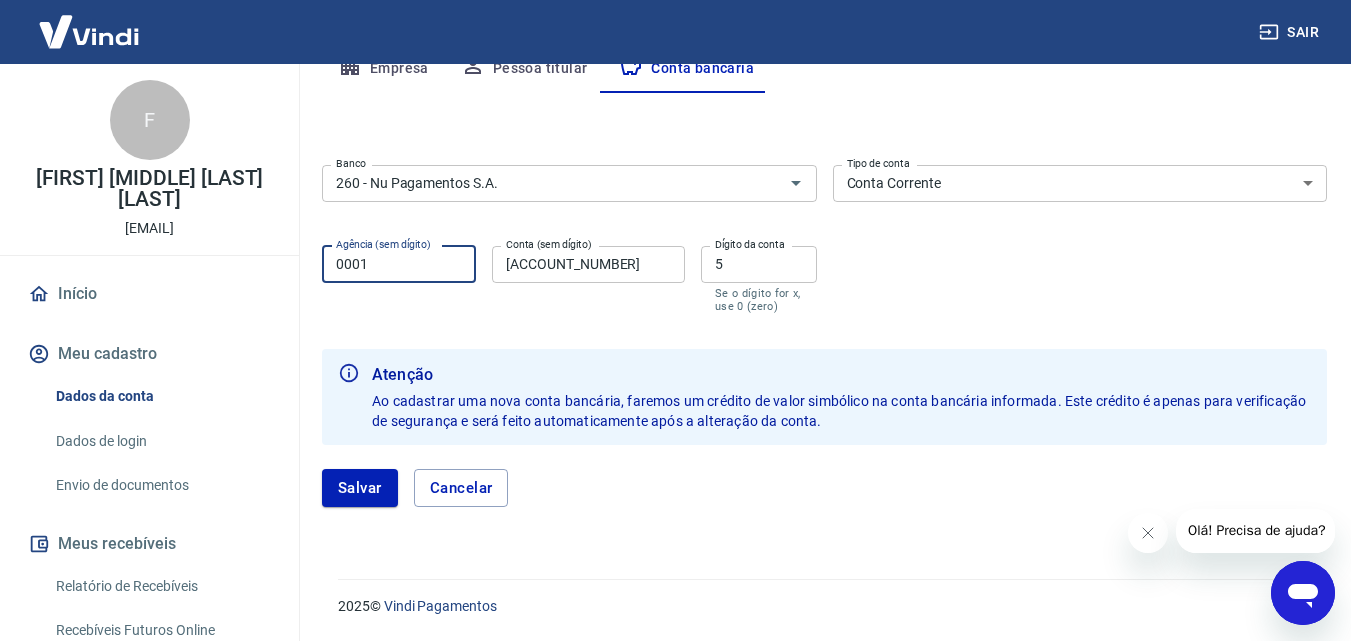 click on "0001" at bounding box center [399, 264] 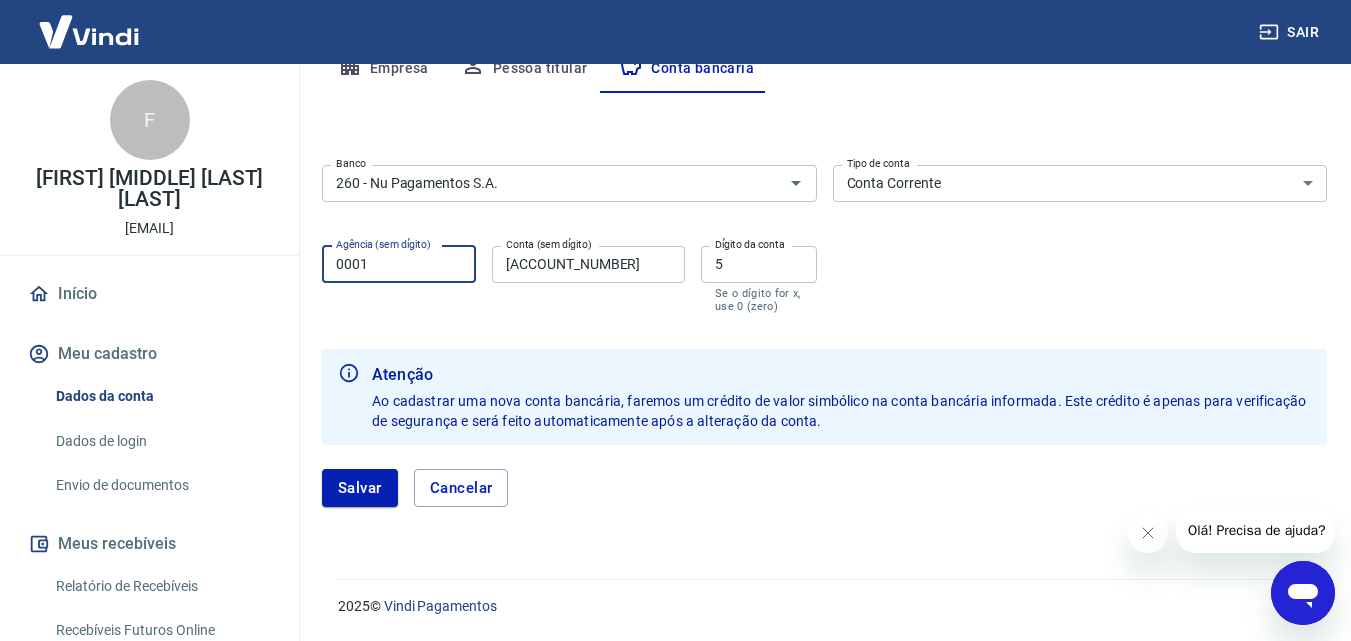 click on "Conta Corrente Conta Poupança" at bounding box center (1080, 183) 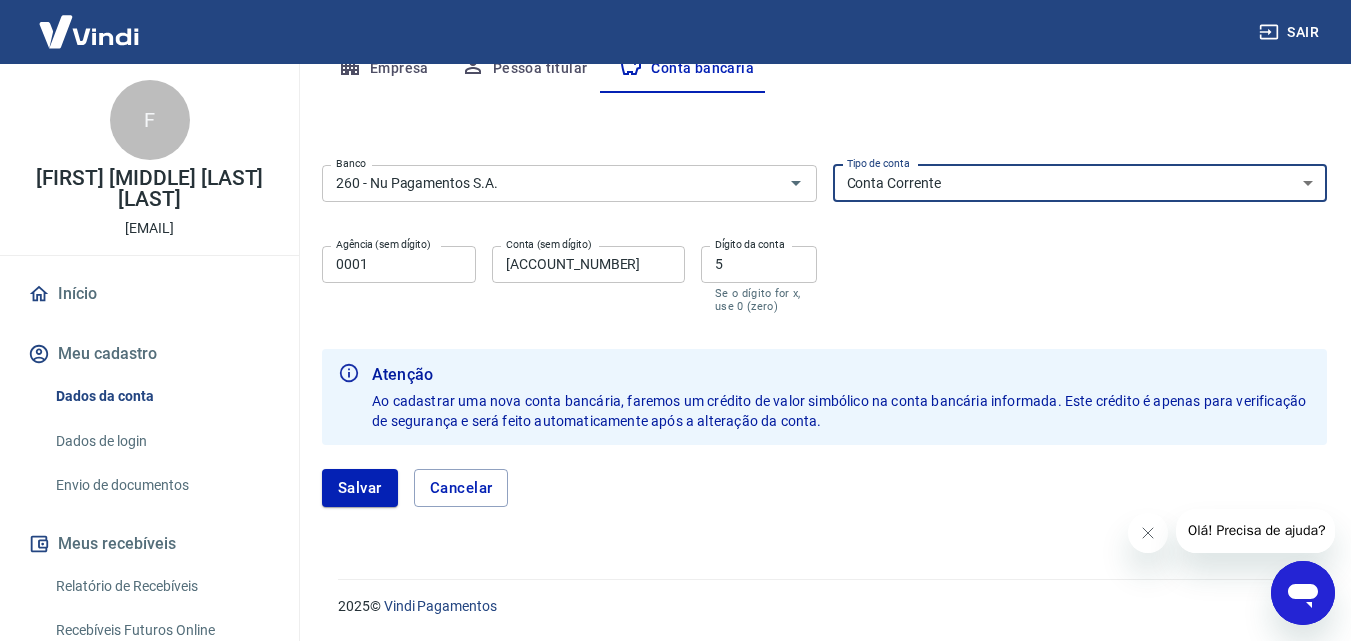 click on "Conta Corrente Conta Poupança" at bounding box center (1080, 183) 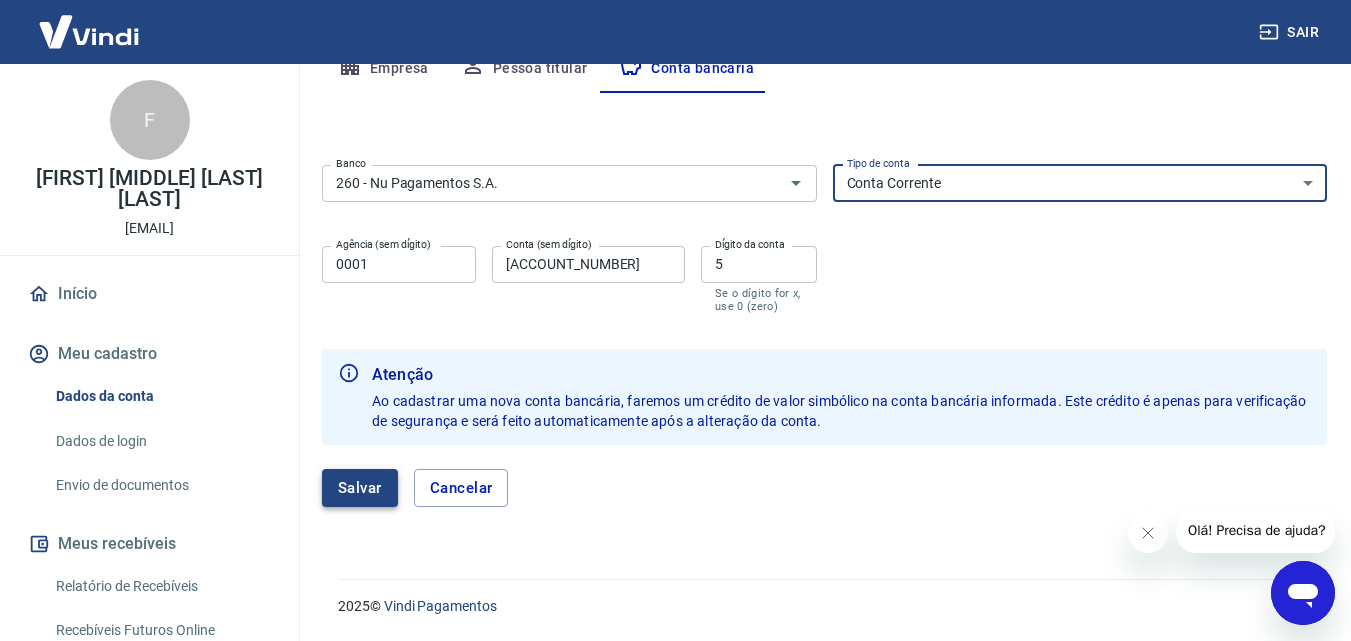 click on "Salvar" at bounding box center (360, 488) 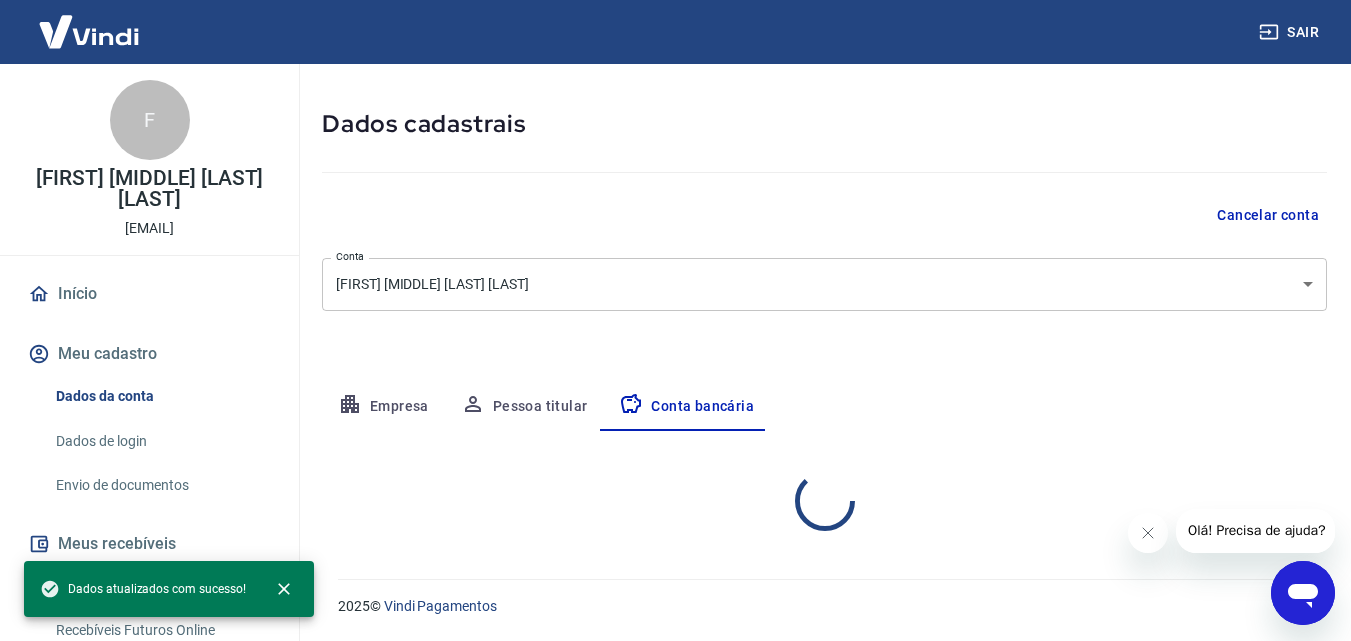 select on "1" 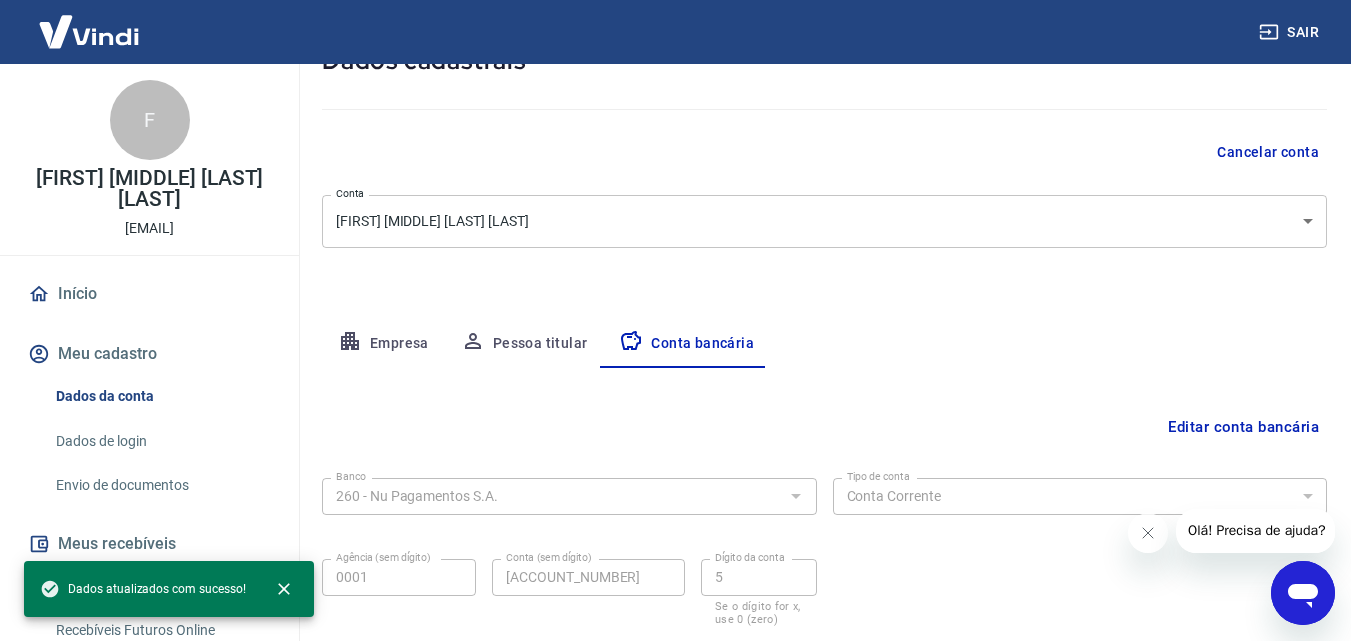 scroll, scrollTop: 0, scrollLeft: 0, axis: both 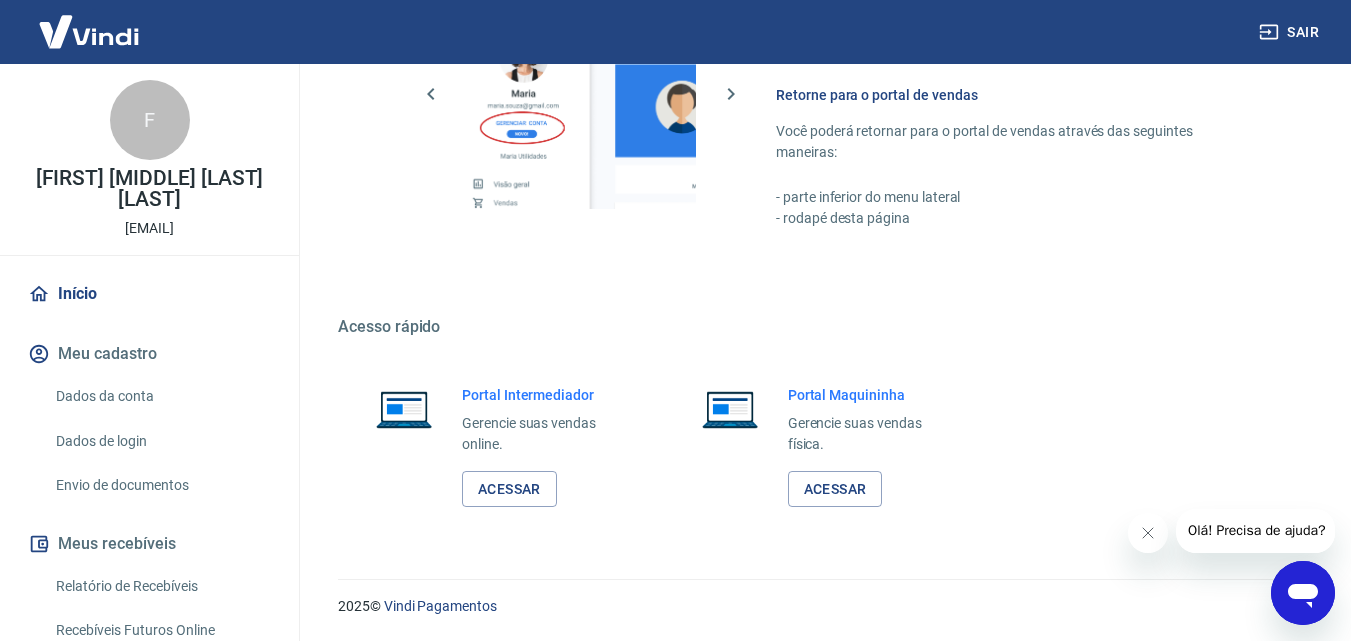 click on "Dados da conta" at bounding box center [161, 396] 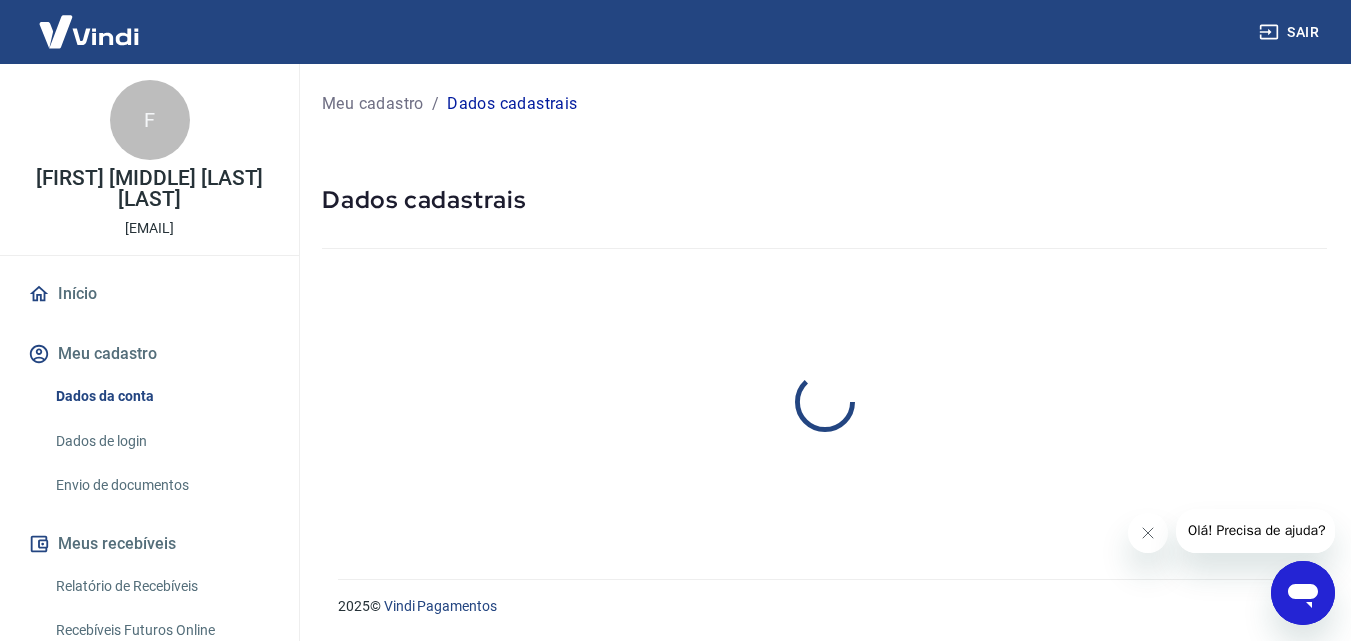 scroll, scrollTop: 0, scrollLeft: 0, axis: both 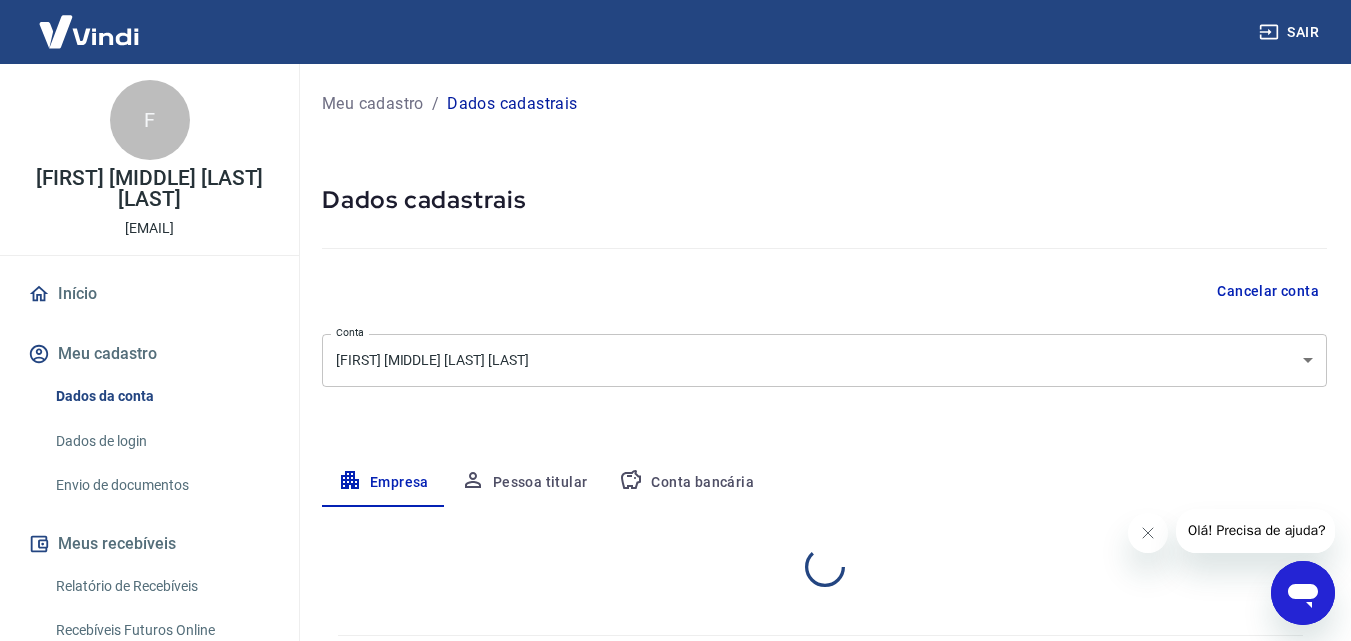 select on "SP" 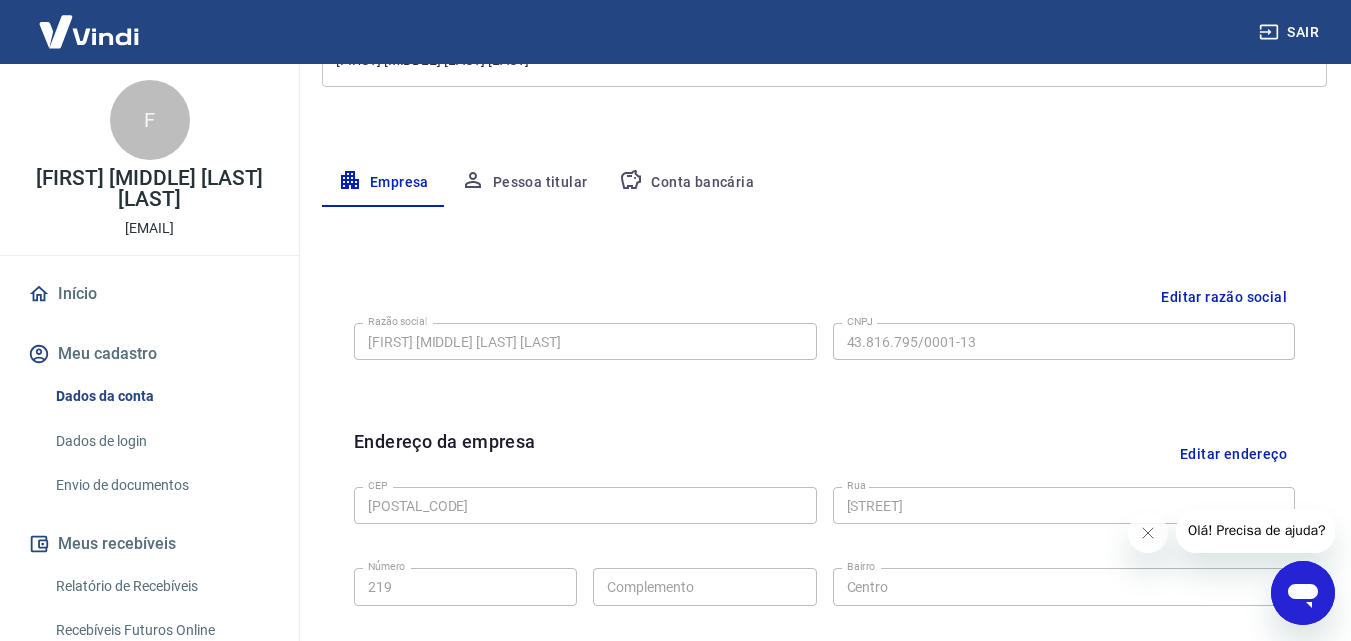 click on "Conta bancária" at bounding box center (686, 183) 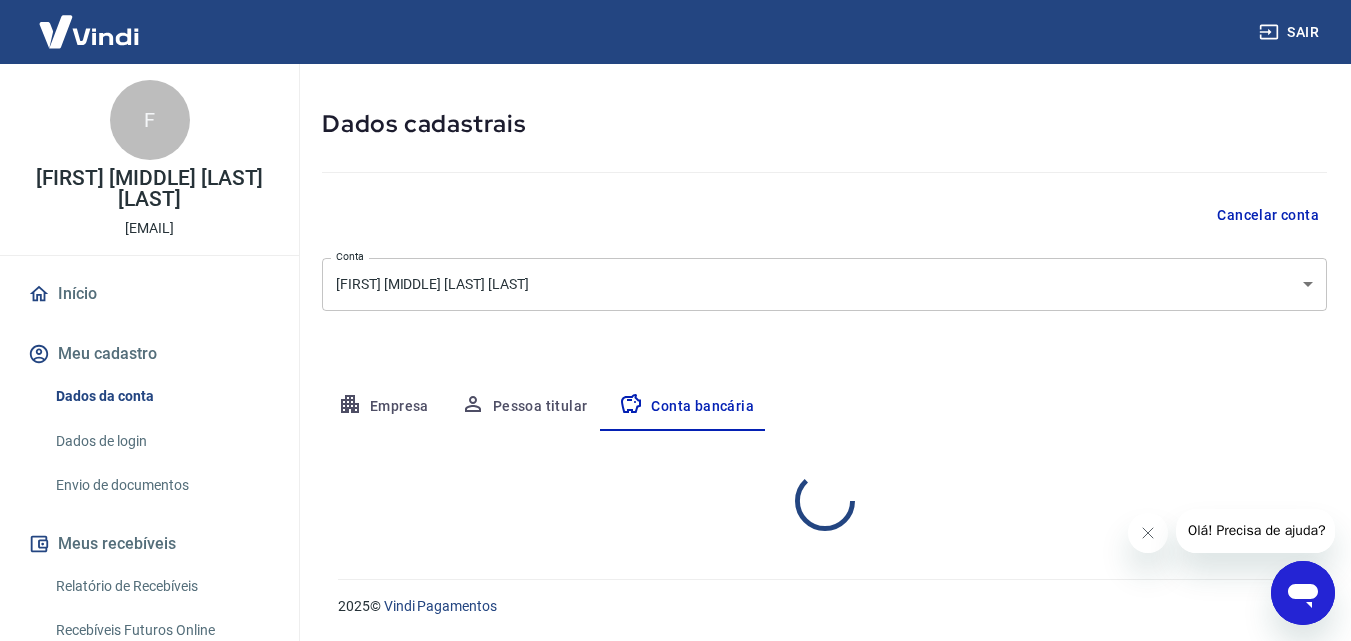 select on "1" 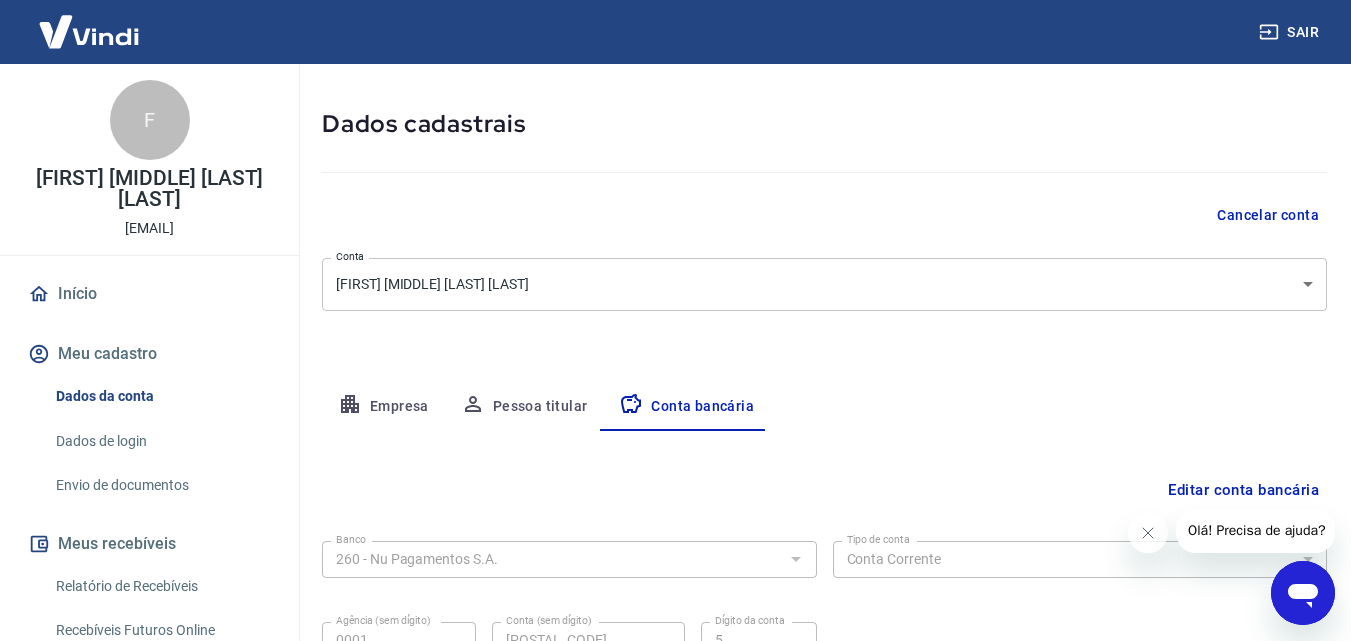 scroll, scrollTop: 270, scrollLeft: 0, axis: vertical 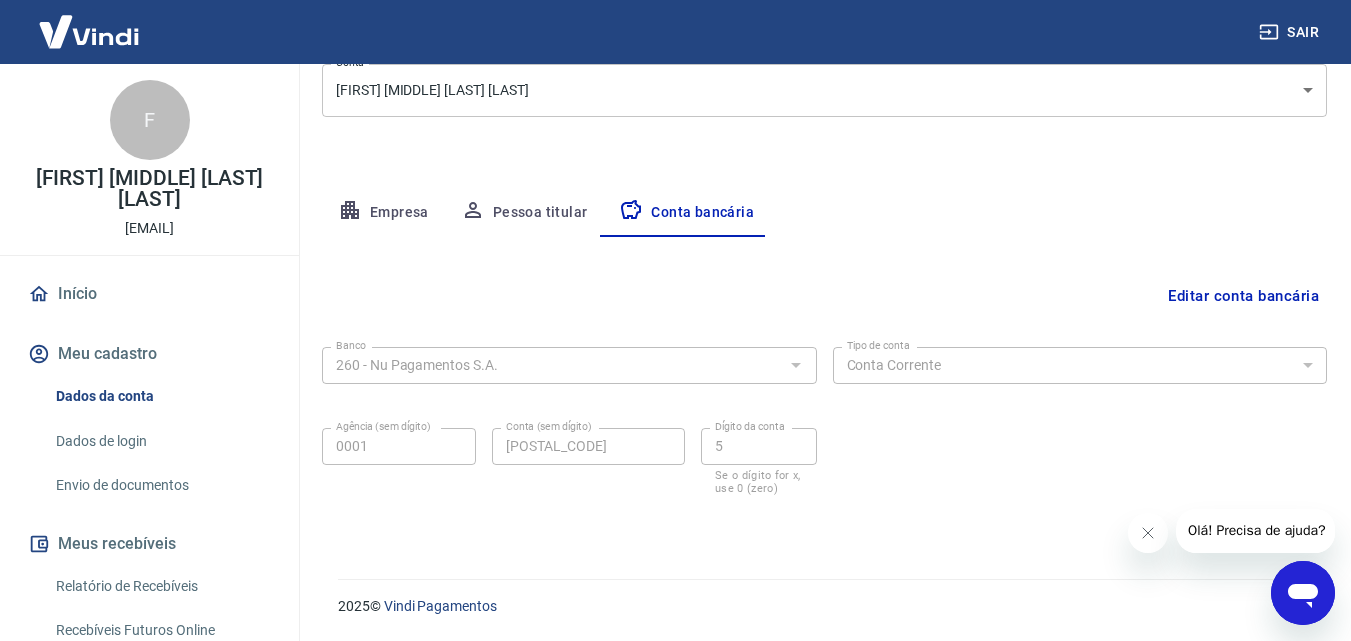 click on "Início" at bounding box center (149, 294) 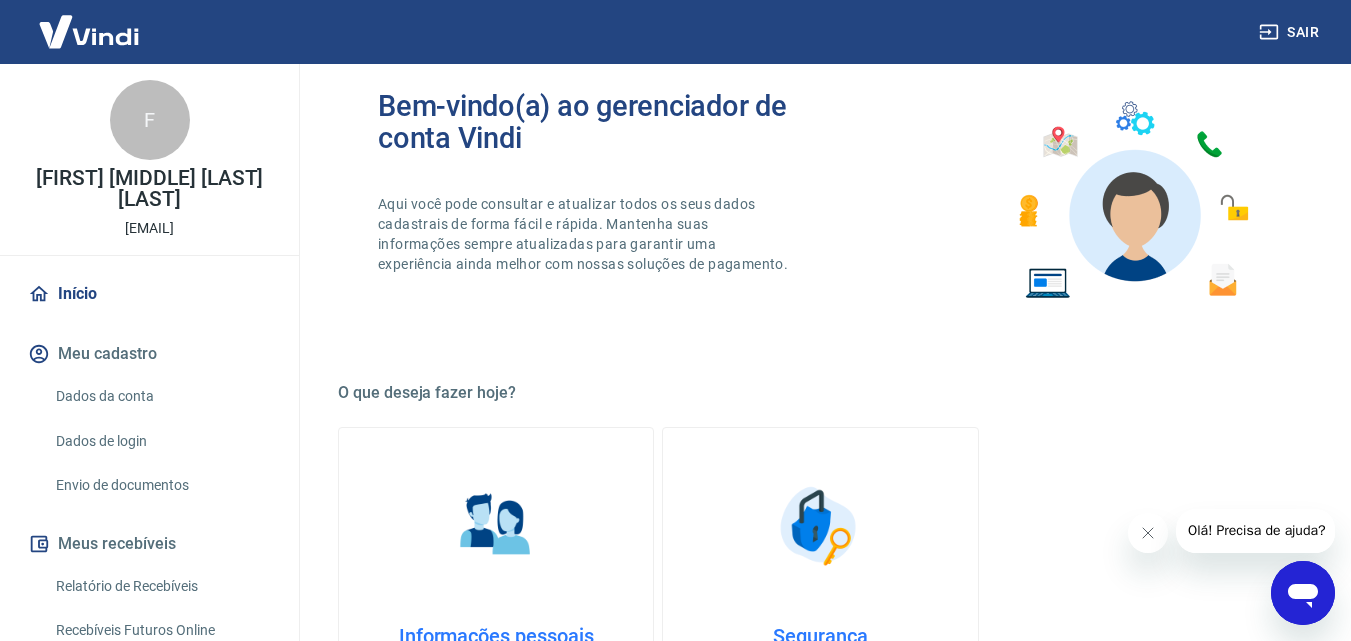 scroll, scrollTop: 1207, scrollLeft: 0, axis: vertical 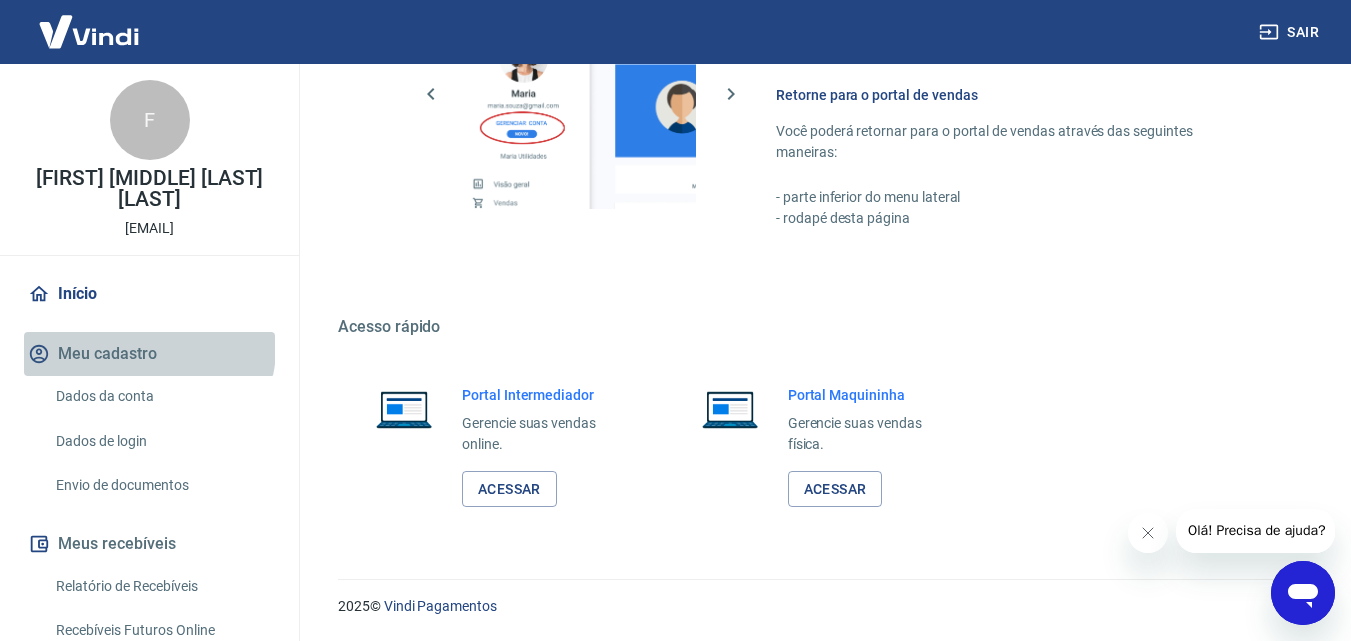 click on "Meu cadastro" at bounding box center [149, 354] 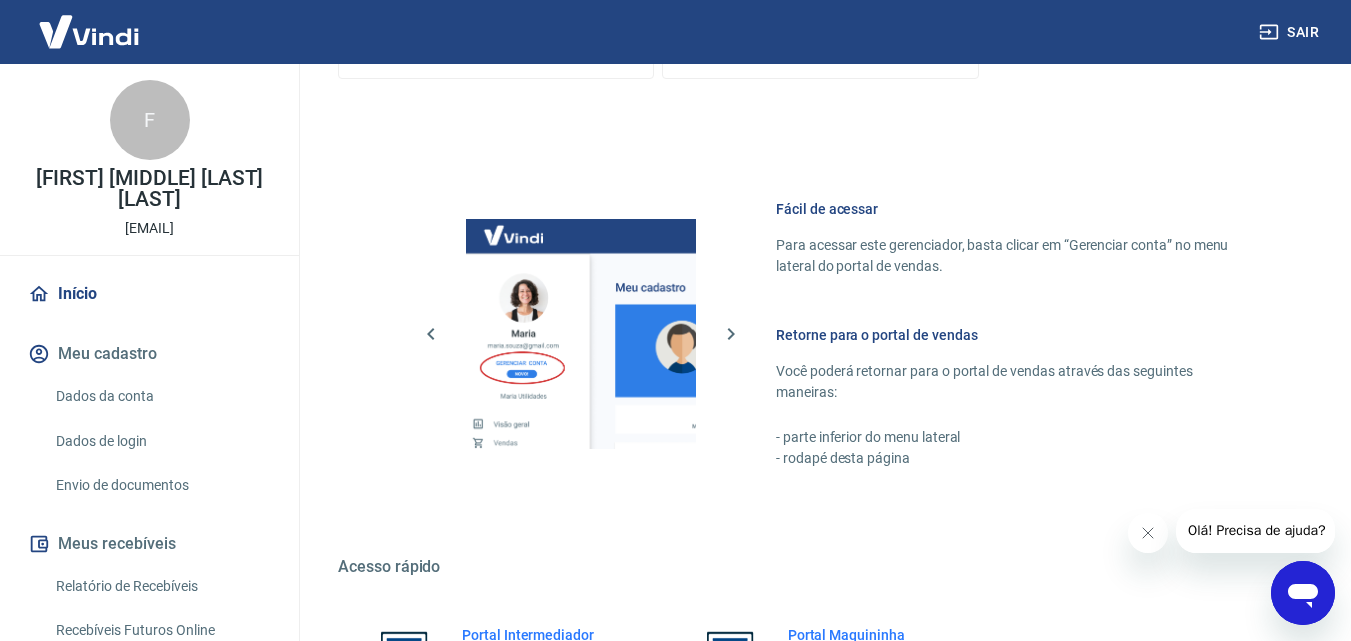 scroll, scrollTop: 607, scrollLeft: 0, axis: vertical 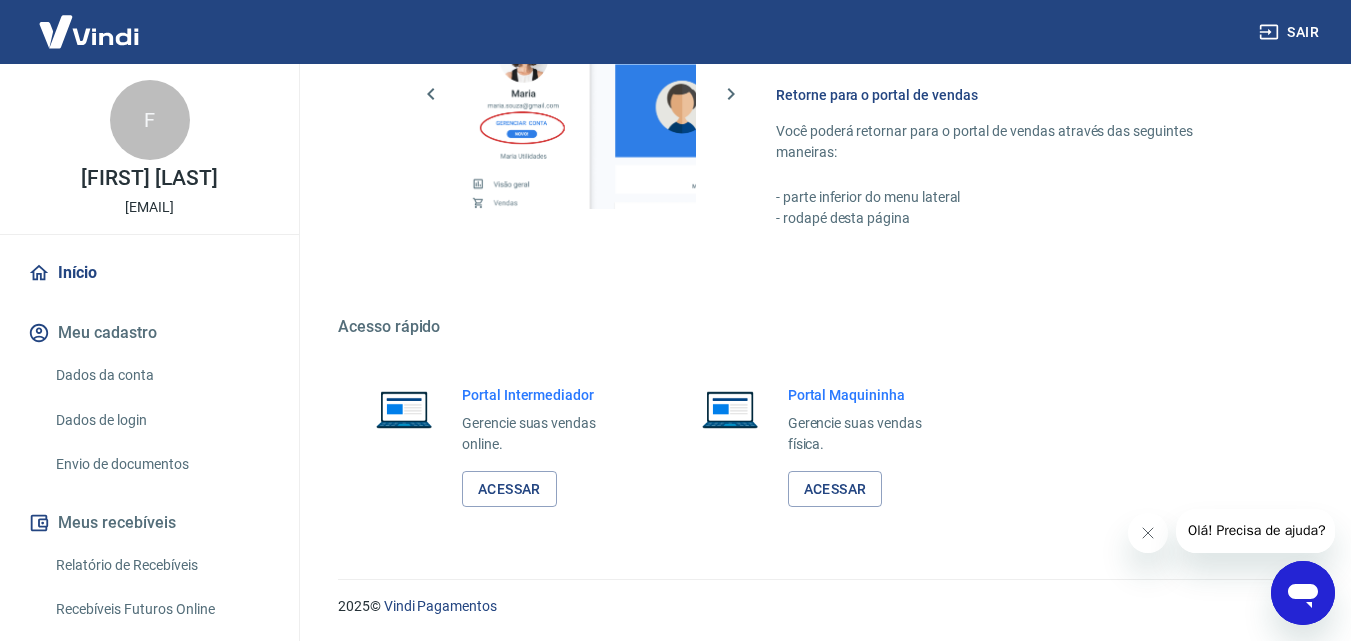 click on "Dados da conta" at bounding box center (161, 375) 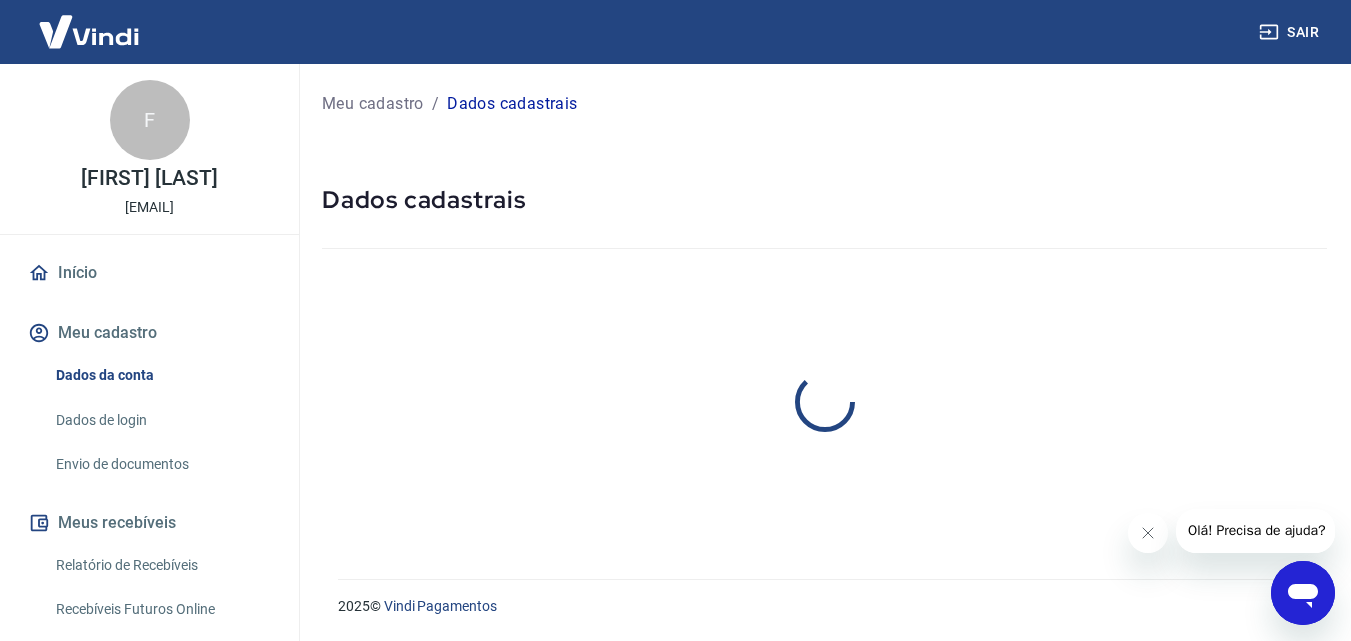 scroll, scrollTop: 0, scrollLeft: 0, axis: both 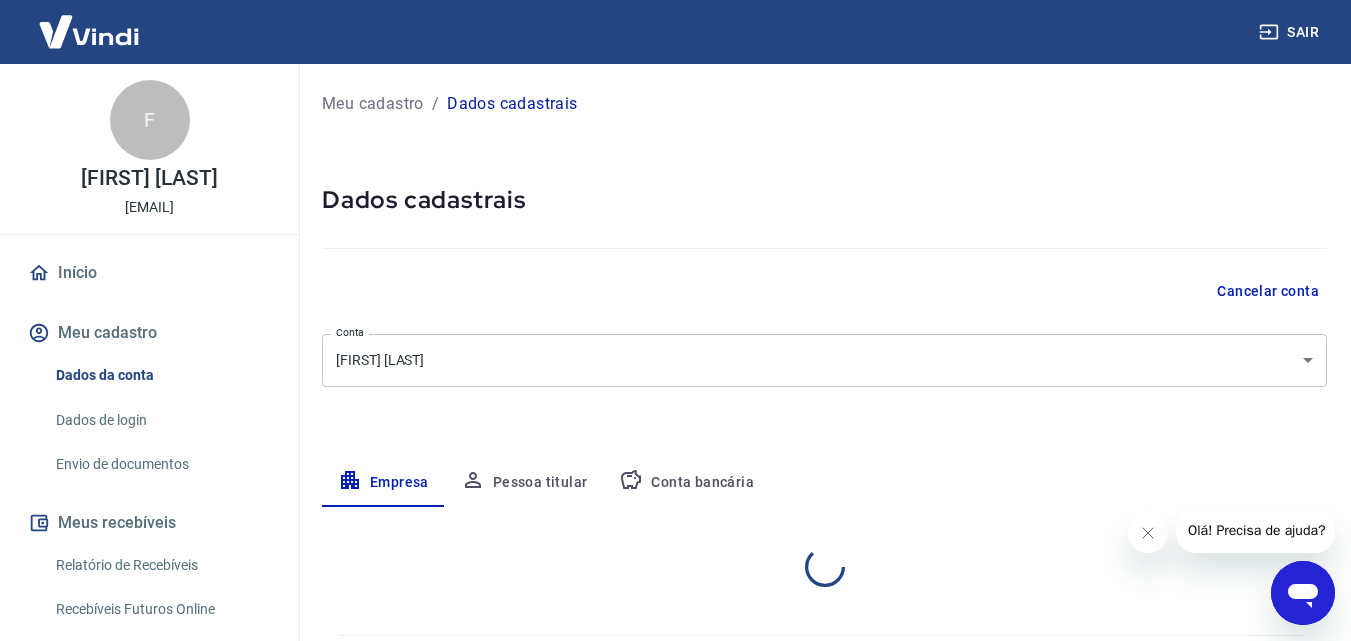 select on "SP" 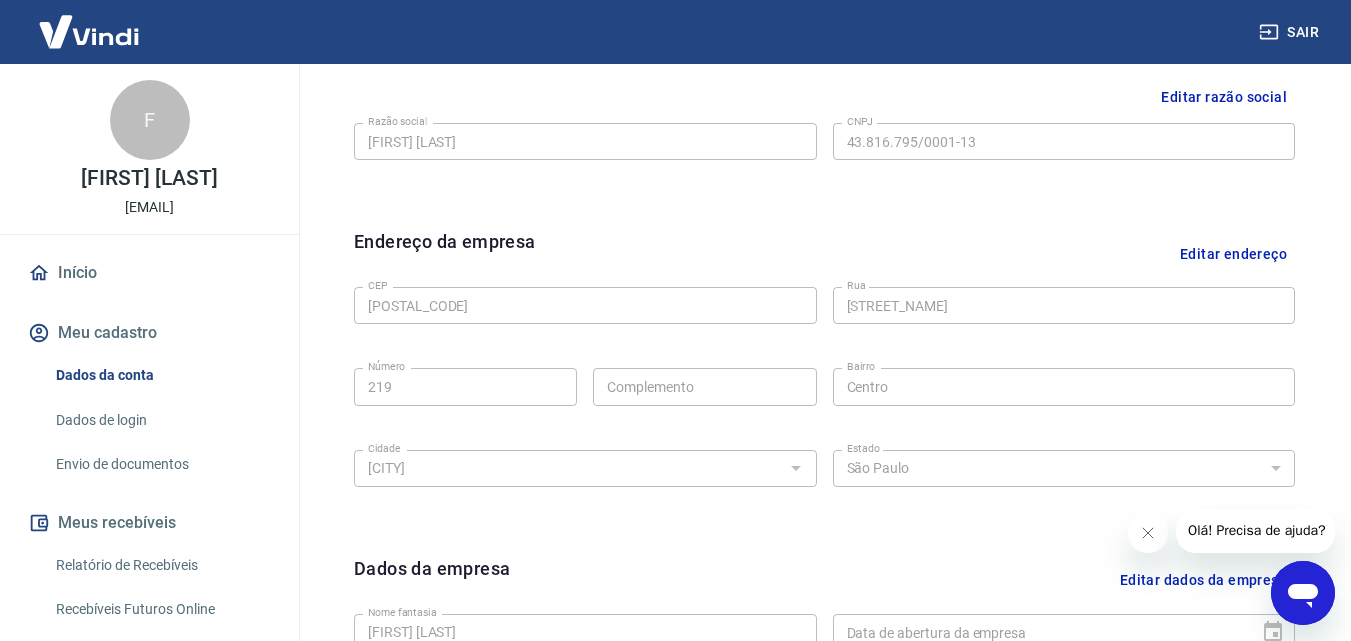 scroll, scrollTop: 300, scrollLeft: 0, axis: vertical 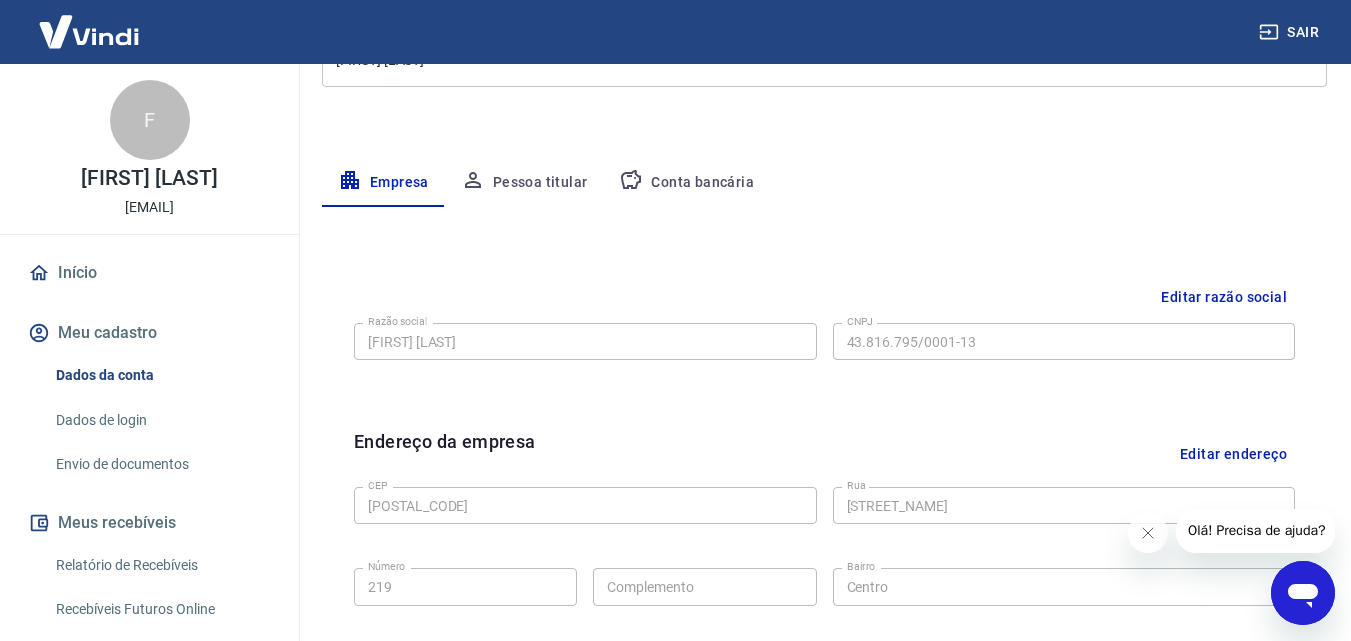 click on "Conta bancária" at bounding box center [686, 183] 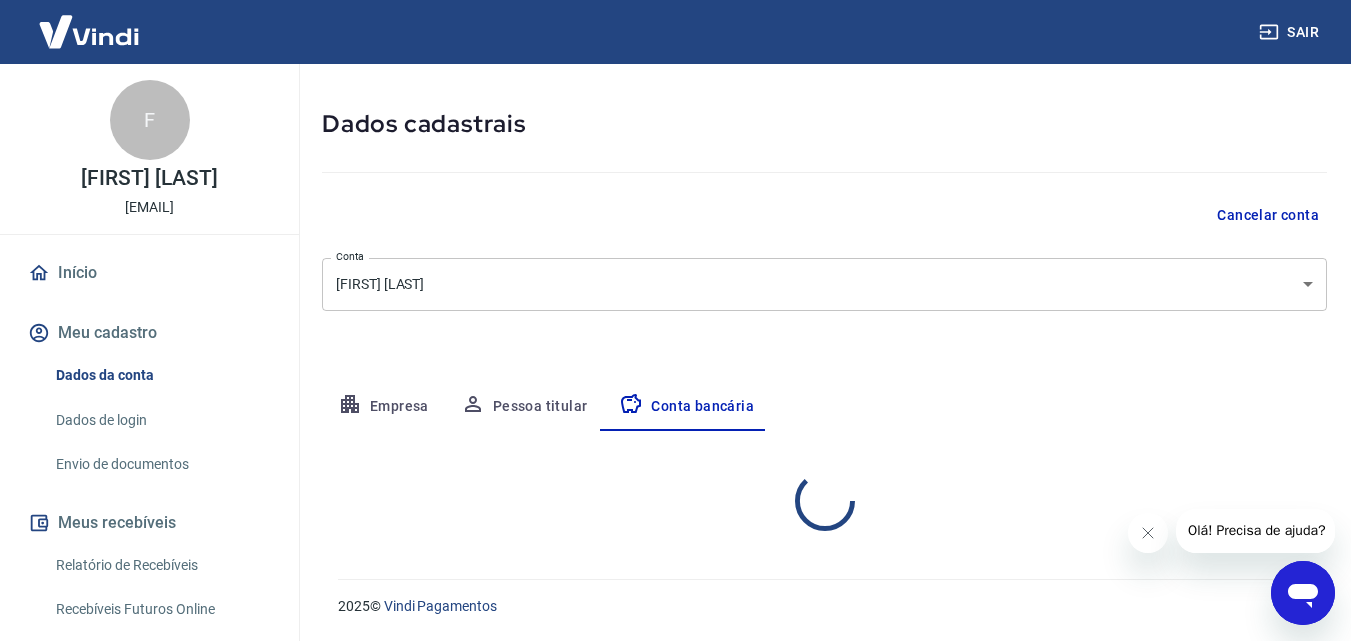 select on "1" 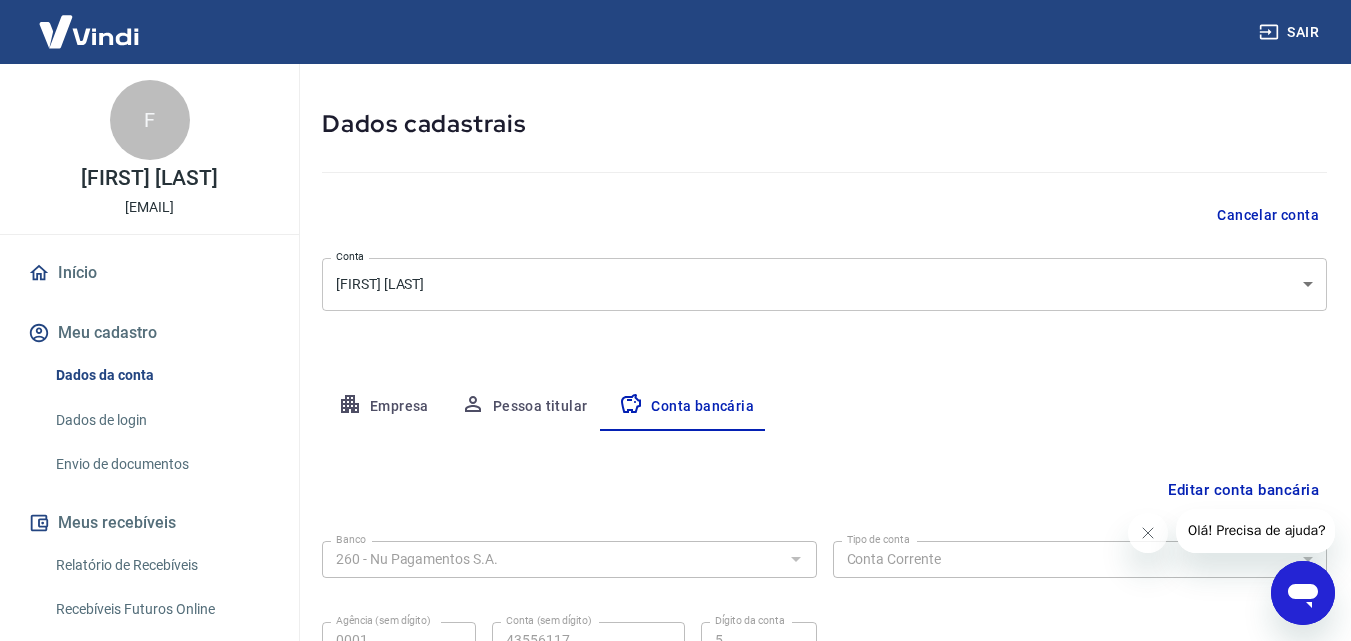 scroll, scrollTop: 270, scrollLeft: 0, axis: vertical 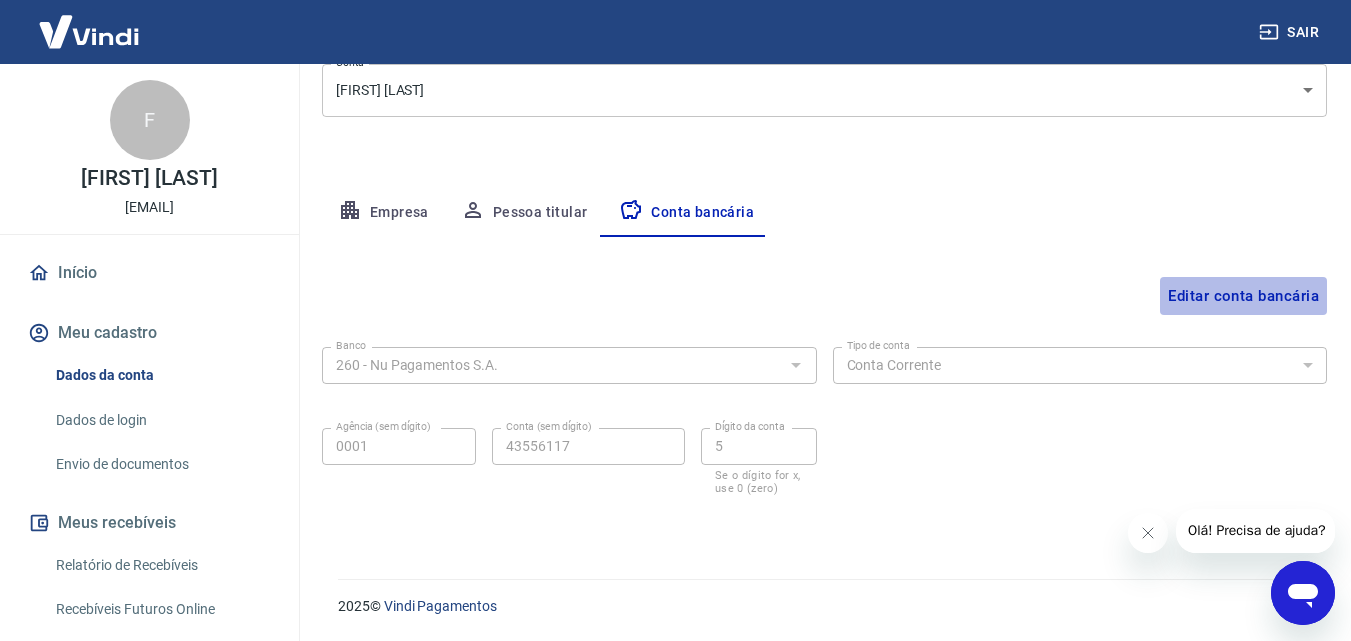 click on "Editar conta bancária" at bounding box center [1243, 296] 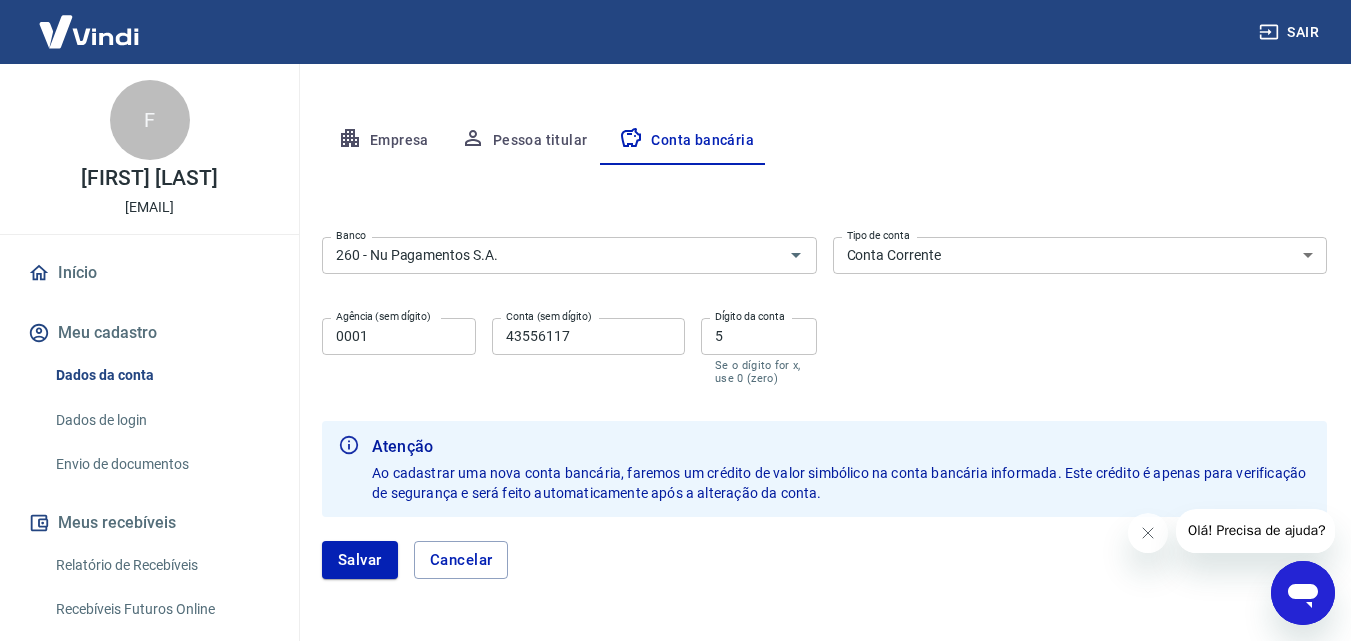scroll, scrollTop: 414, scrollLeft: 0, axis: vertical 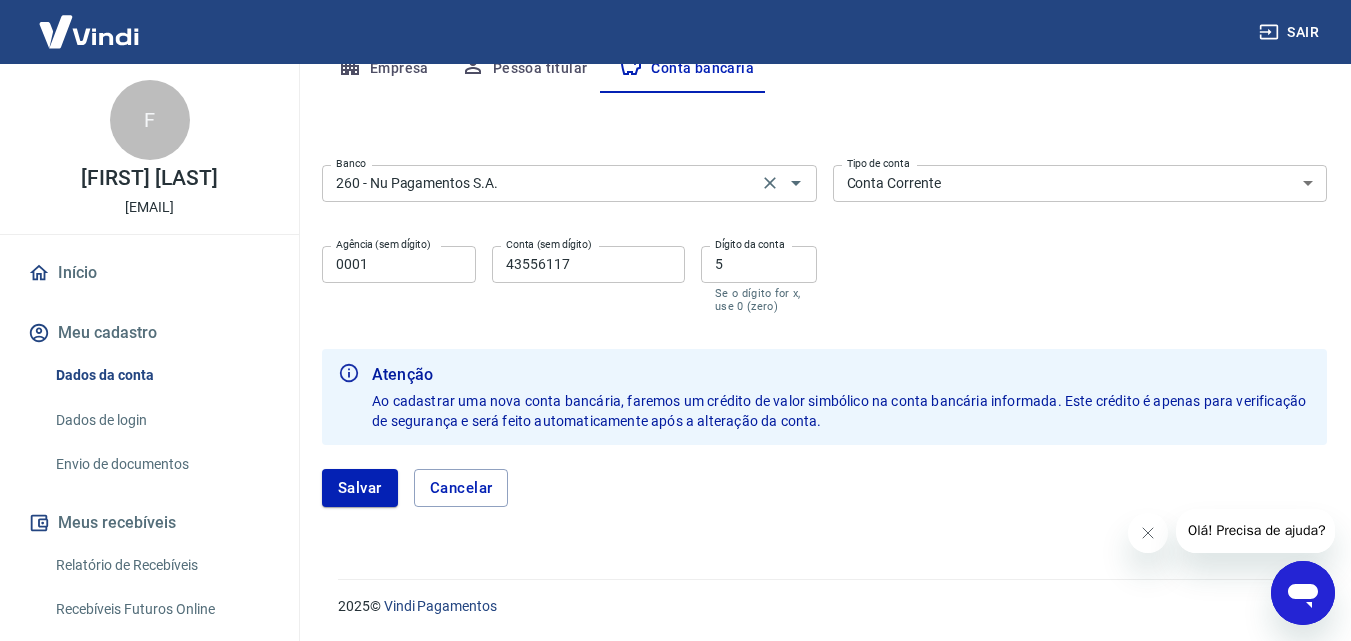click on "260 - Nu Pagamentos S.A. Banco" at bounding box center (569, 183) 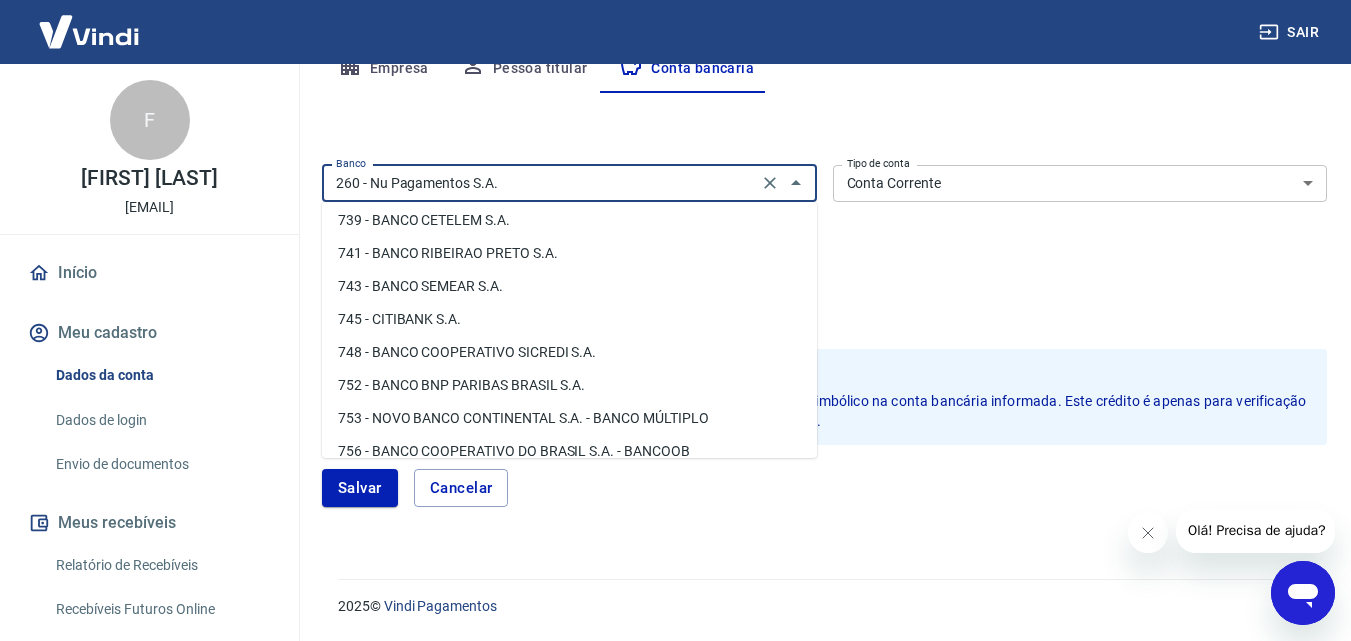scroll, scrollTop: 3102, scrollLeft: 0, axis: vertical 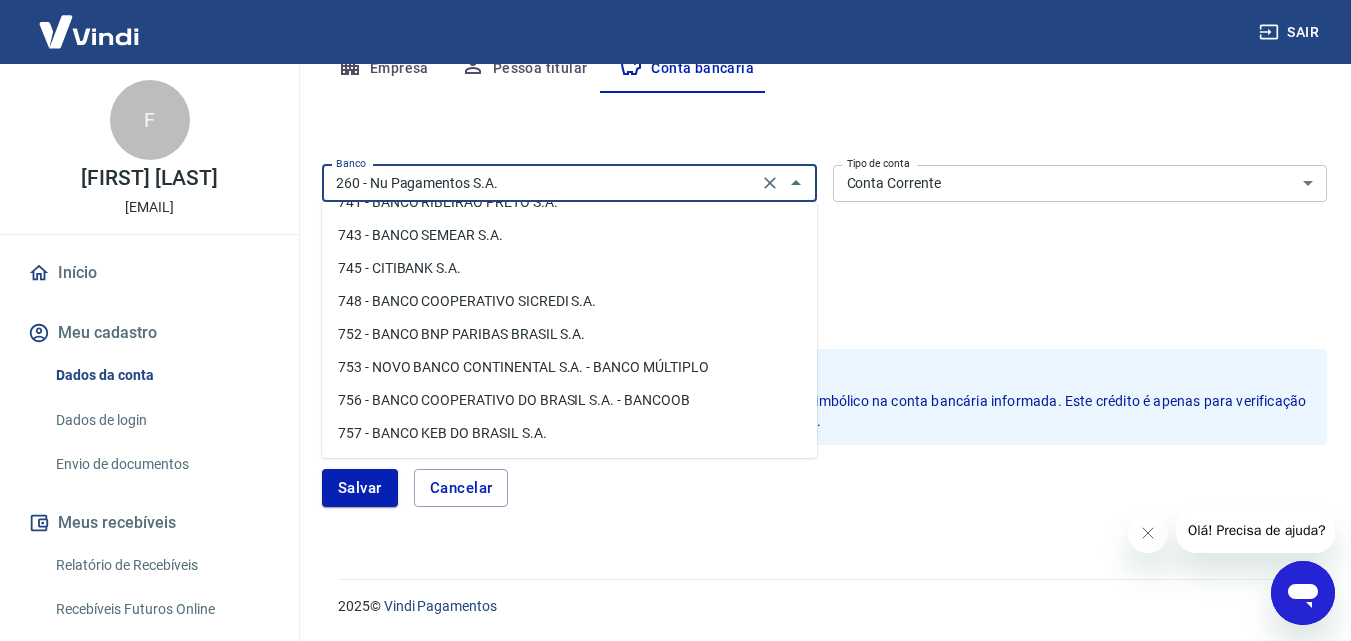 click on "Banco 260 - Nu Pagamentos S.A. Banco Tipo de conta Conta Corrente Conta Poupança Tipo de conta Agência (sem dígito) 0001 Agência (sem dígito) Conta (sem dígito) 43556117 Conta (sem dígito) Dígito da conta 5 Dígito da conta Se o dígito for x, use 0 (zero)" at bounding box center [824, 237] 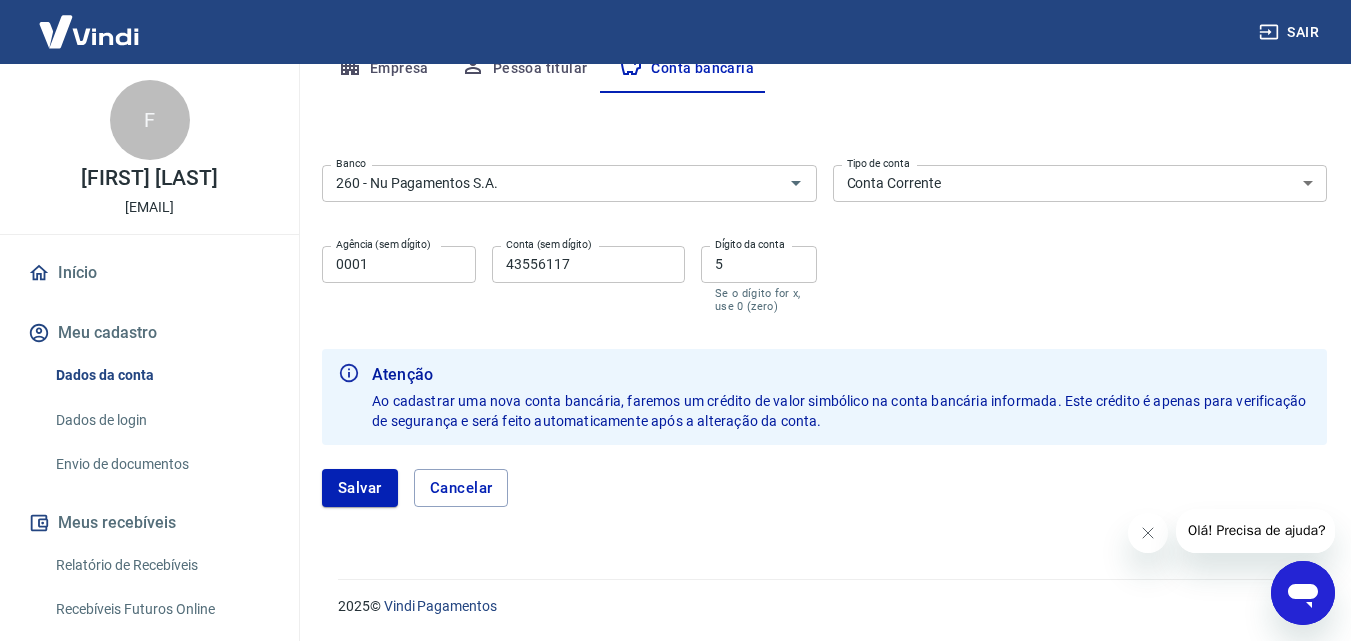 click on "Conta Corrente Conta Poupança" at bounding box center [1080, 183] 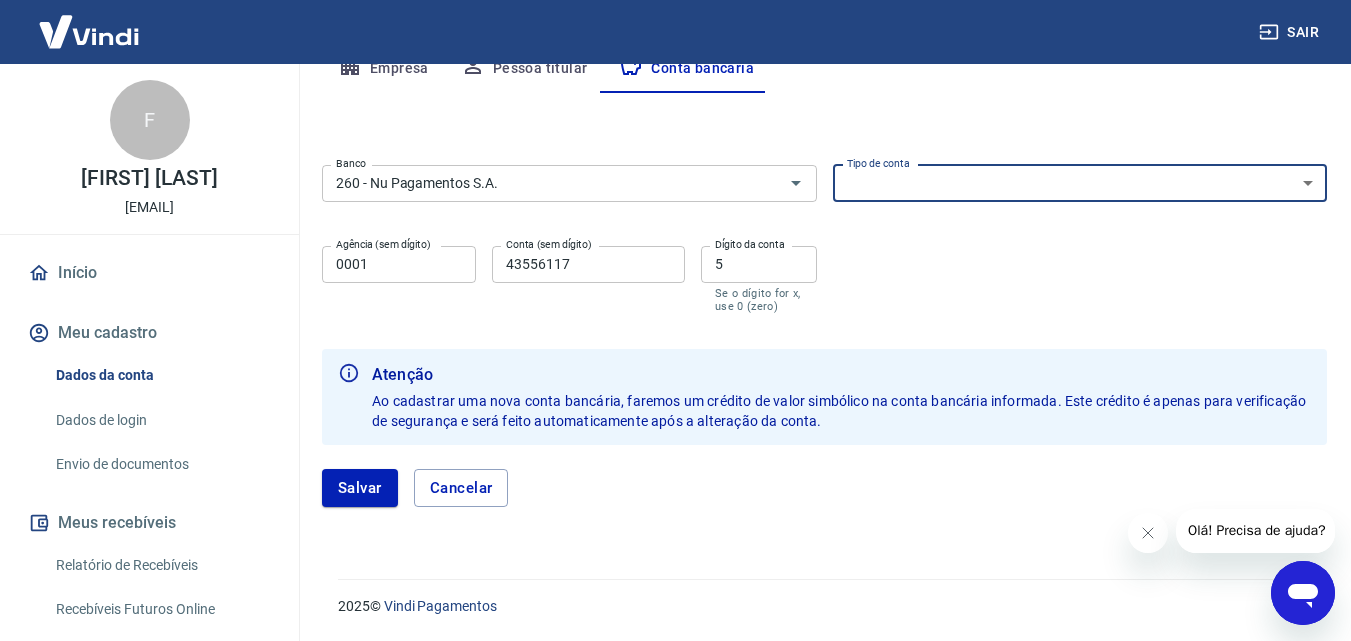 click on "Conta Corrente Conta Poupança" at bounding box center (1080, 183) 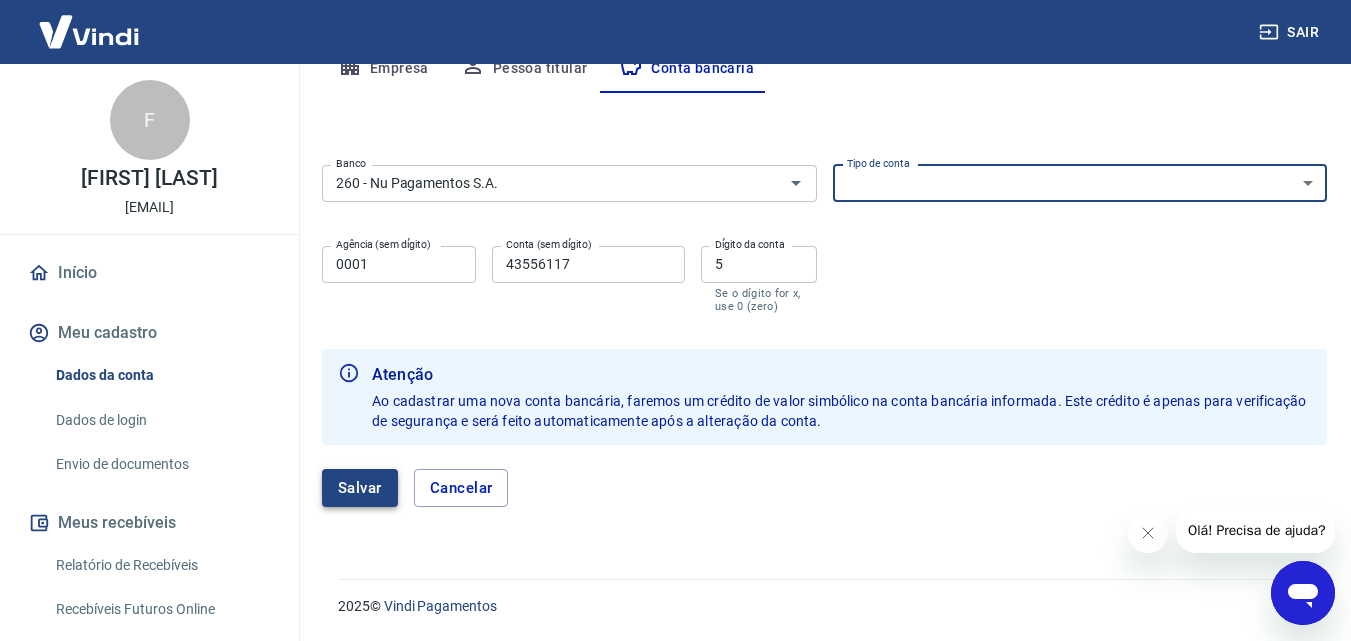 click on "Salvar" at bounding box center [360, 488] 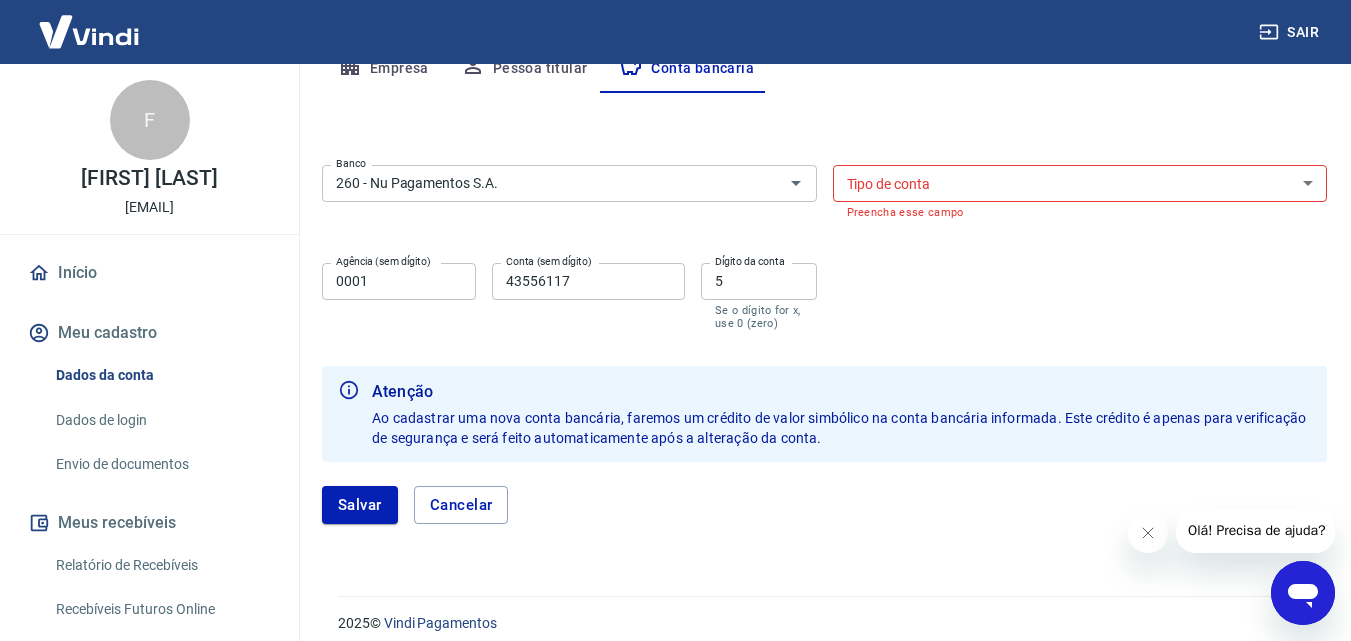 click on "Conta Corrente Conta Poupança" at bounding box center [1080, 183] 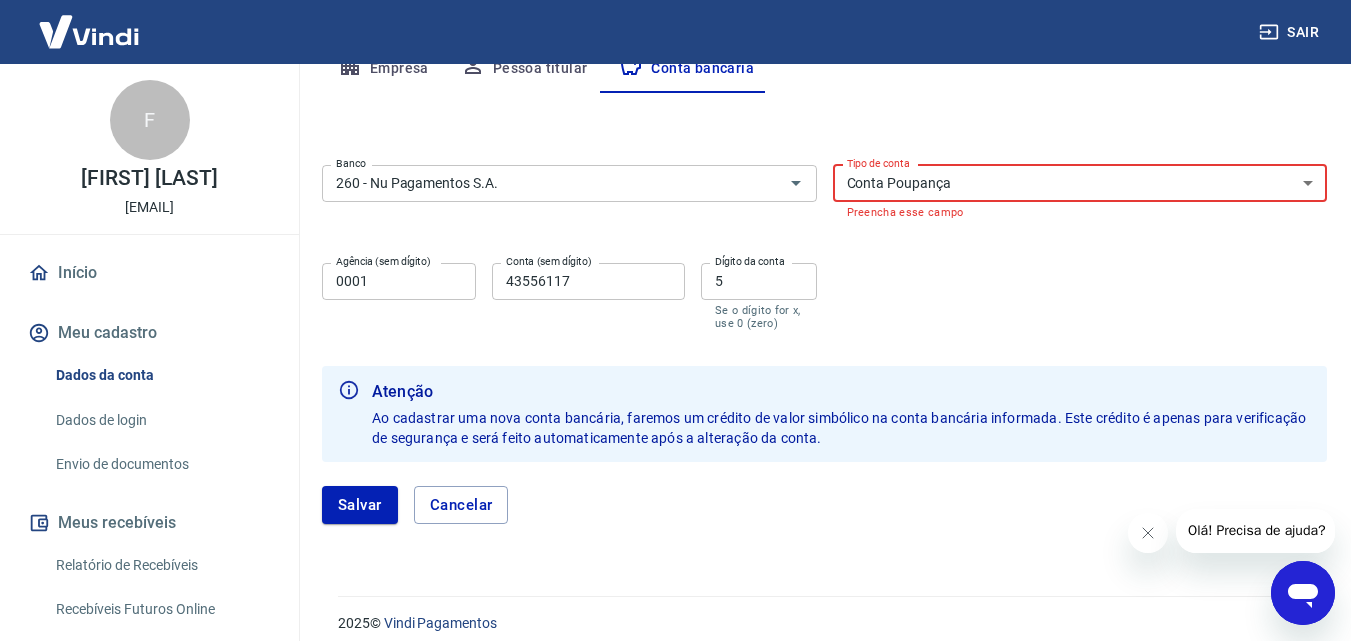 click on "Conta Corrente Conta Poupança" at bounding box center (1080, 183) 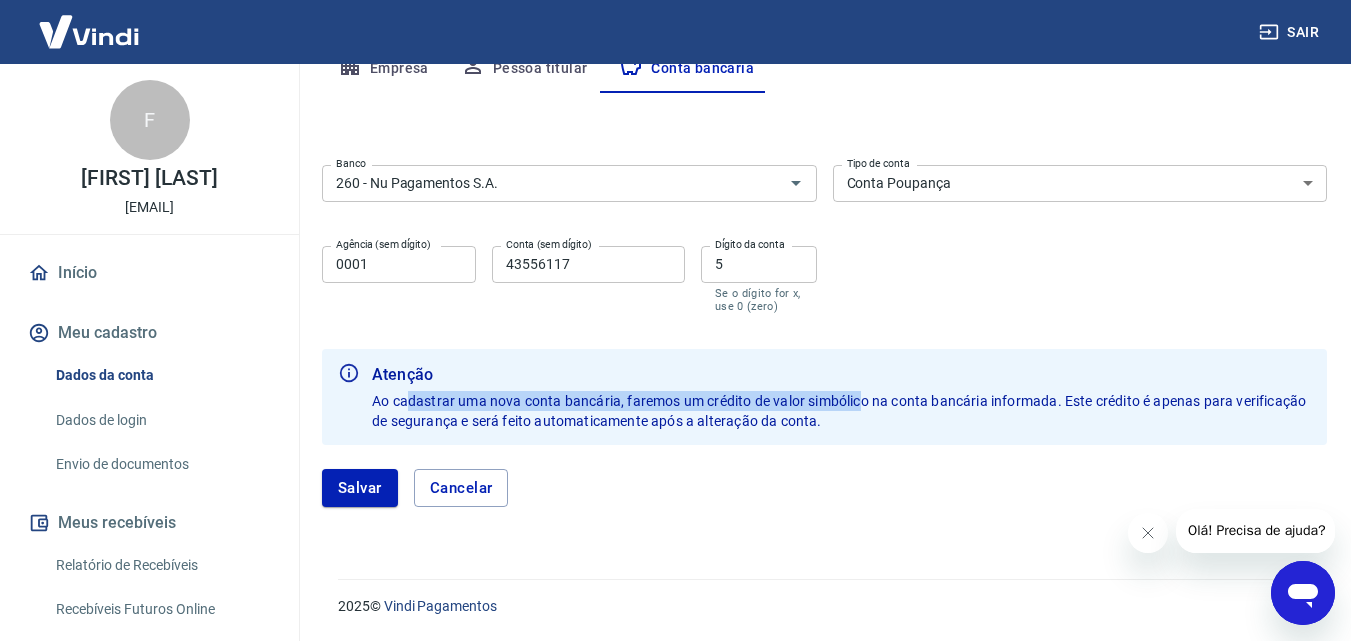 drag, startPoint x: 421, startPoint y: 402, endPoint x: 872, endPoint y: 393, distance: 451.08978 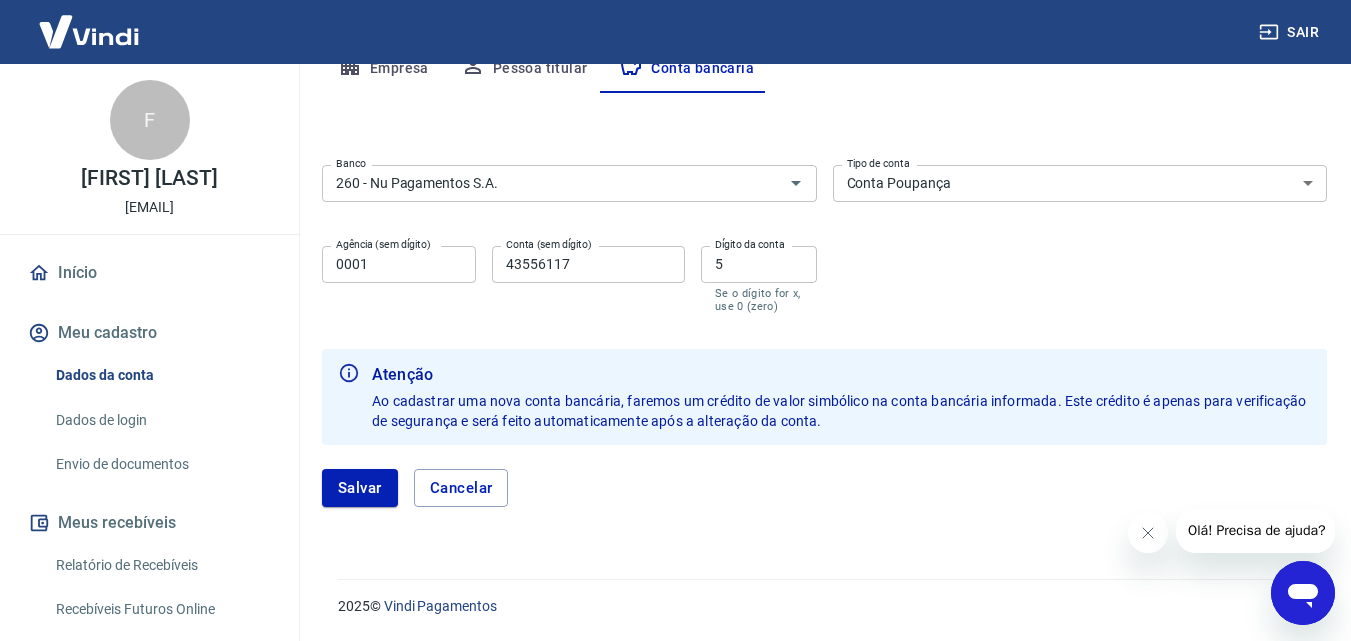 click on "Ao cadastrar uma nova conta bancária, faremos um crédito de valor simbólico na conta bancária informada. Este crédito é apenas para verificação de segurança e será feito automaticamente após a alteração da conta." at bounding box center [840, 411] 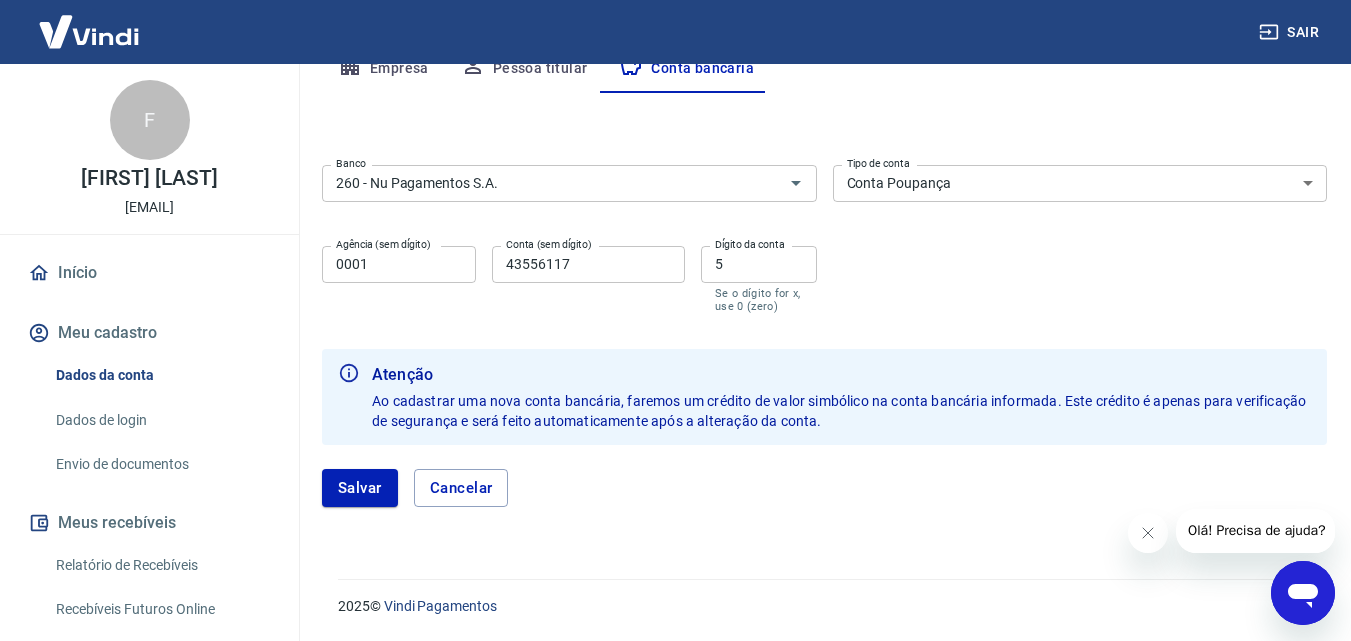 click on "Conta Corrente Conta Poupança" at bounding box center (1080, 183) 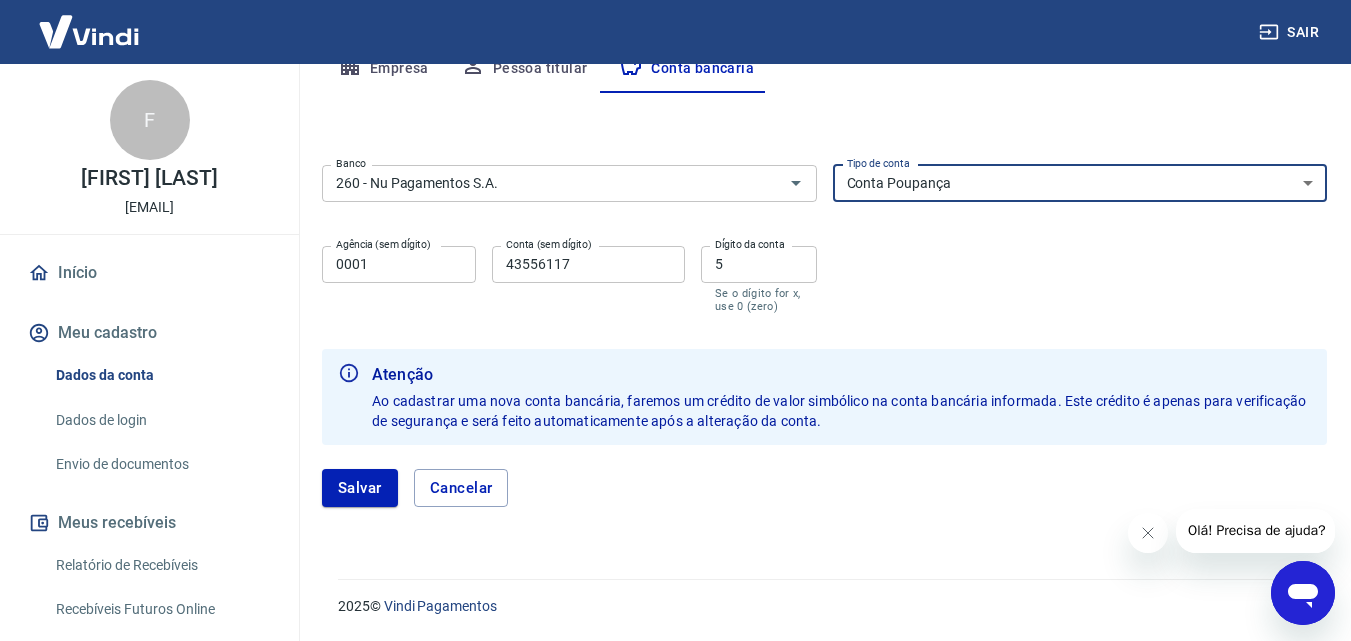 select on "1" 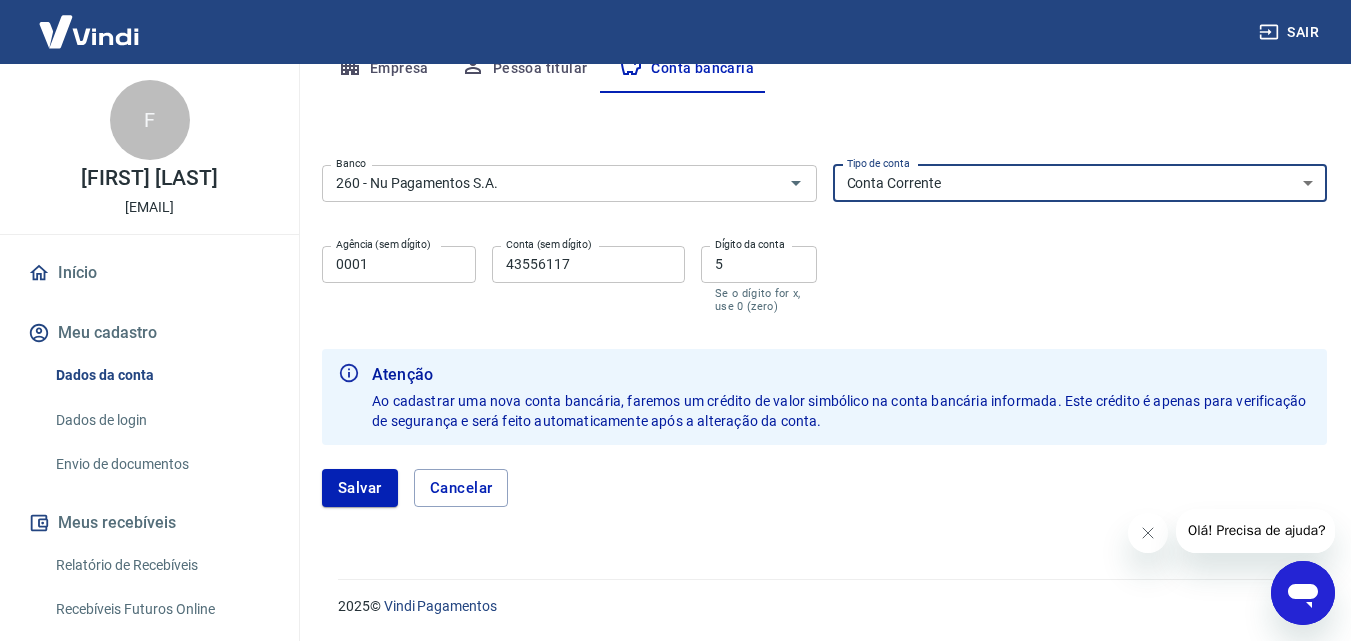 click on "Conta Corrente Conta Poupança" at bounding box center [1080, 183] 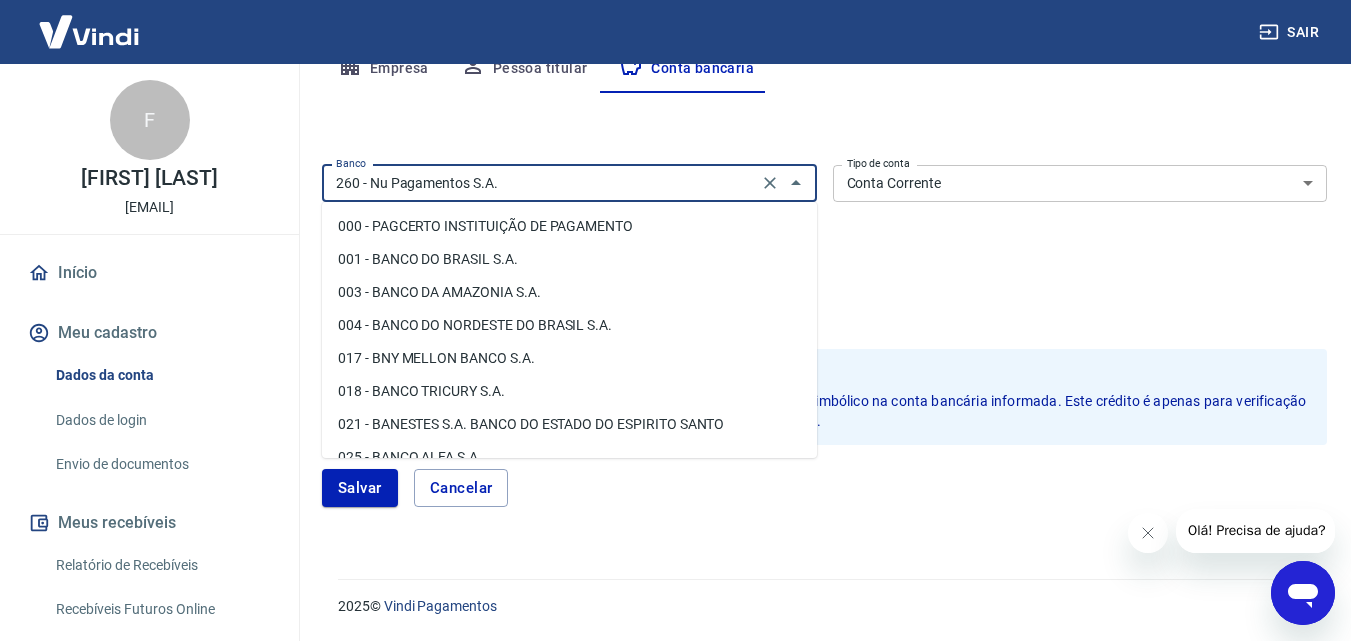scroll, scrollTop: 1423, scrollLeft: 0, axis: vertical 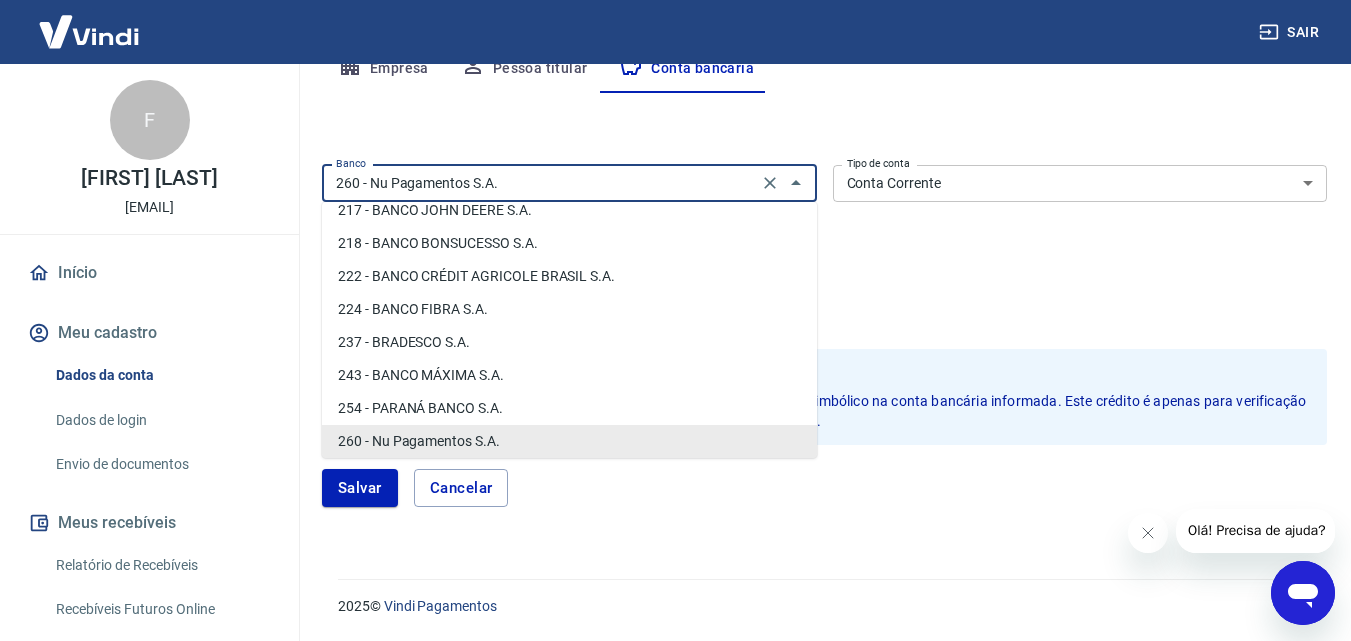 drag, startPoint x: 64, startPoint y: 161, endPoint x: 9, endPoint y: 164, distance: 55.081757 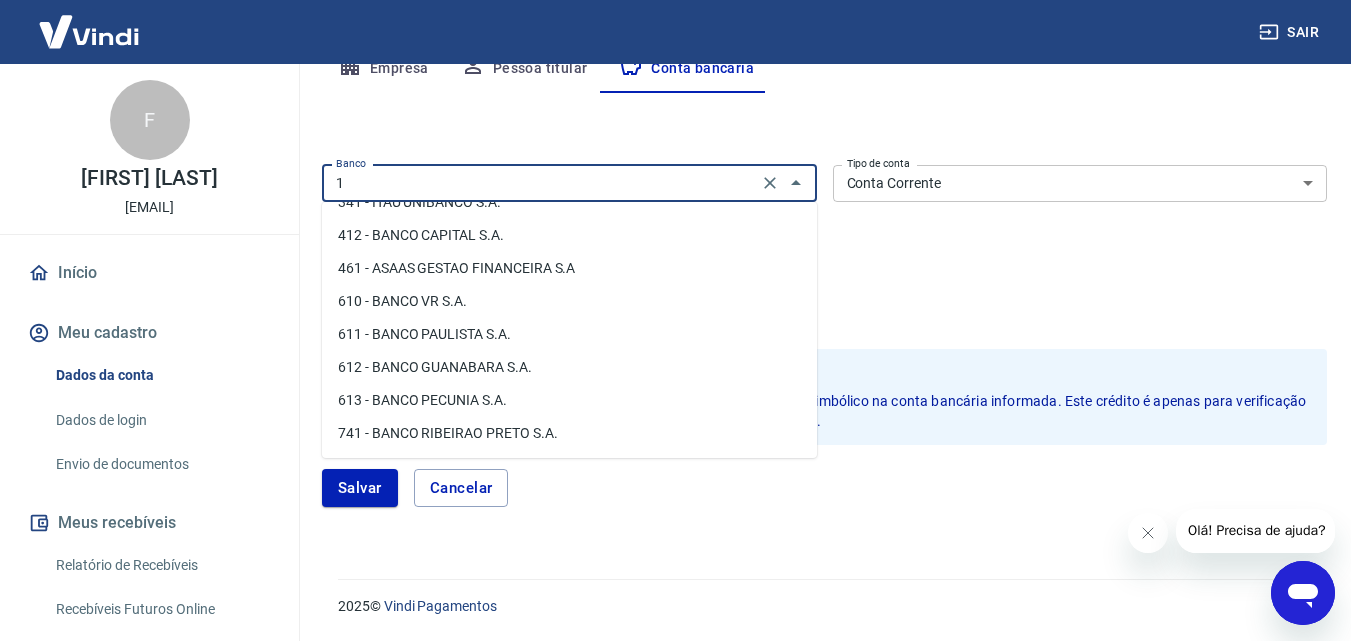 scroll, scrollTop: 0, scrollLeft: 0, axis: both 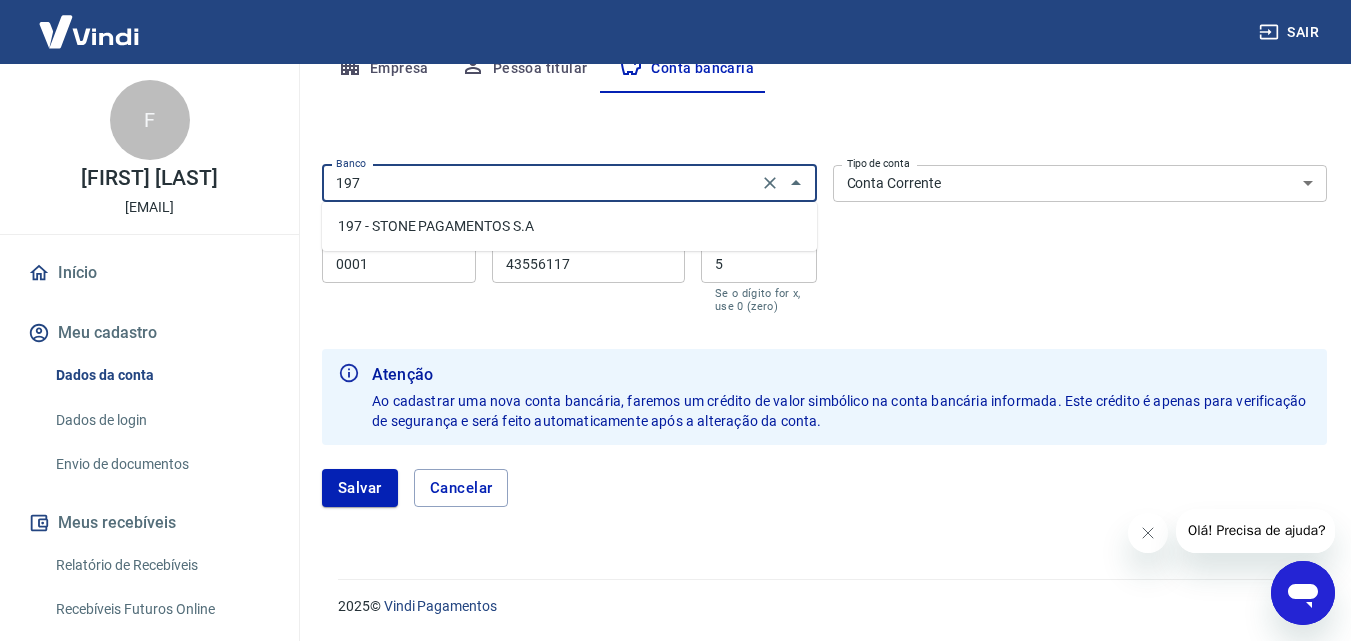 click on "197 - STONE PAGAMENTOS S.A" at bounding box center [569, 226] 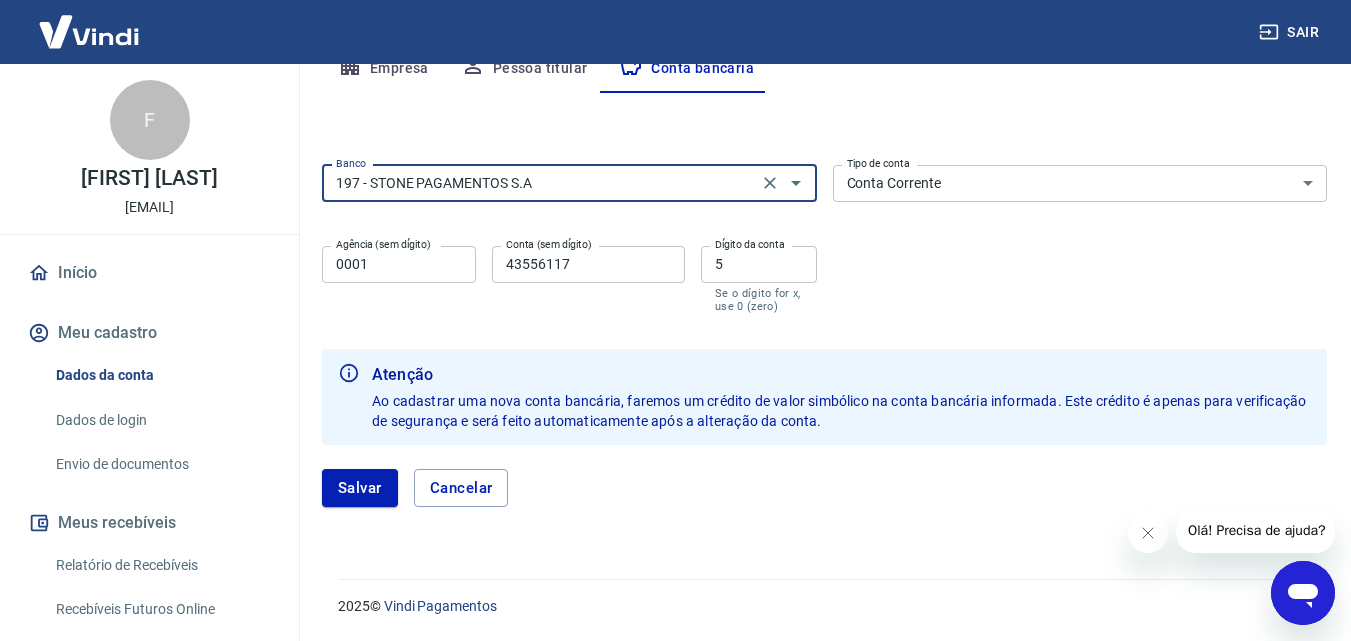 type on "197 - STONE PAGAMENTOS S.A" 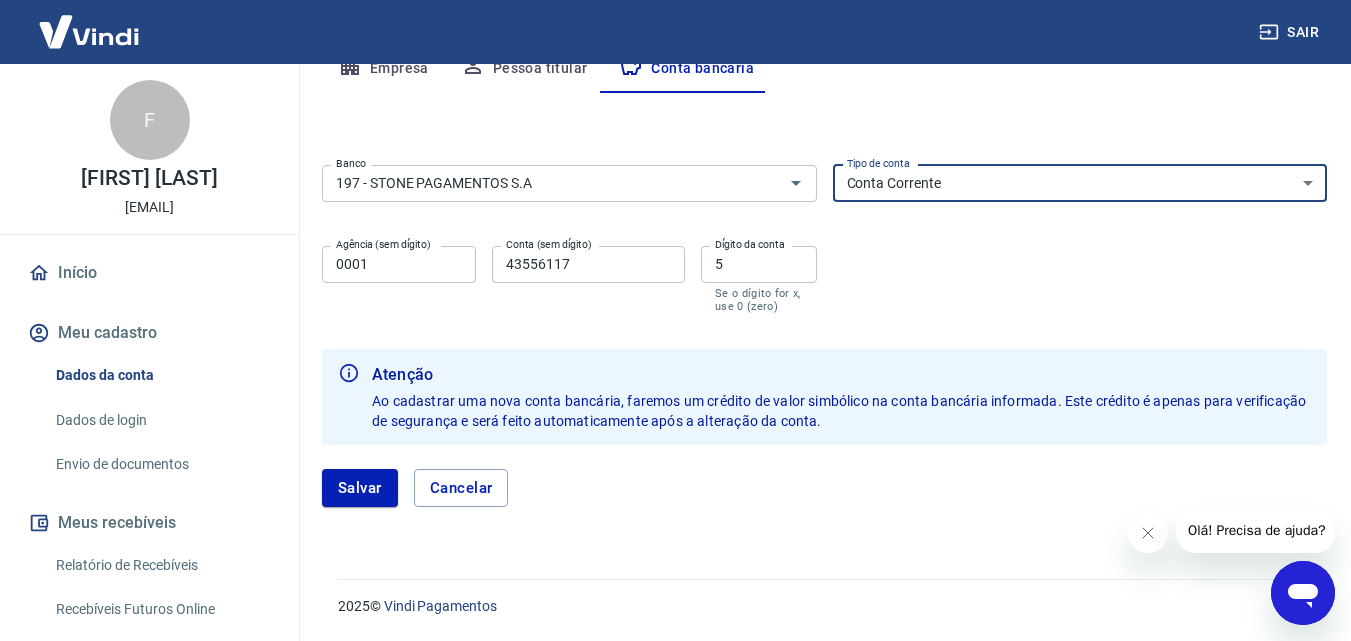click on "43556117" at bounding box center [588, 264] 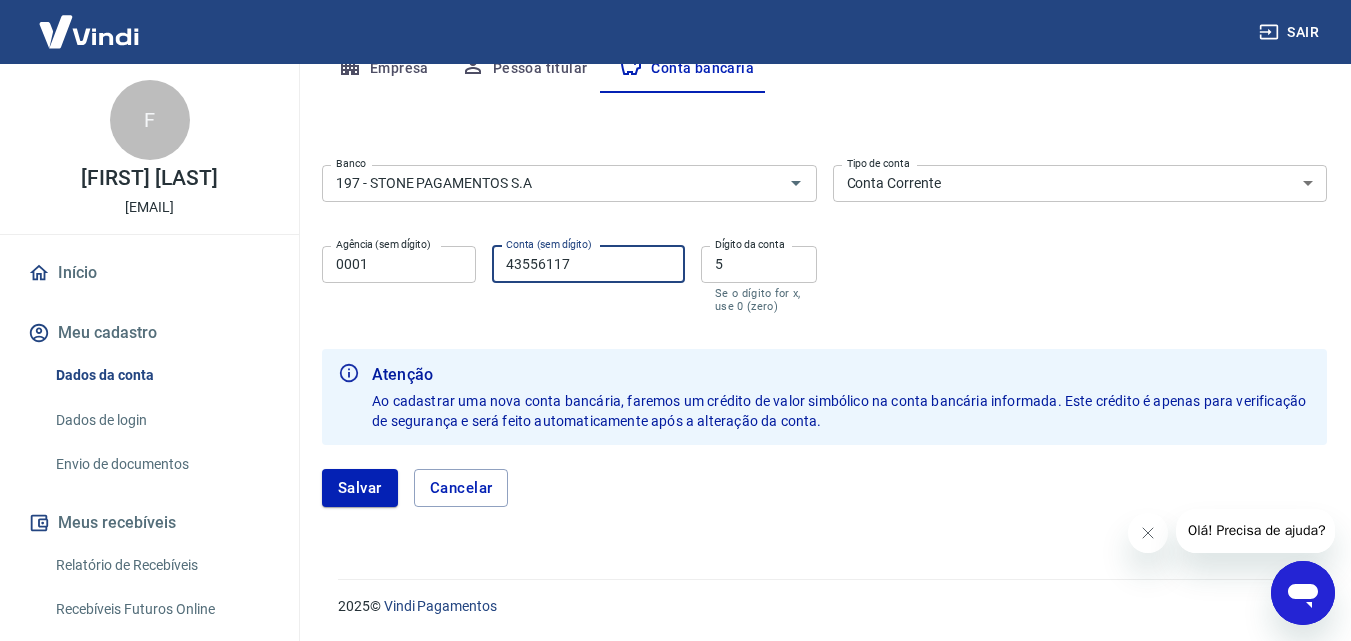 drag, startPoint x: 641, startPoint y: 270, endPoint x: 321, endPoint y: 274, distance: 320.025 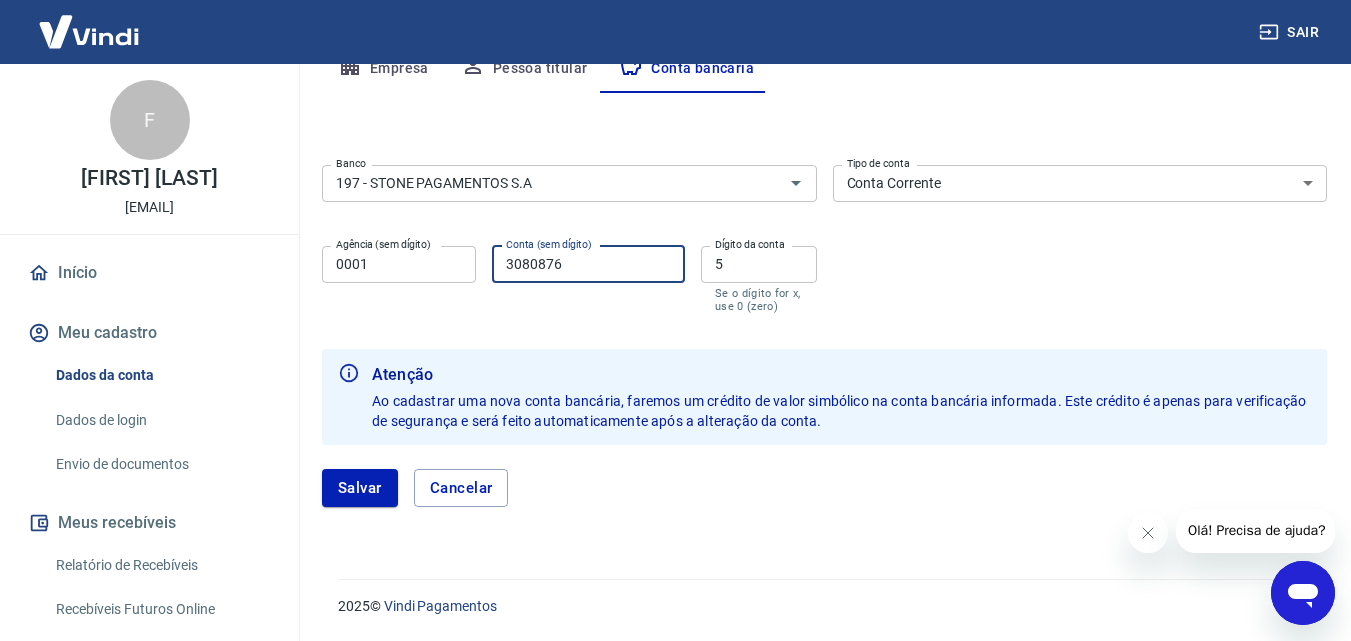 type on "3080876" 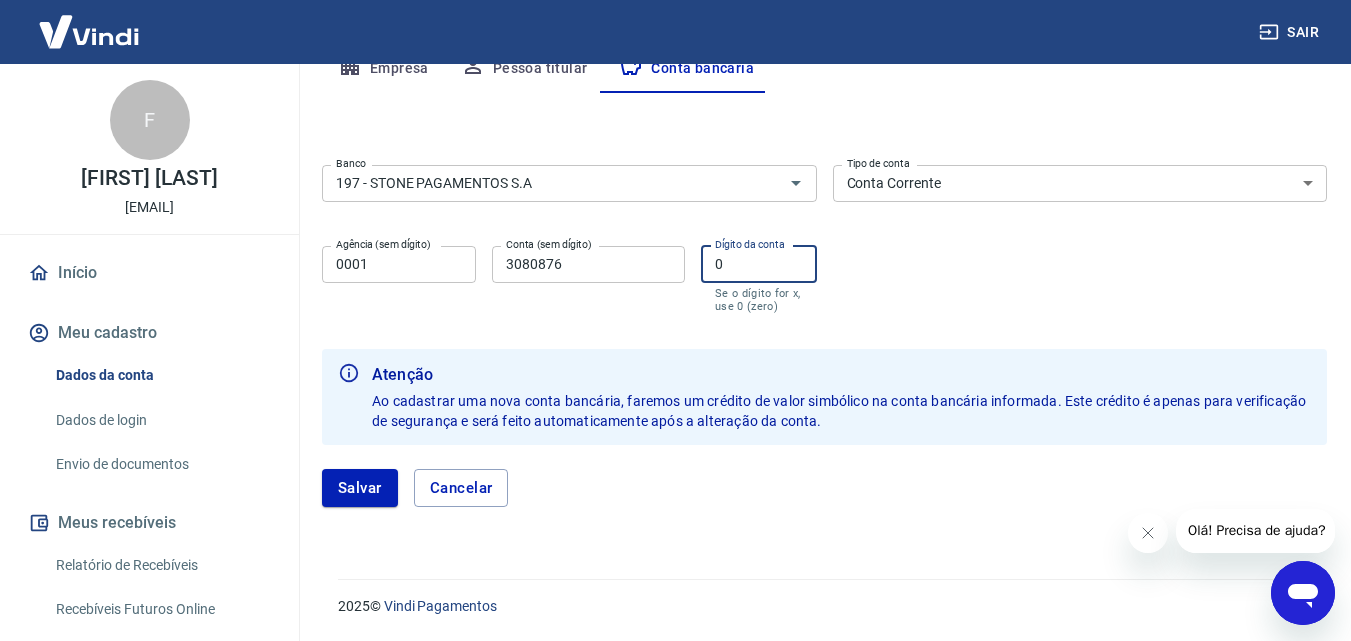type on "0" 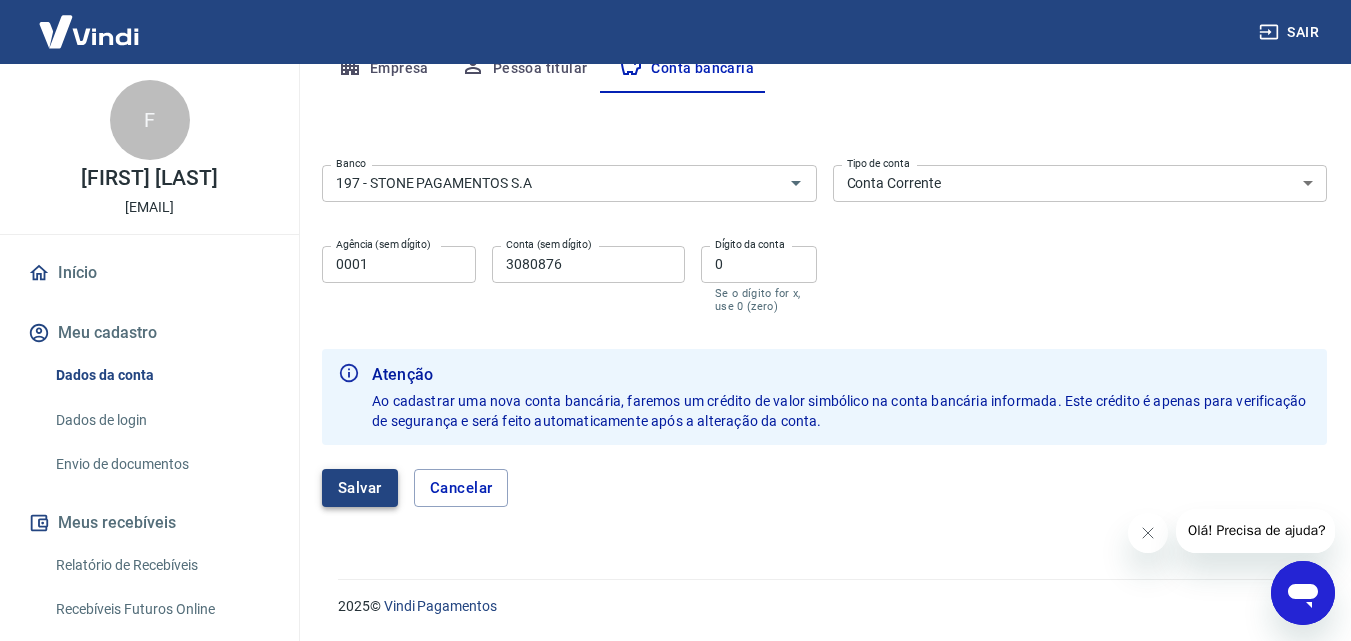 click on "Salvar" at bounding box center (360, 488) 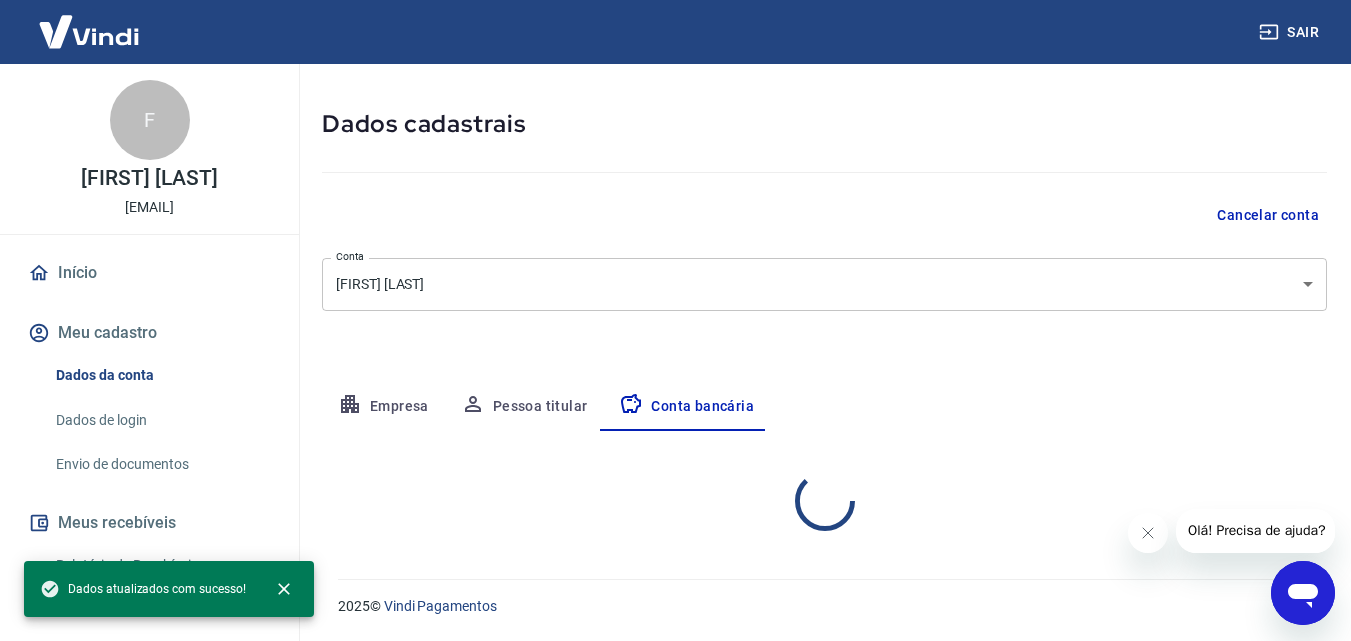 select on "1" 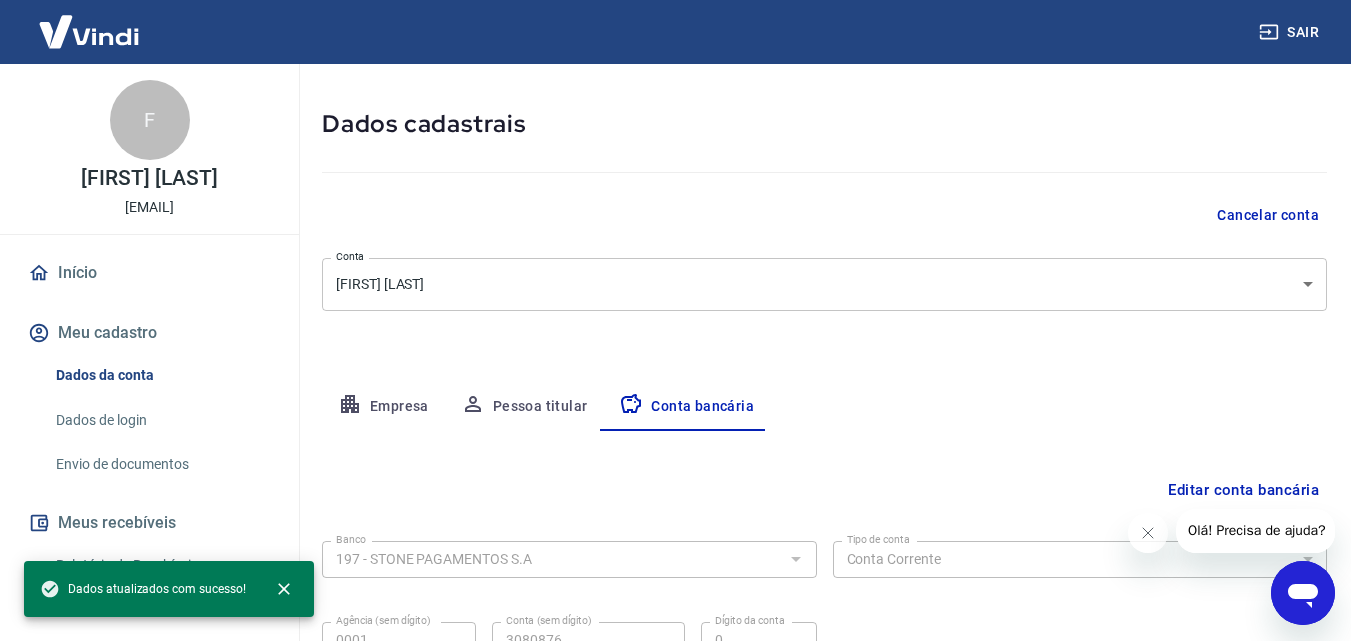scroll, scrollTop: 270, scrollLeft: 0, axis: vertical 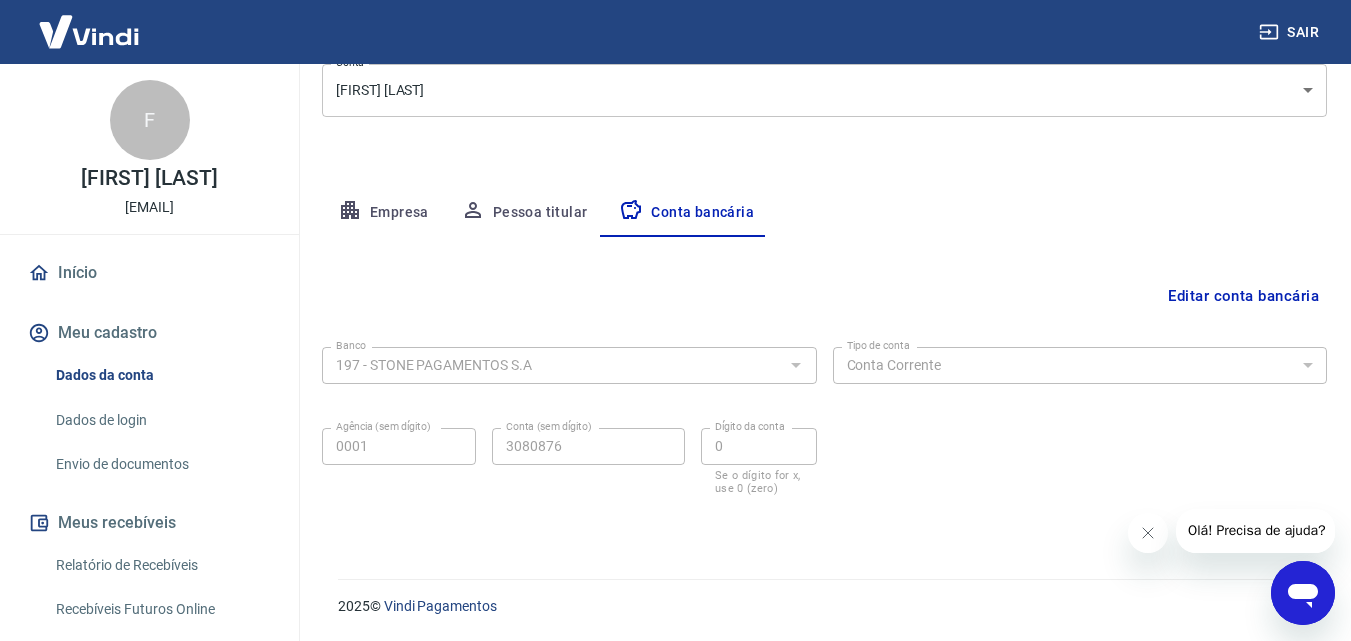 drag, startPoint x: 968, startPoint y: 496, endPoint x: 717, endPoint y: 502, distance: 251.0717 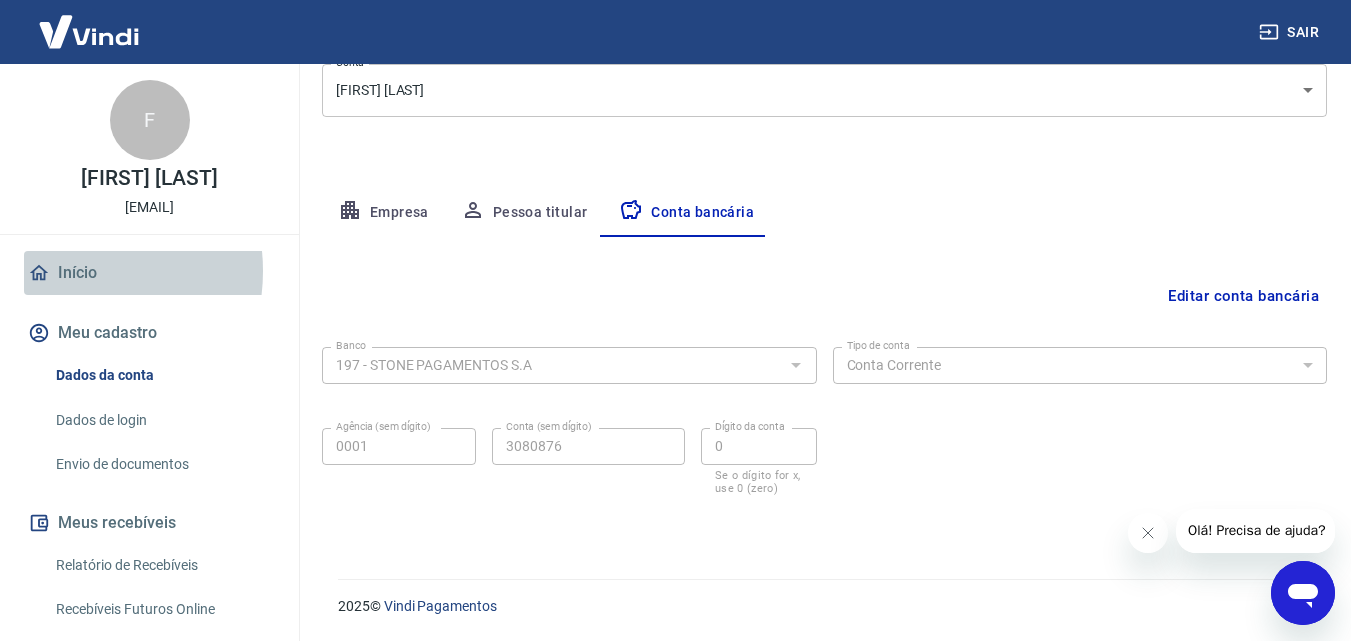 click on "Início" at bounding box center [149, 273] 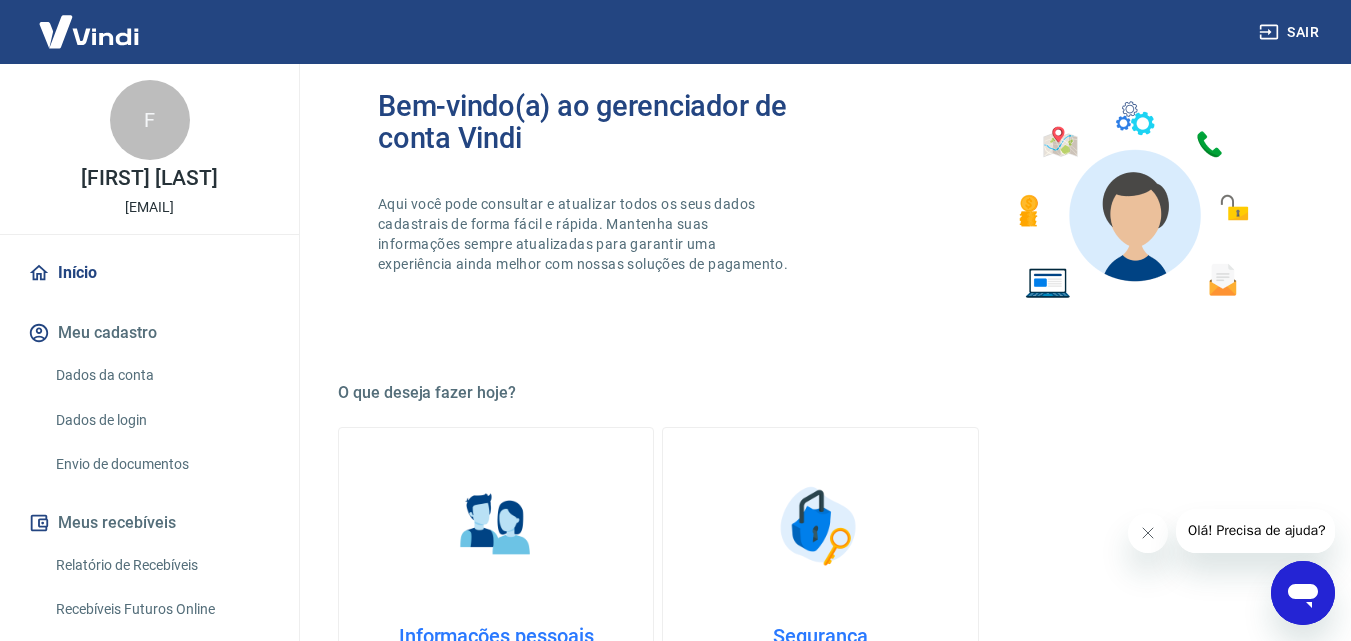 scroll, scrollTop: 1207, scrollLeft: 0, axis: vertical 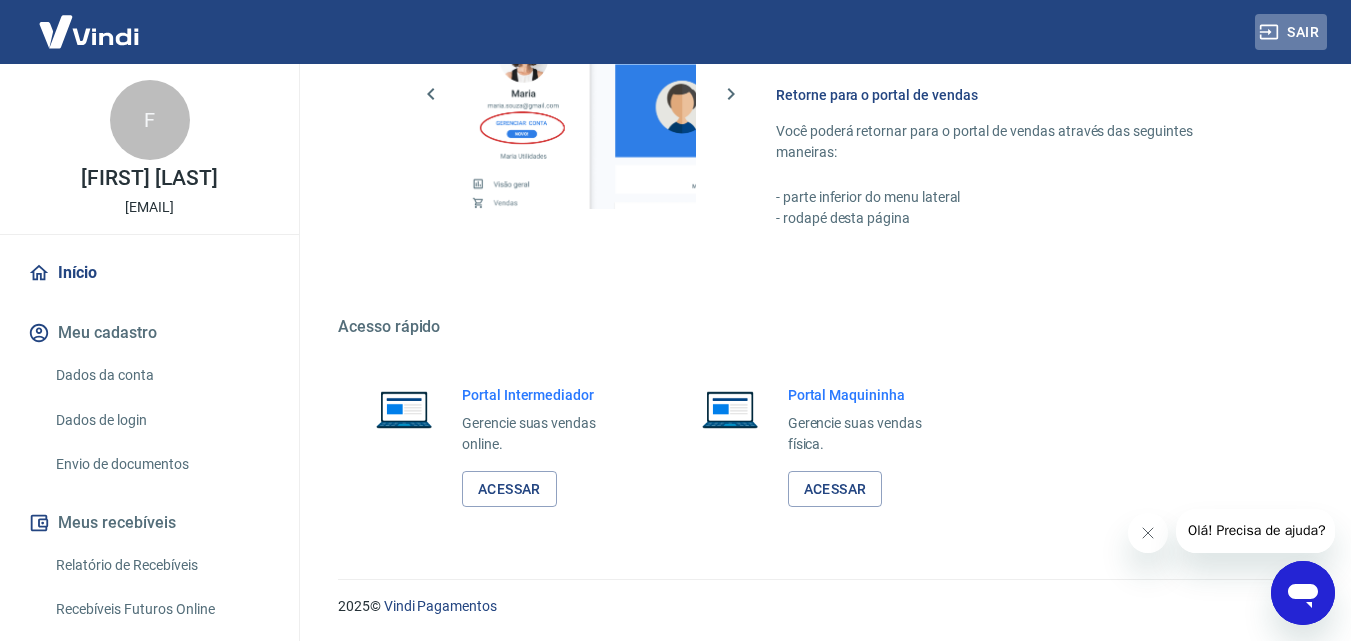 click on "Sair" at bounding box center (1291, 32) 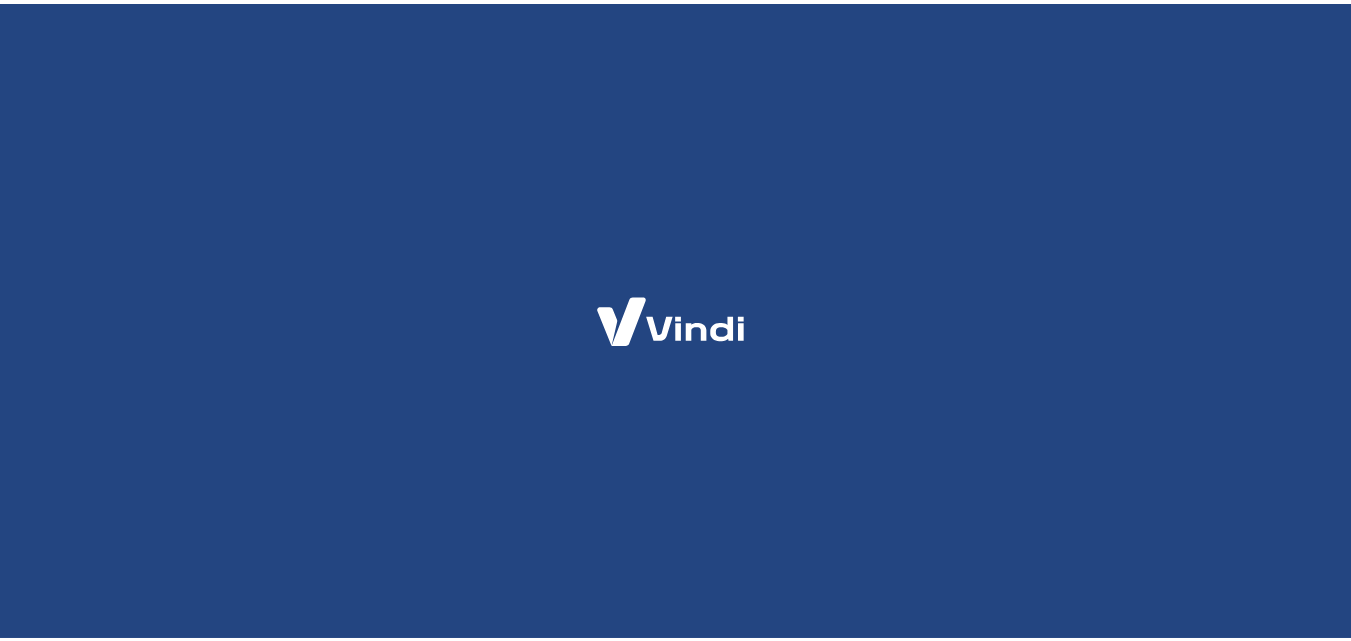 scroll, scrollTop: 0, scrollLeft: 0, axis: both 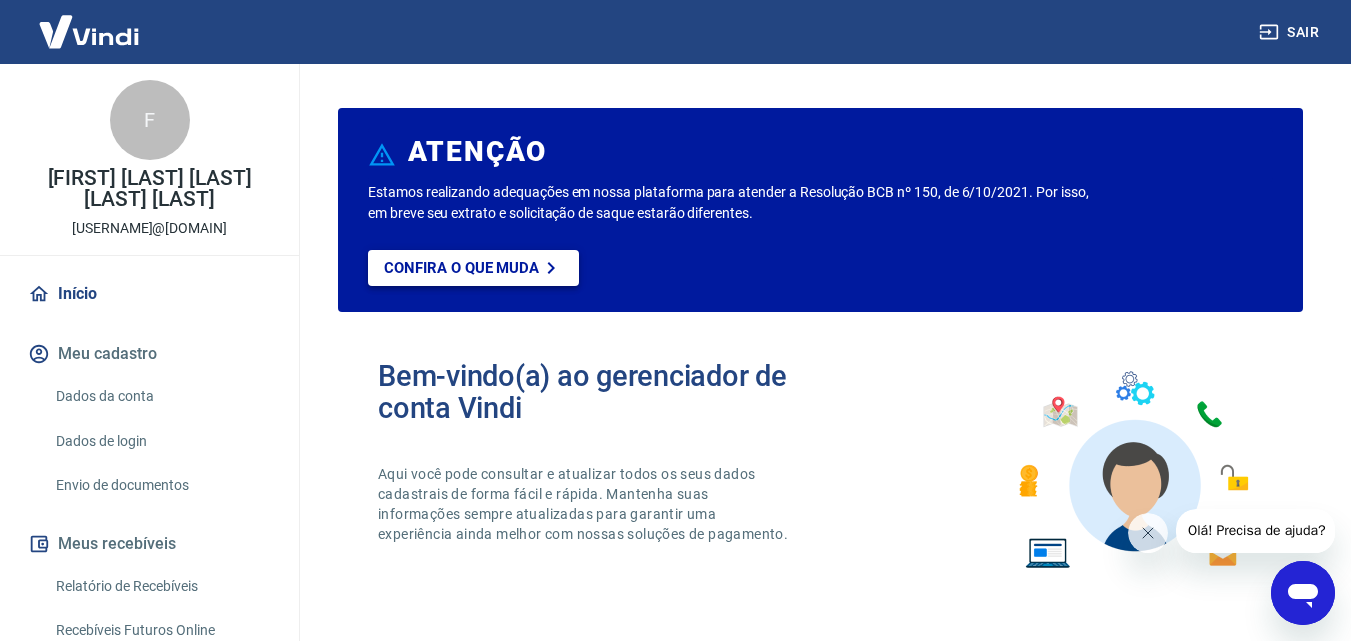 click on "Confira o que muda" at bounding box center [461, 268] 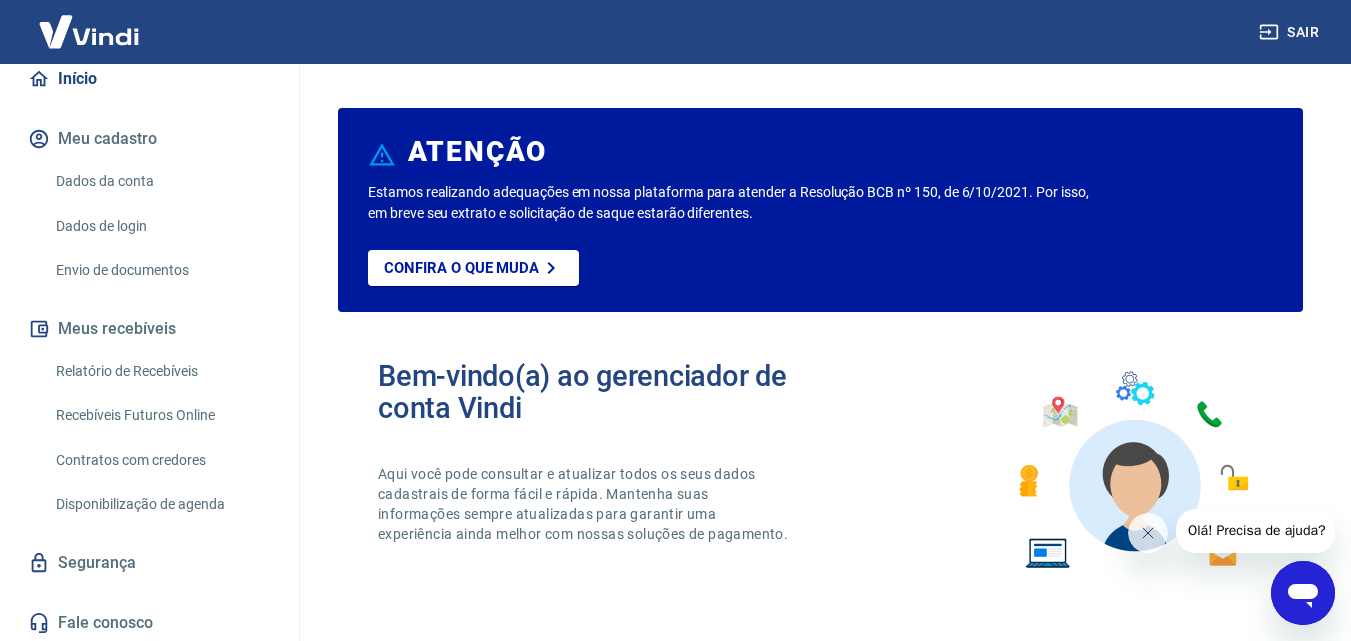 scroll, scrollTop: 219, scrollLeft: 0, axis: vertical 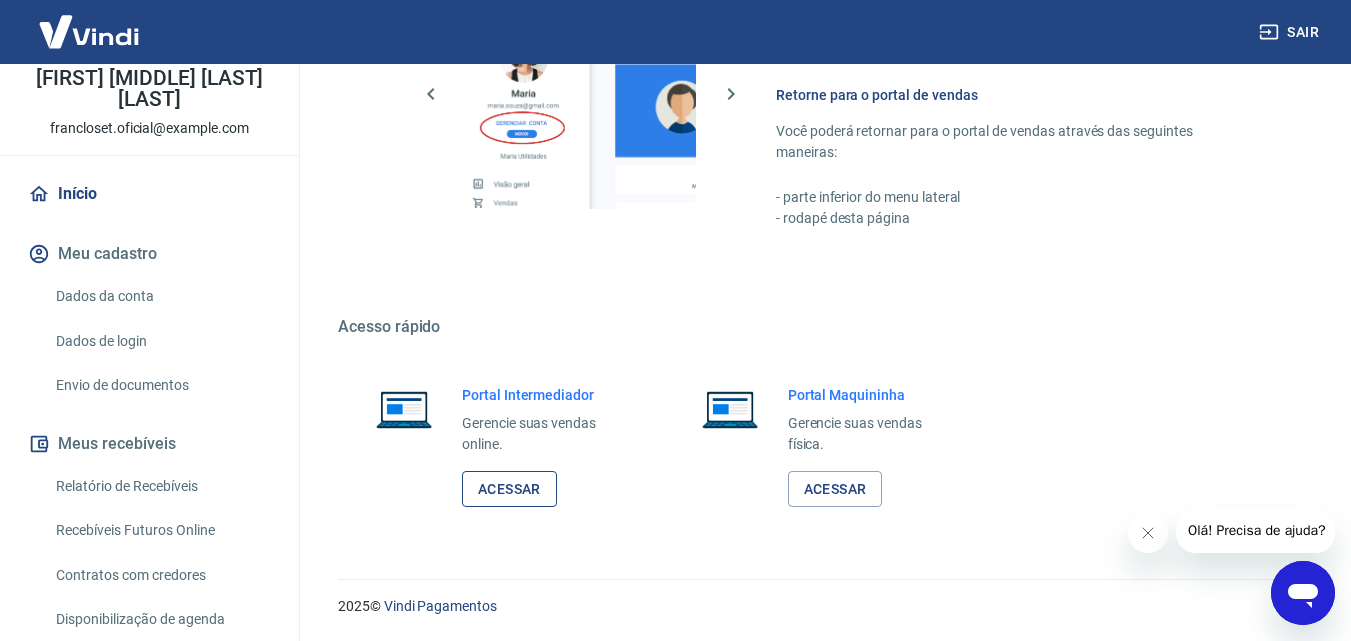 click on "Acessar" at bounding box center (509, 489) 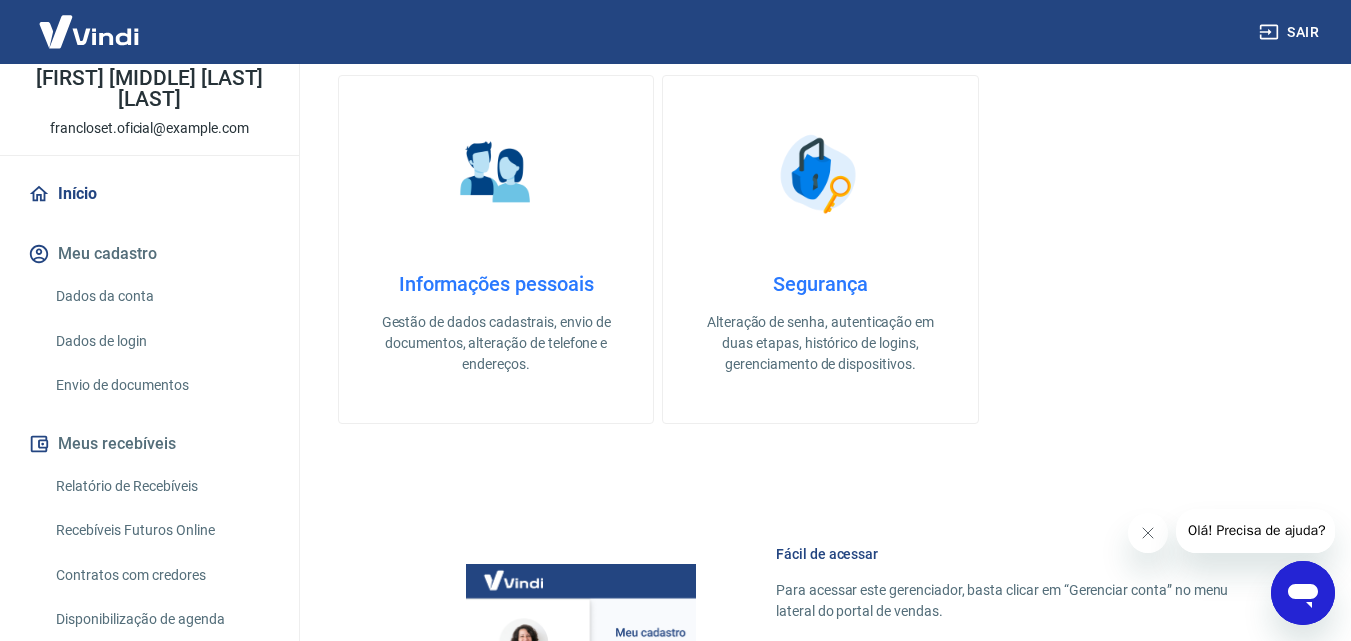 scroll, scrollTop: 607, scrollLeft: 0, axis: vertical 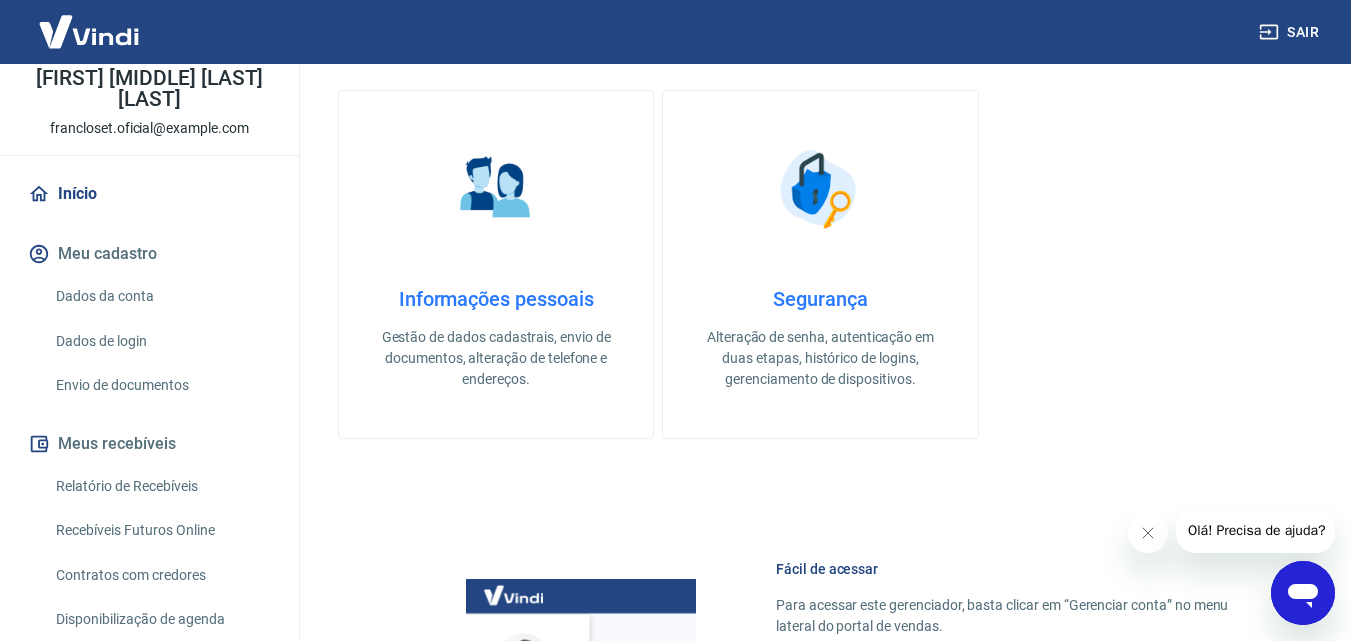click on "Informações pessoais Gestão de dados cadastrais, envio de documentos, alteração de telefone e endereços. Segurança Alteração de senha, autenticação em duas etapas, histórico de logins, gerenciamento de dispositivos." at bounding box center [820, 264] 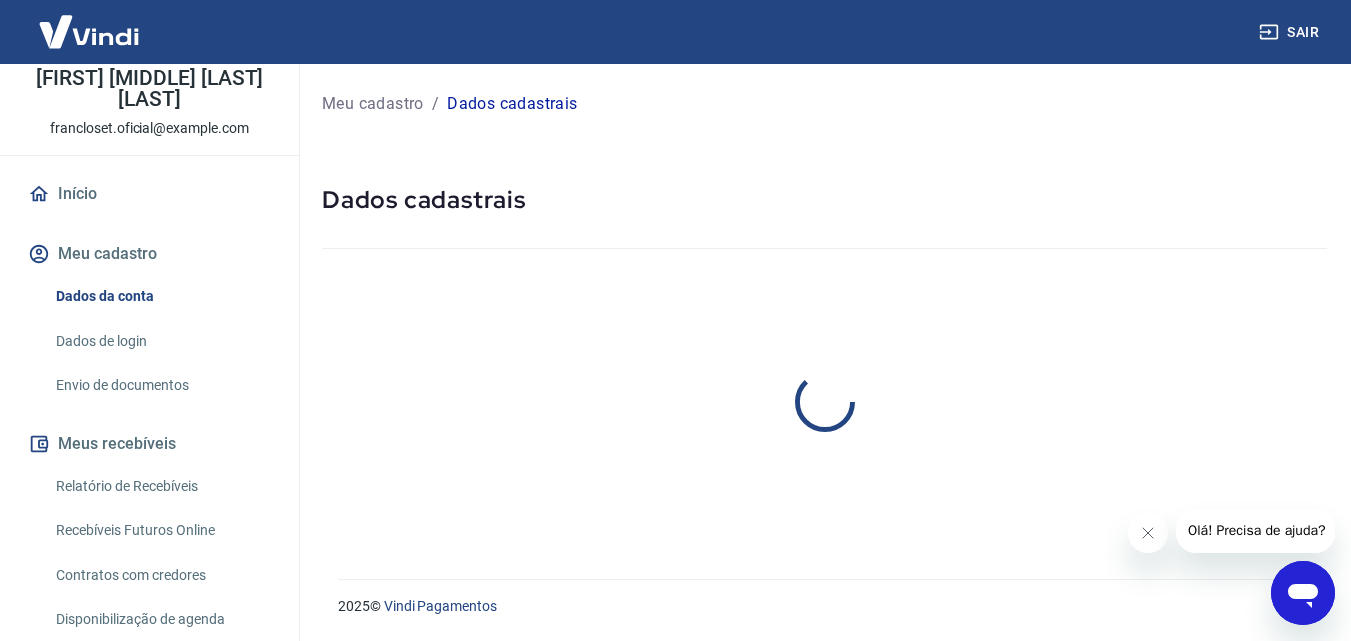 scroll, scrollTop: 0, scrollLeft: 0, axis: both 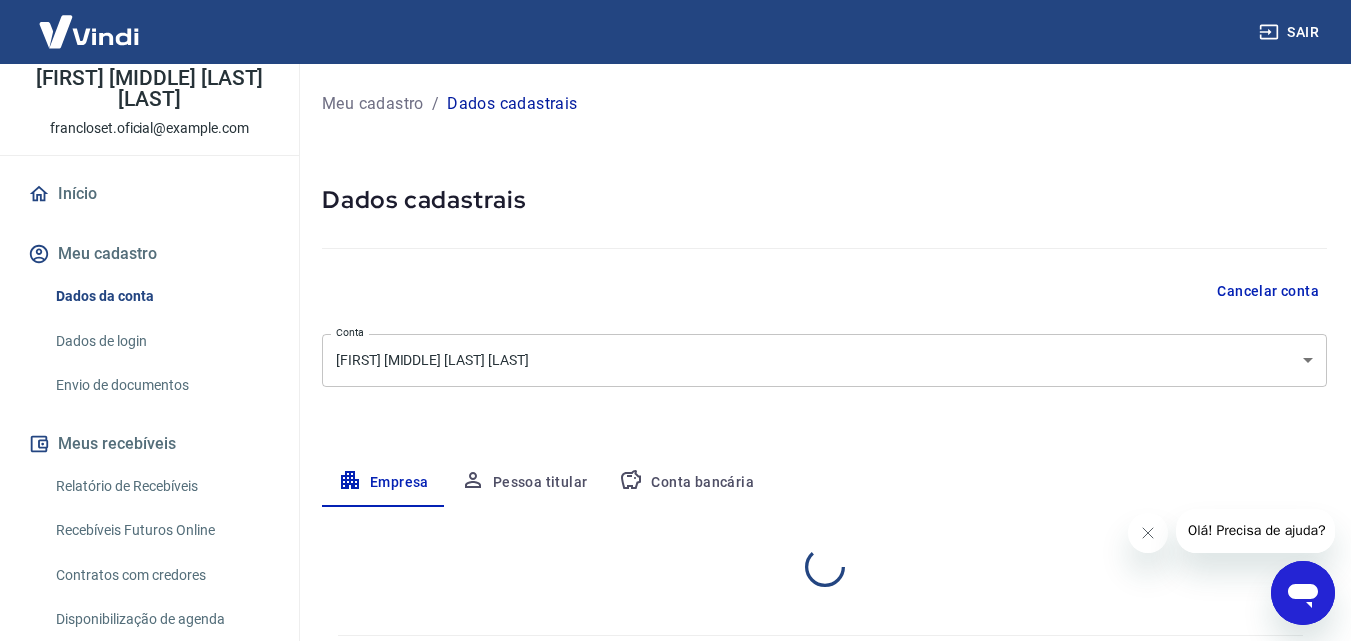 select on "SP" 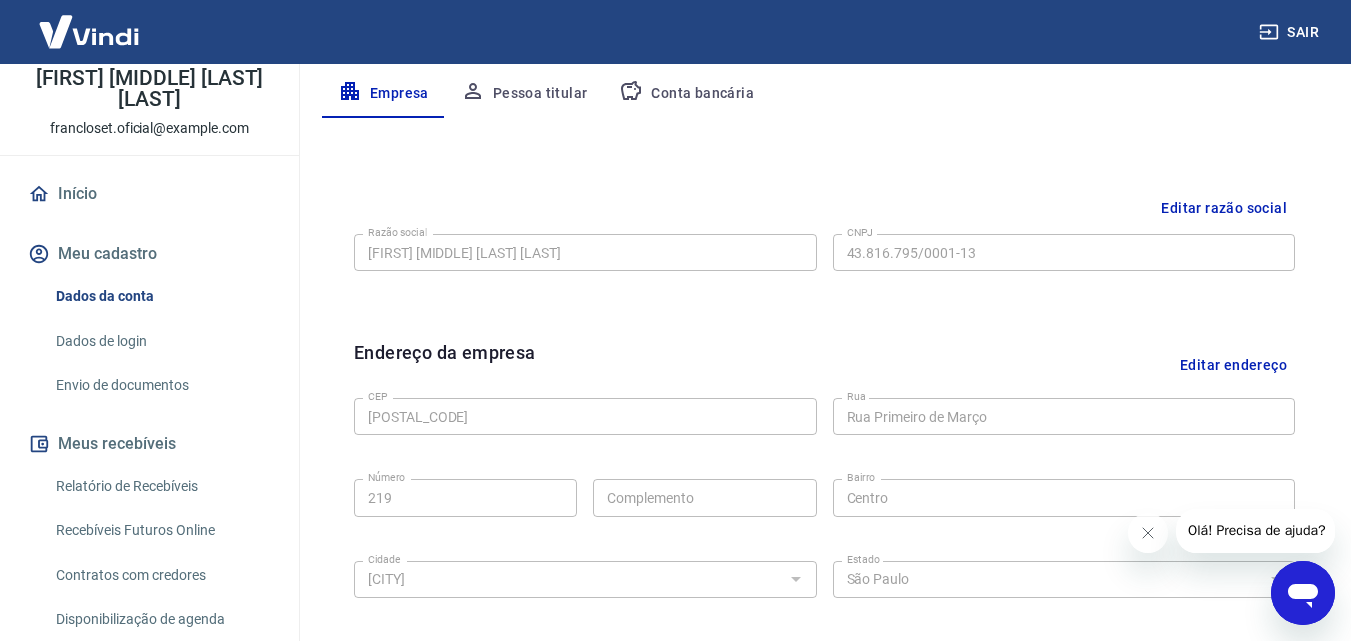 scroll, scrollTop: 400, scrollLeft: 0, axis: vertical 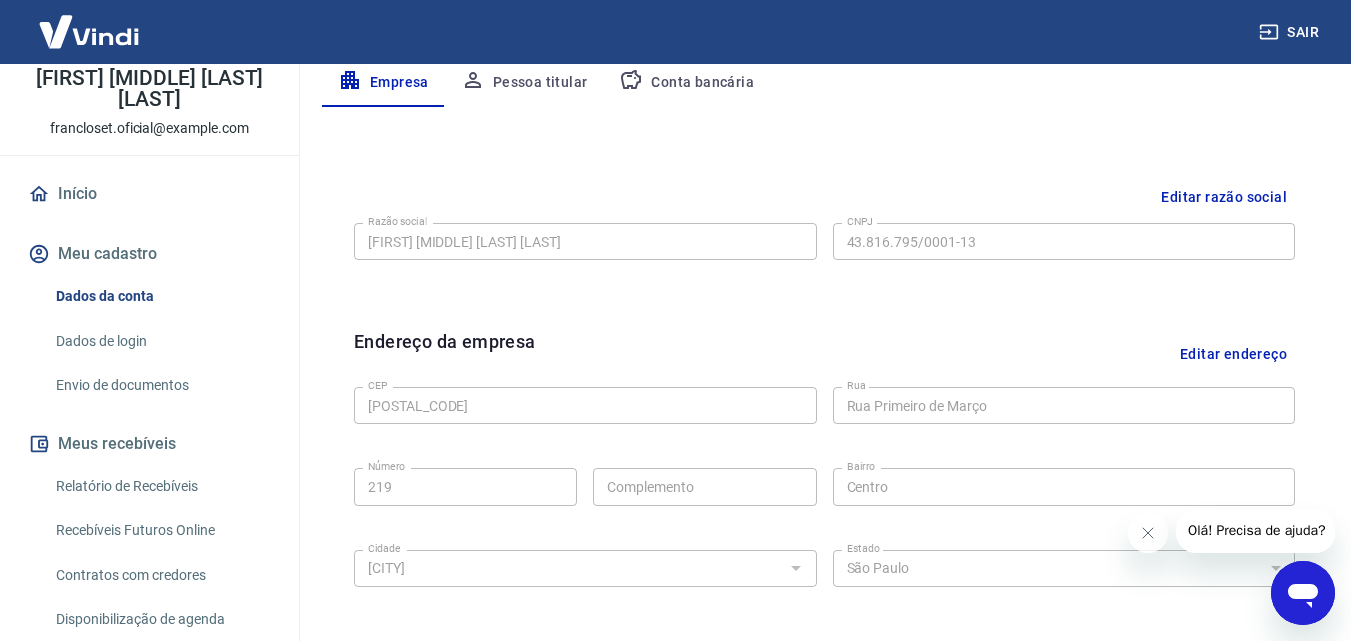 click on "Envio de documentos" at bounding box center [161, 385] 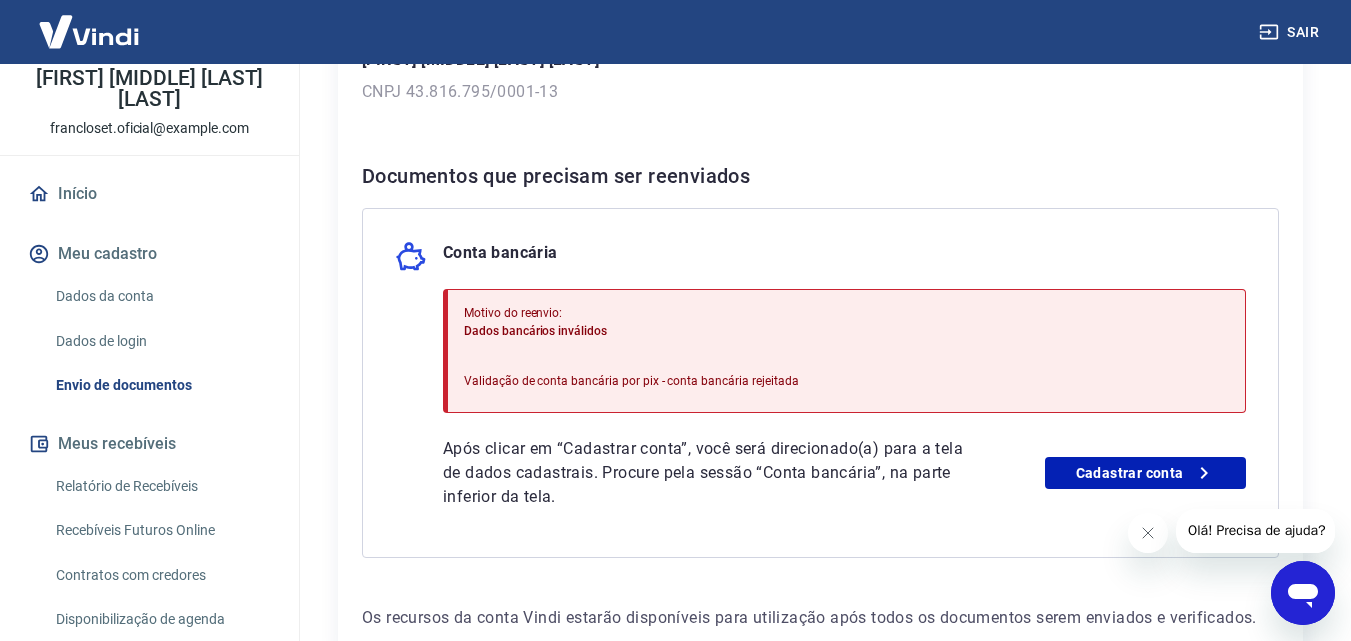 scroll, scrollTop: 400, scrollLeft: 0, axis: vertical 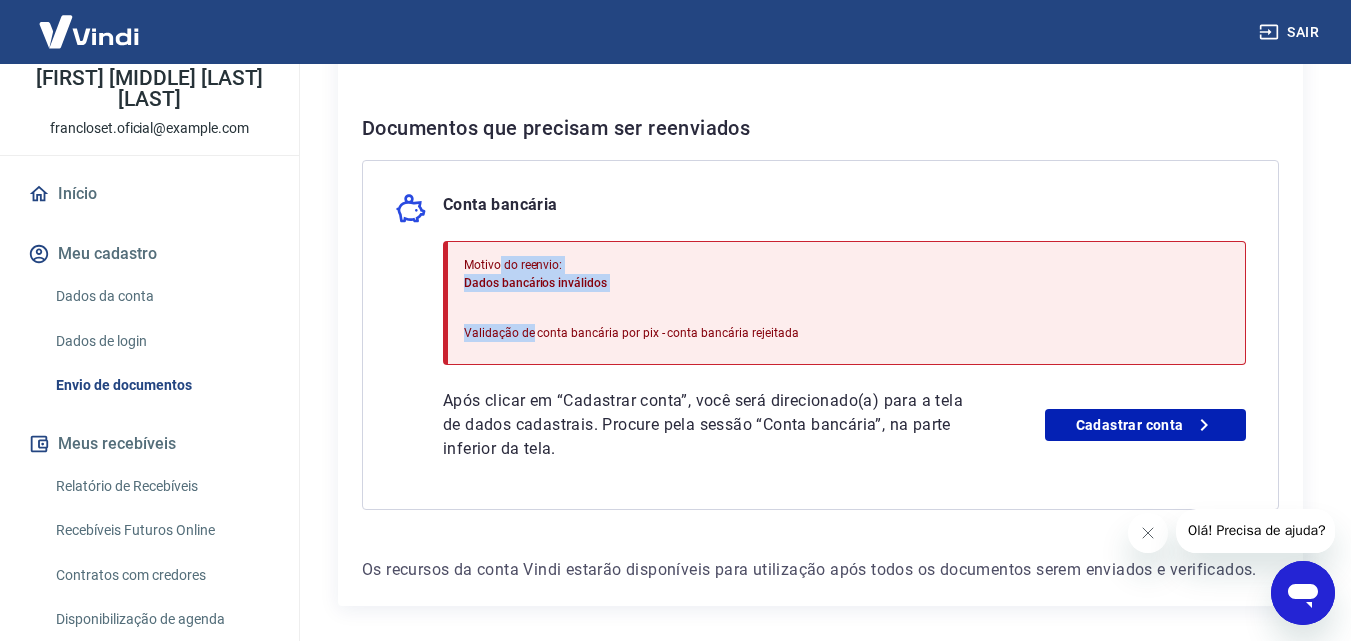 drag, startPoint x: 500, startPoint y: 266, endPoint x: 532, endPoint y: 342, distance: 82.46211 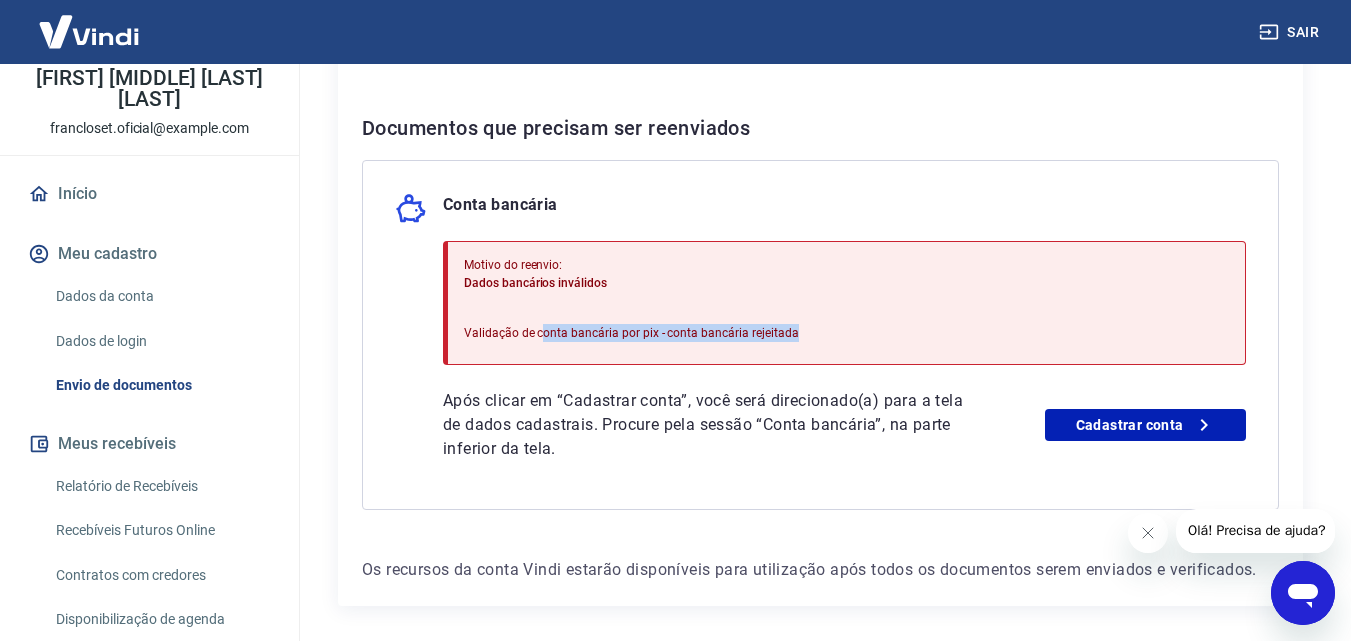 drag, startPoint x: 544, startPoint y: 344, endPoint x: 816, endPoint y: 335, distance: 272.14886 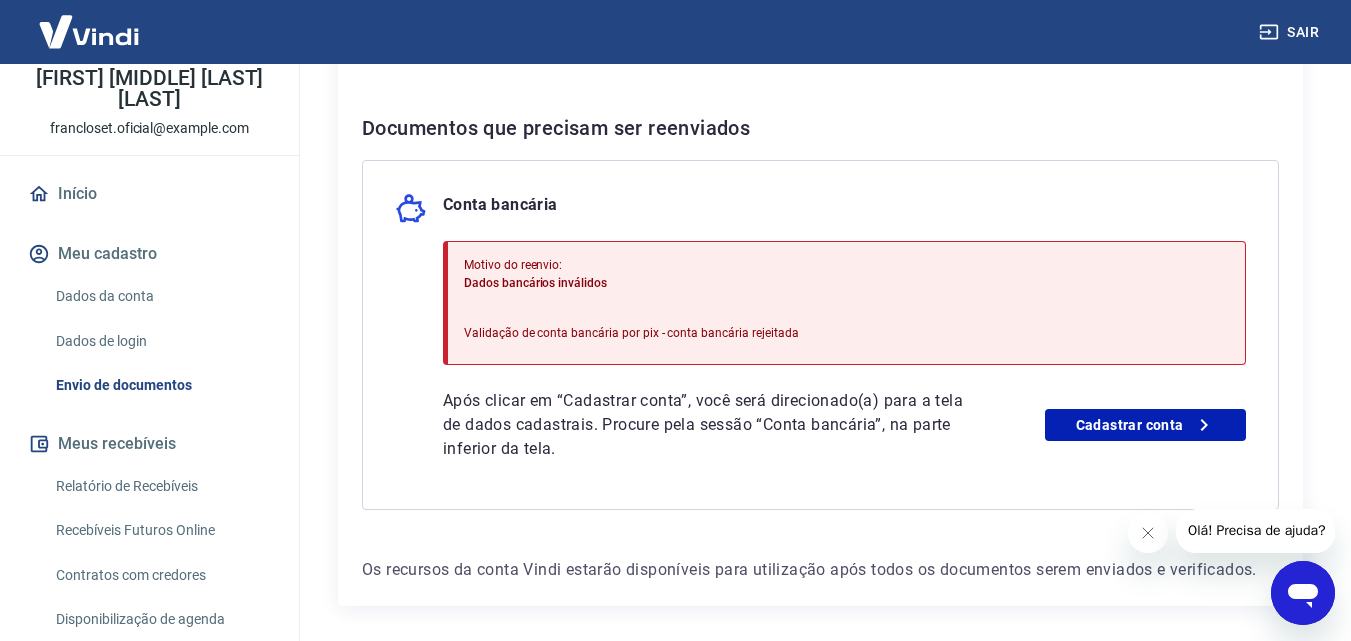 click on "Motivo do reenvio: Dados bancários inválidos Validação de conta bancária por pix - conta bancária rejeitada" at bounding box center (844, 303) 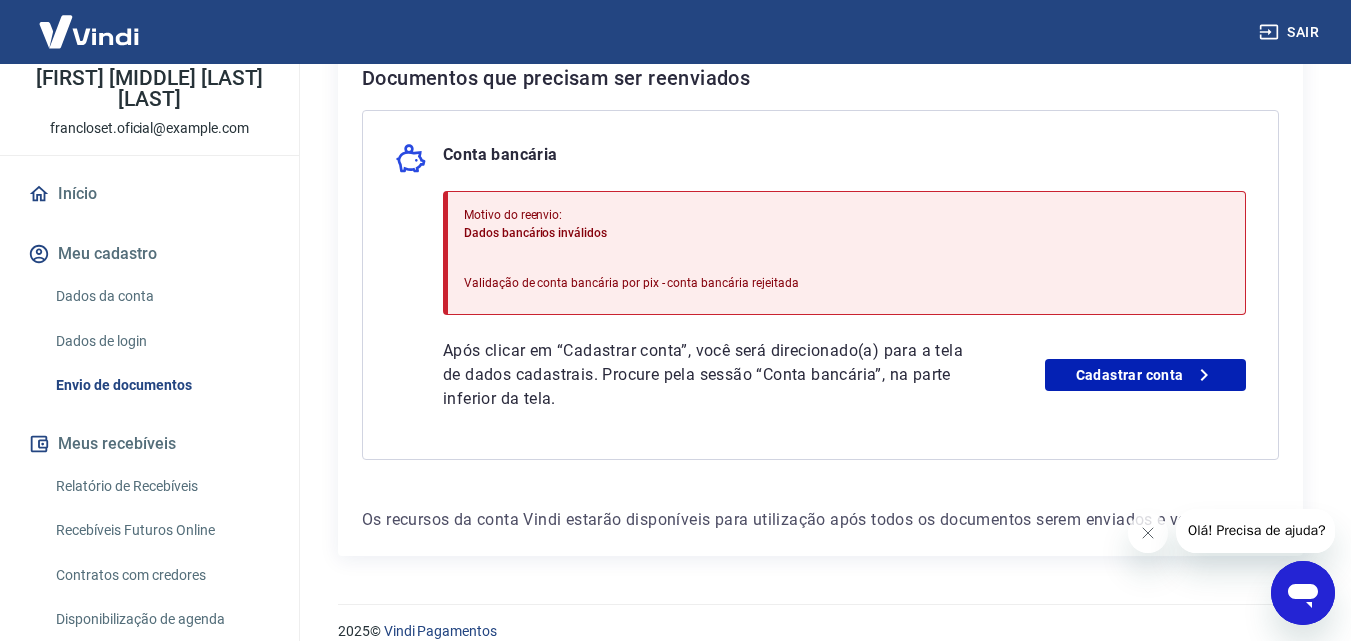 scroll, scrollTop: 475, scrollLeft: 0, axis: vertical 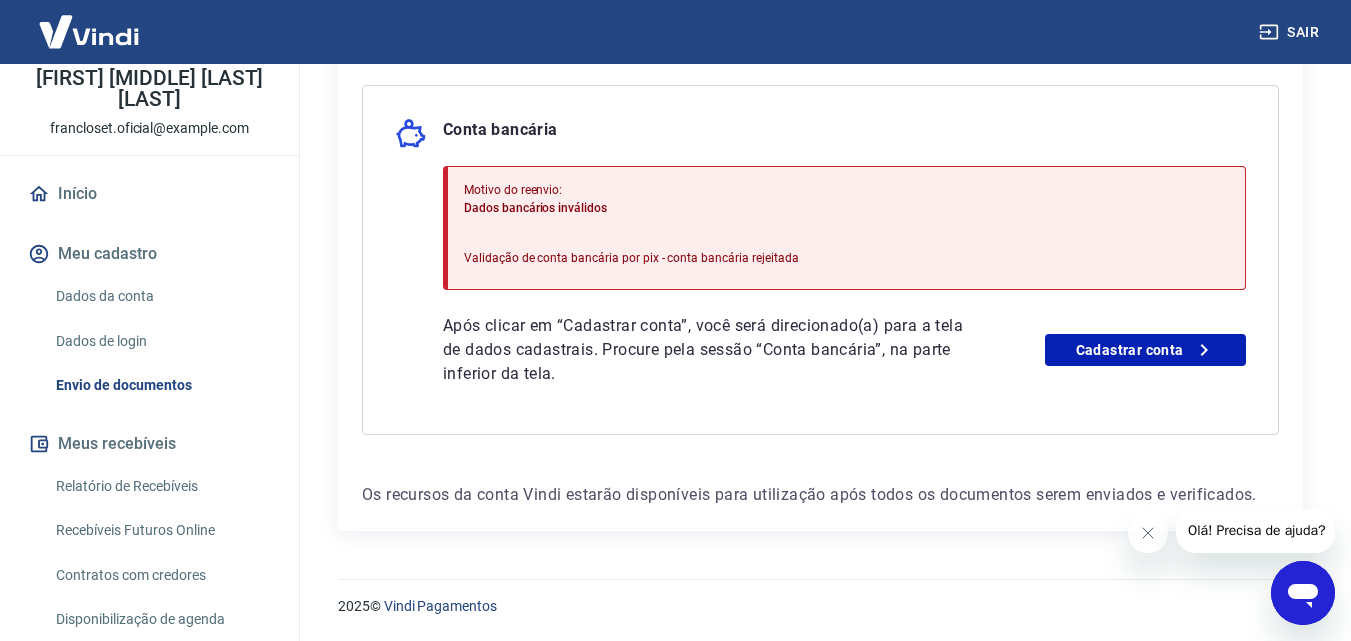 click on "Após clicar em “Cadastrar conta”, você será direcionado(a) para a tela de dados cadastrais. Procure pela sessão “Conta bancária”, na parte inferior da tela." at bounding box center [704, 350] 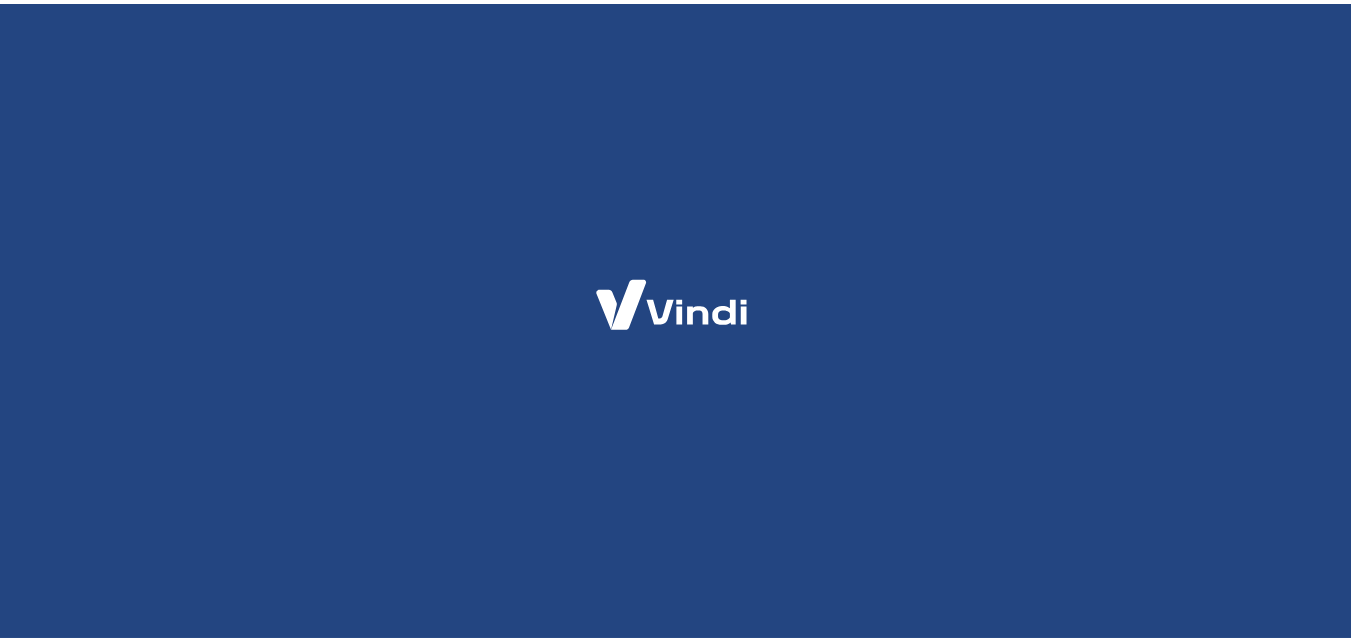scroll, scrollTop: 0, scrollLeft: 0, axis: both 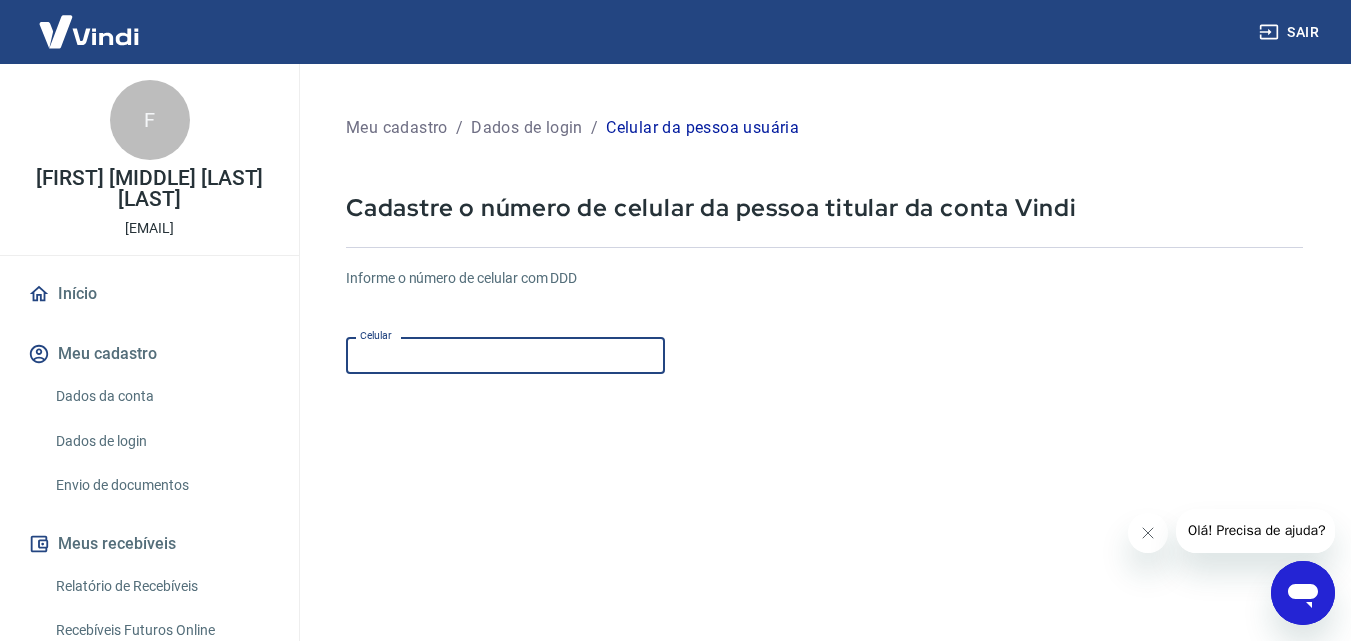 click on "Celular" at bounding box center (505, 355) 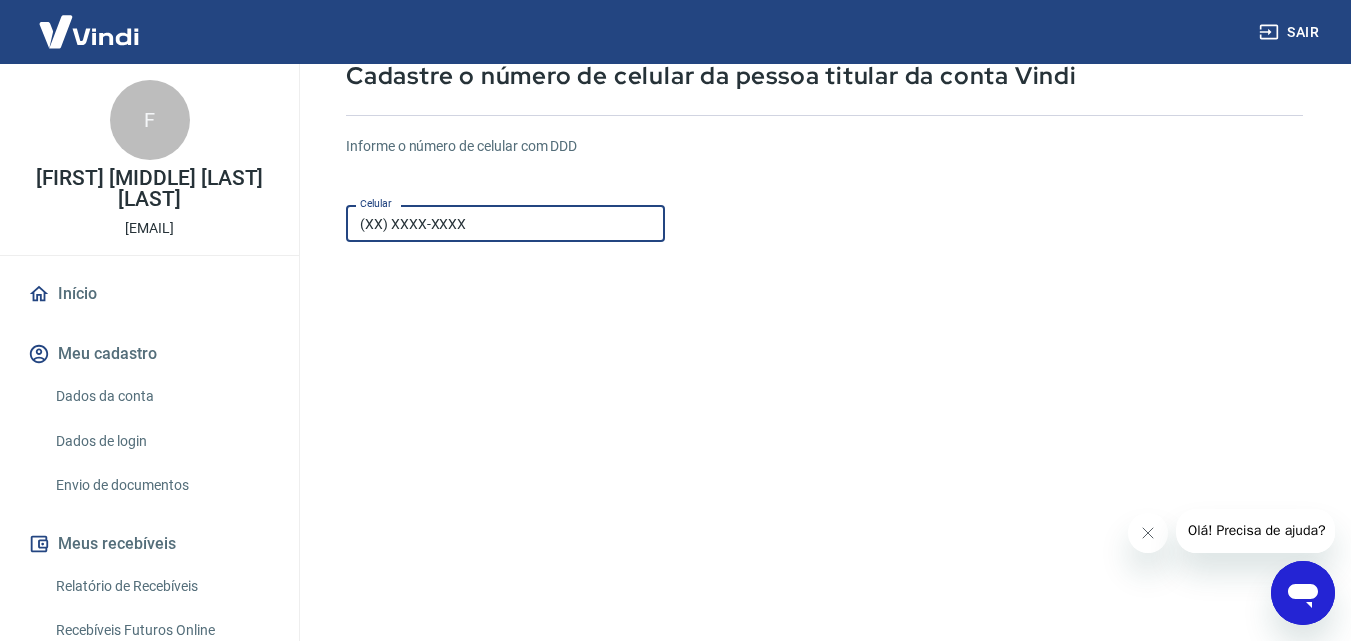 scroll, scrollTop: 306, scrollLeft: 0, axis: vertical 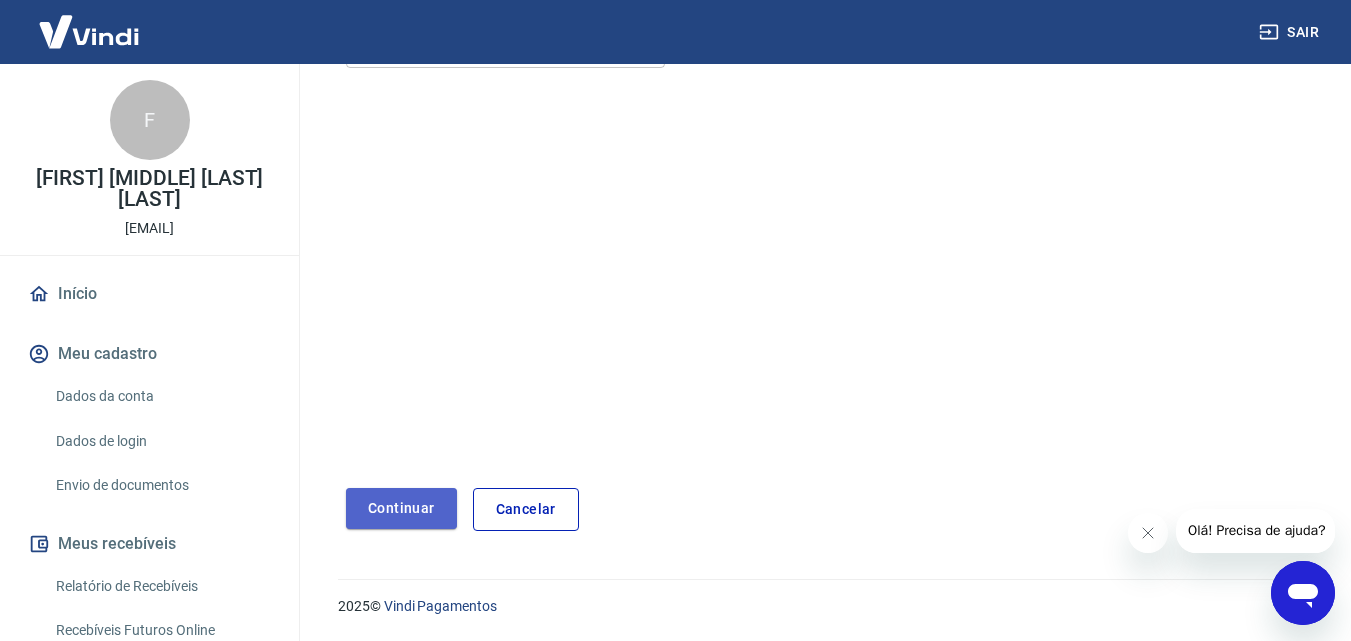 click on "Continuar" at bounding box center [401, 508] 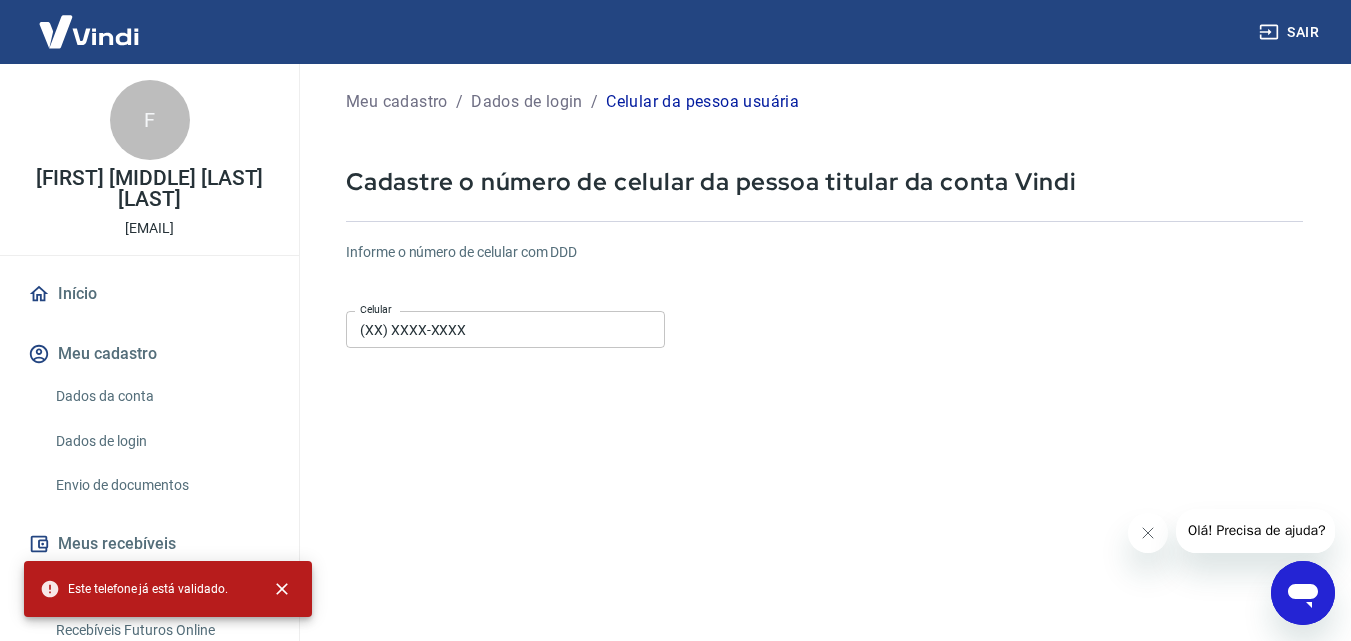scroll, scrollTop: 0, scrollLeft: 0, axis: both 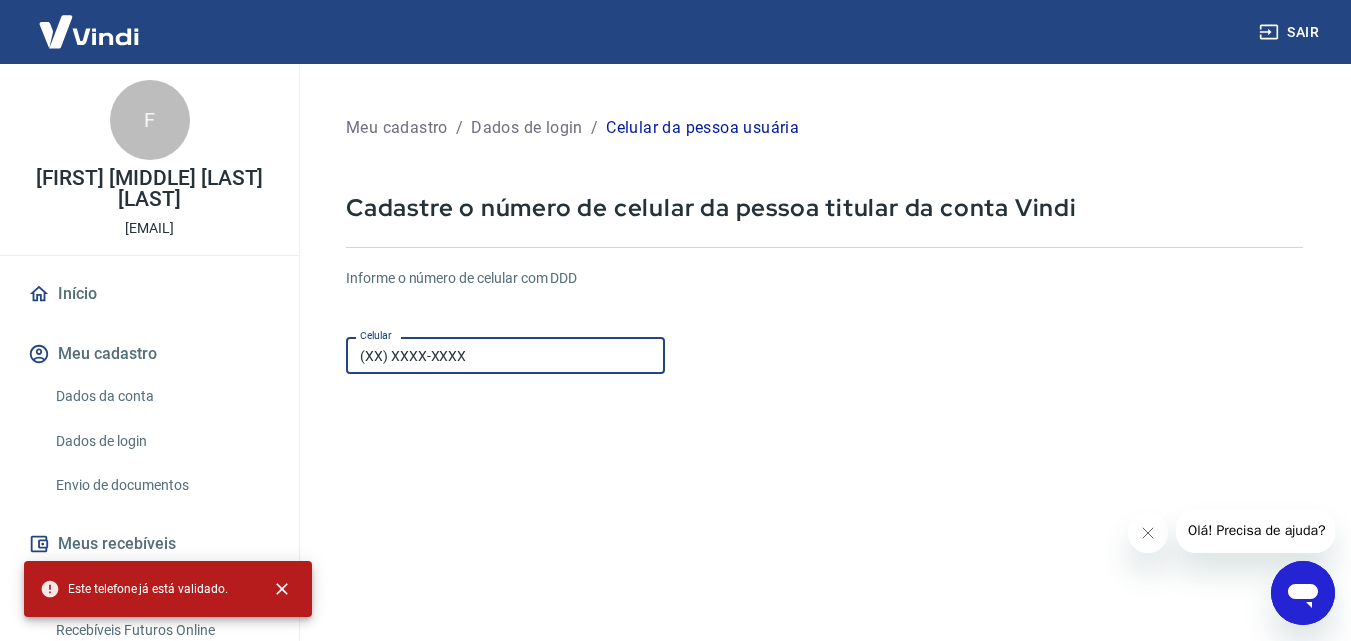 drag, startPoint x: 491, startPoint y: 359, endPoint x: 262, endPoint y: 373, distance: 229.42755 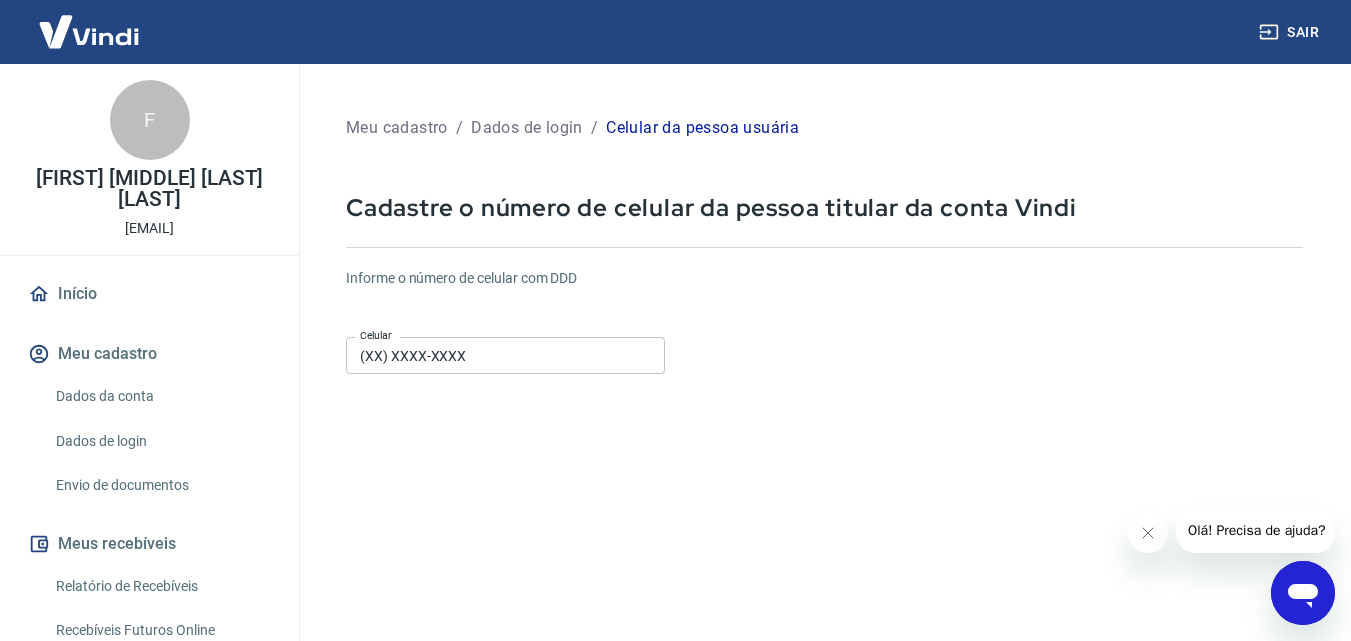 click on "Informe o número de celular com DDD Celular (14) 99749-2984 Celular" at bounding box center [824, 323] 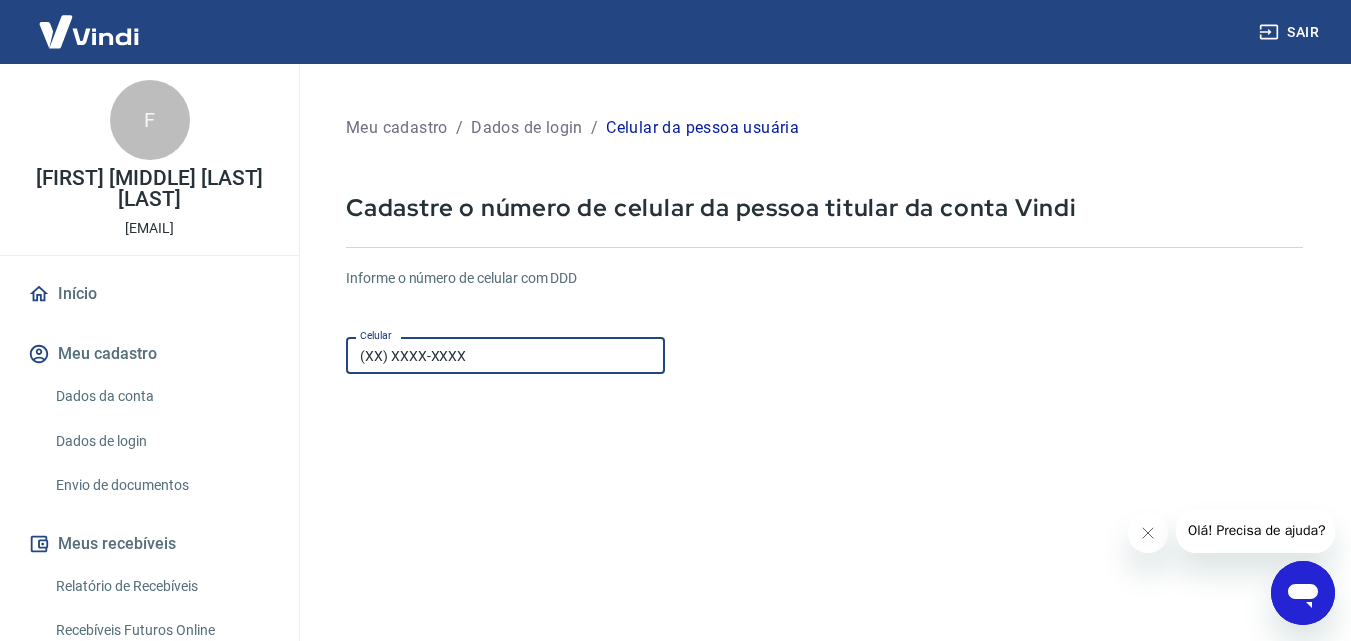 drag, startPoint x: 560, startPoint y: 359, endPoint x: 265, endPoint y: 390, distance: 296.62433 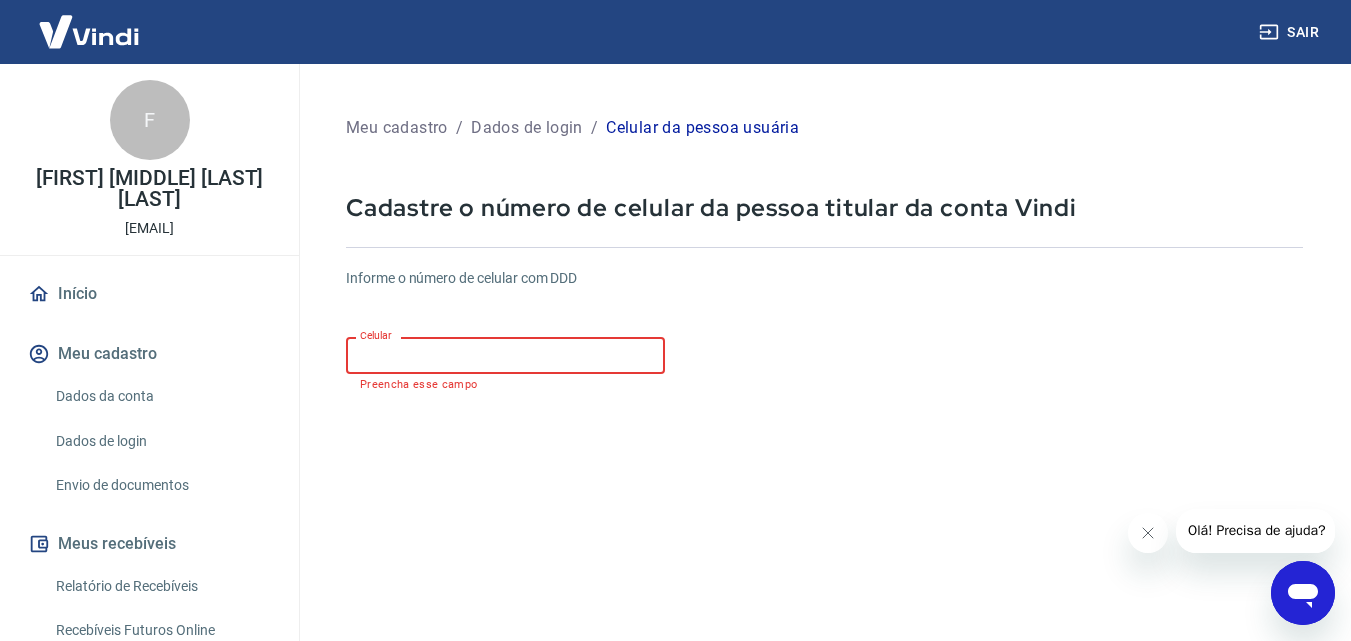 click on "Celular" at bounding box center [505, 355] 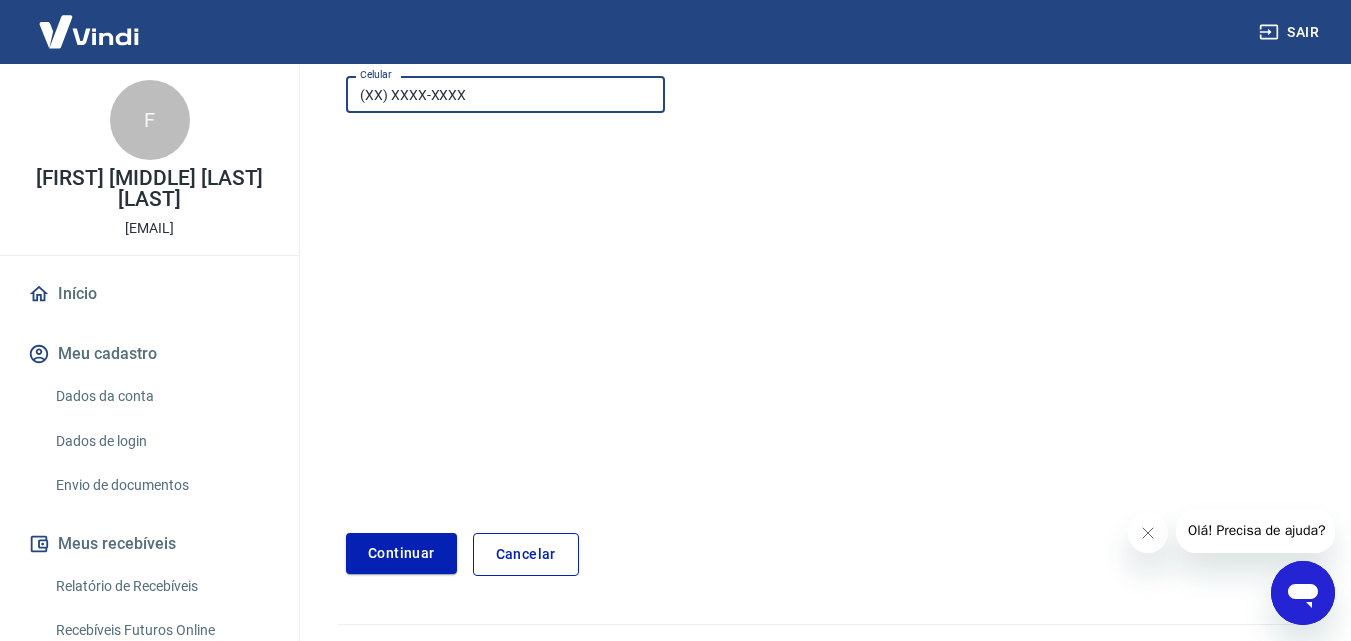 scroll, scrollTop: 306, scrollLeft: 0, axis: vertical 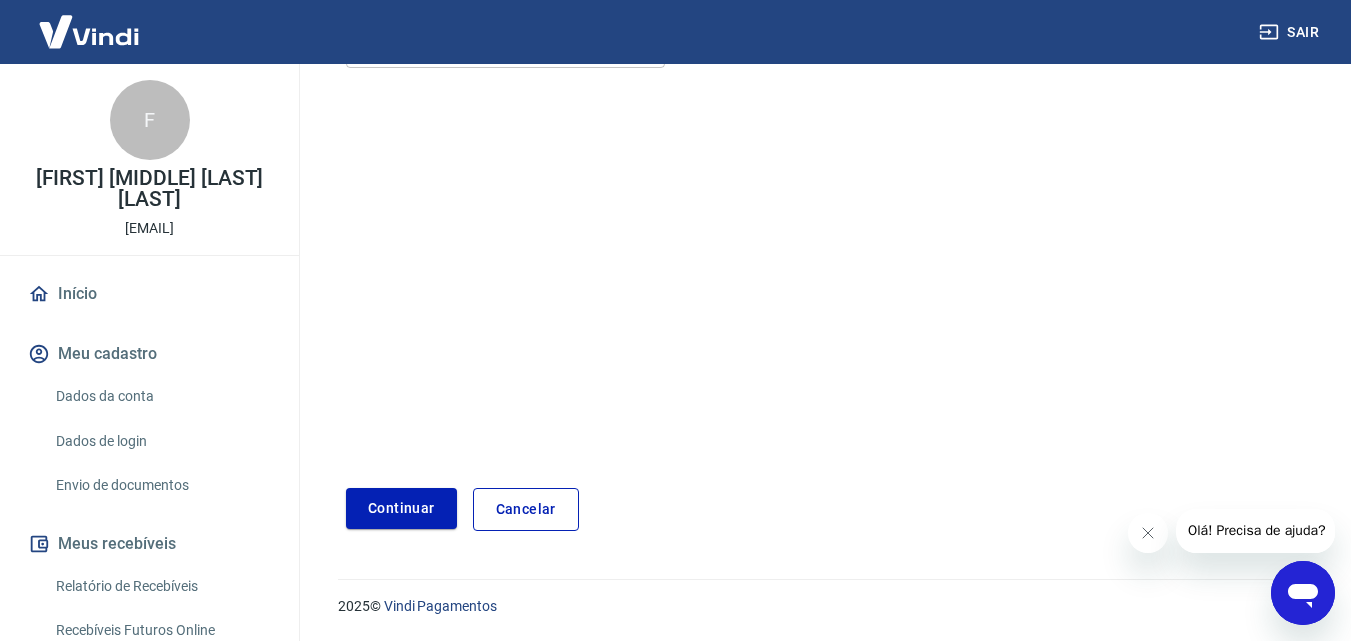 click on "Informe o número de celular com DDD Celular (14) 93501-1929 Celular Continuar Cancelar" at bounding box center (824, 238) 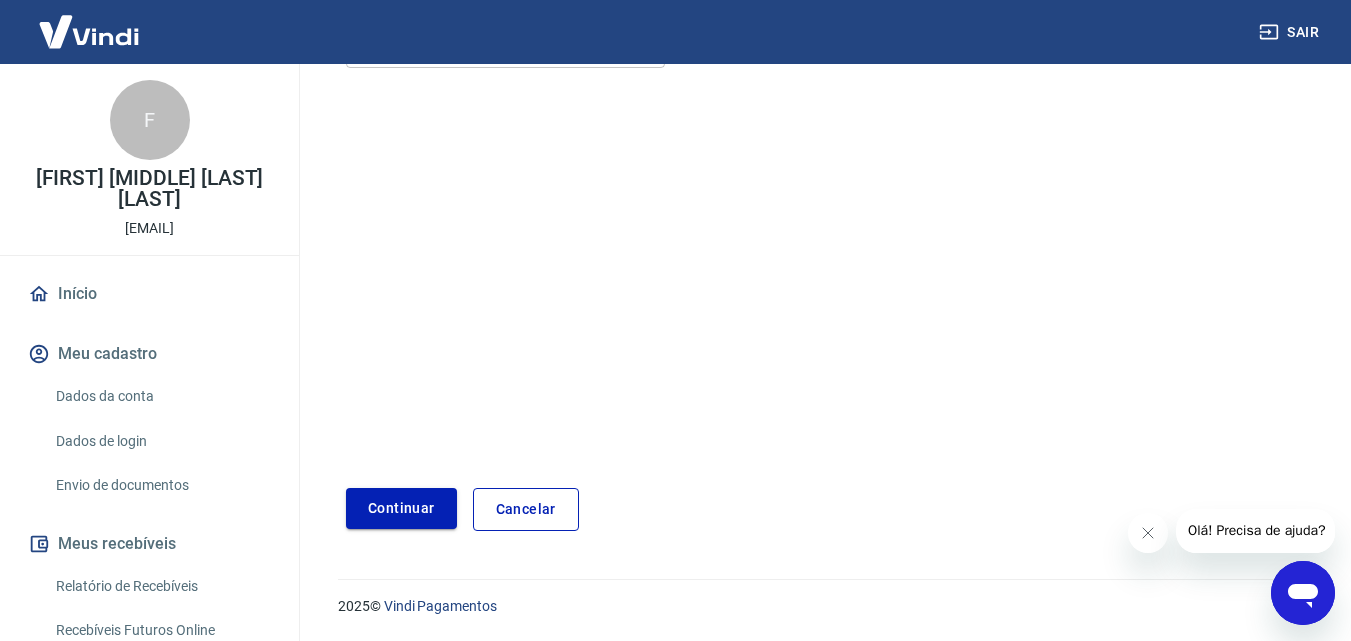 click on "Continuar" at bounding box center (401, 508) 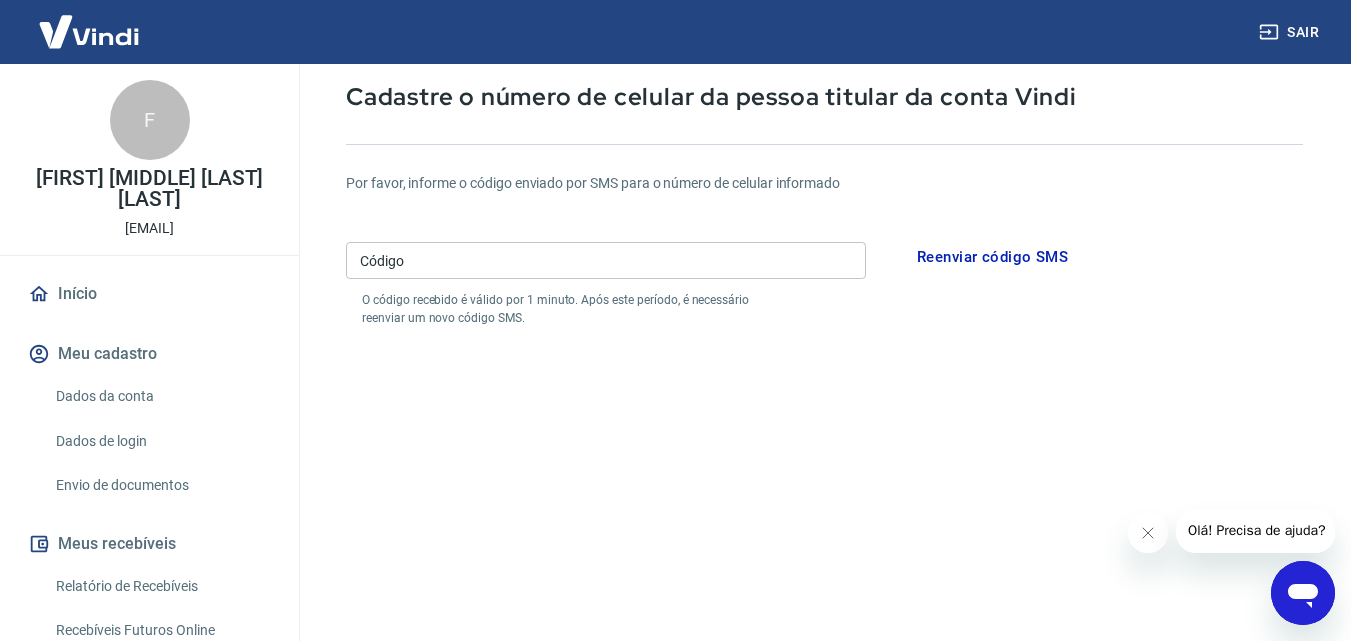 scroll, scrollTop: 106, scrollLeft: 0, axis: vertical 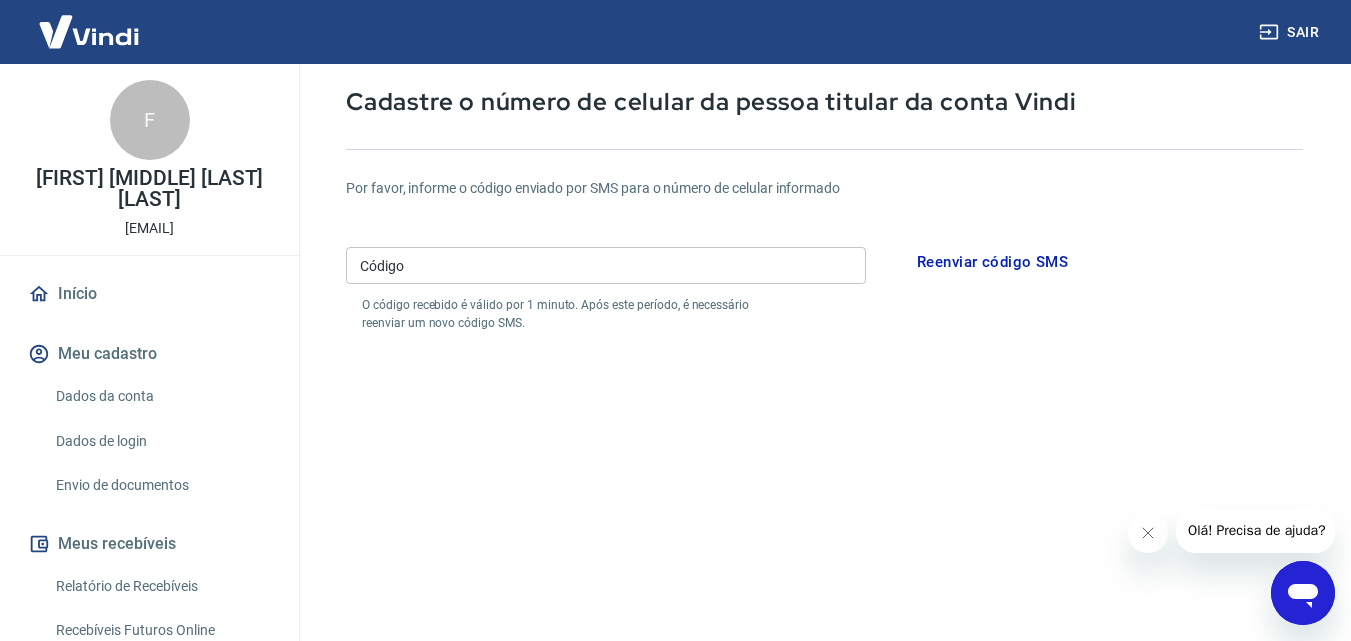 click on "Código" at bounding box center (606, 265) 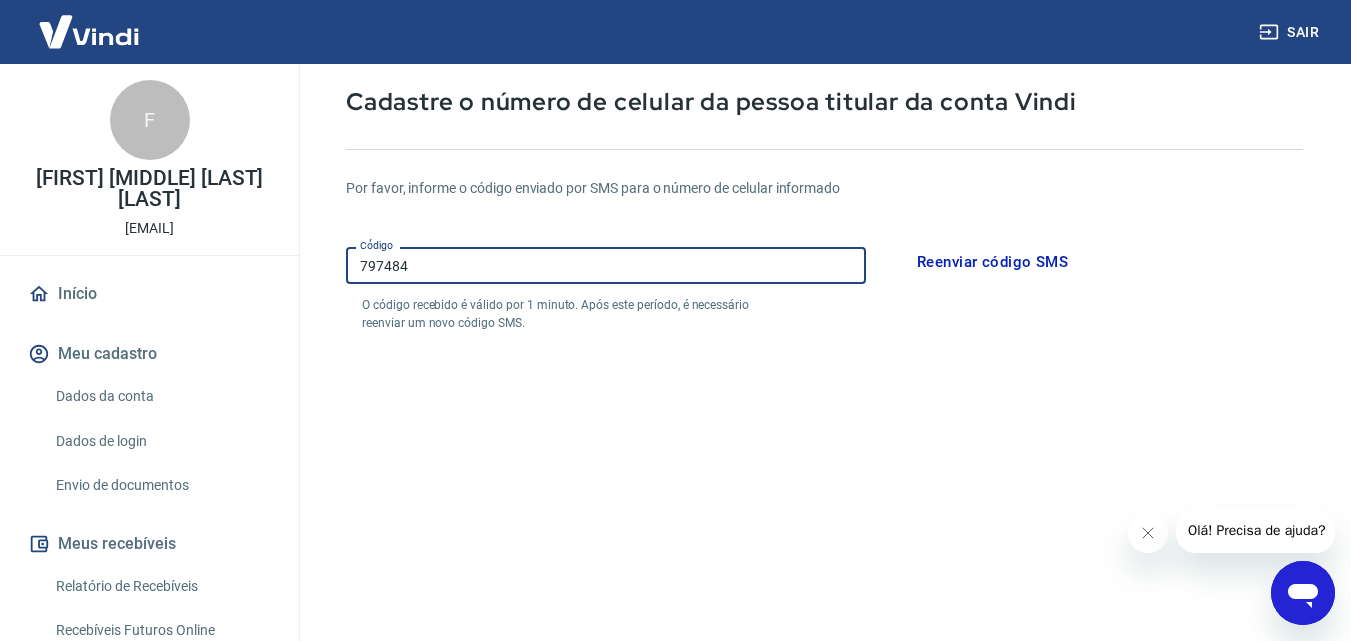 type on "797484" 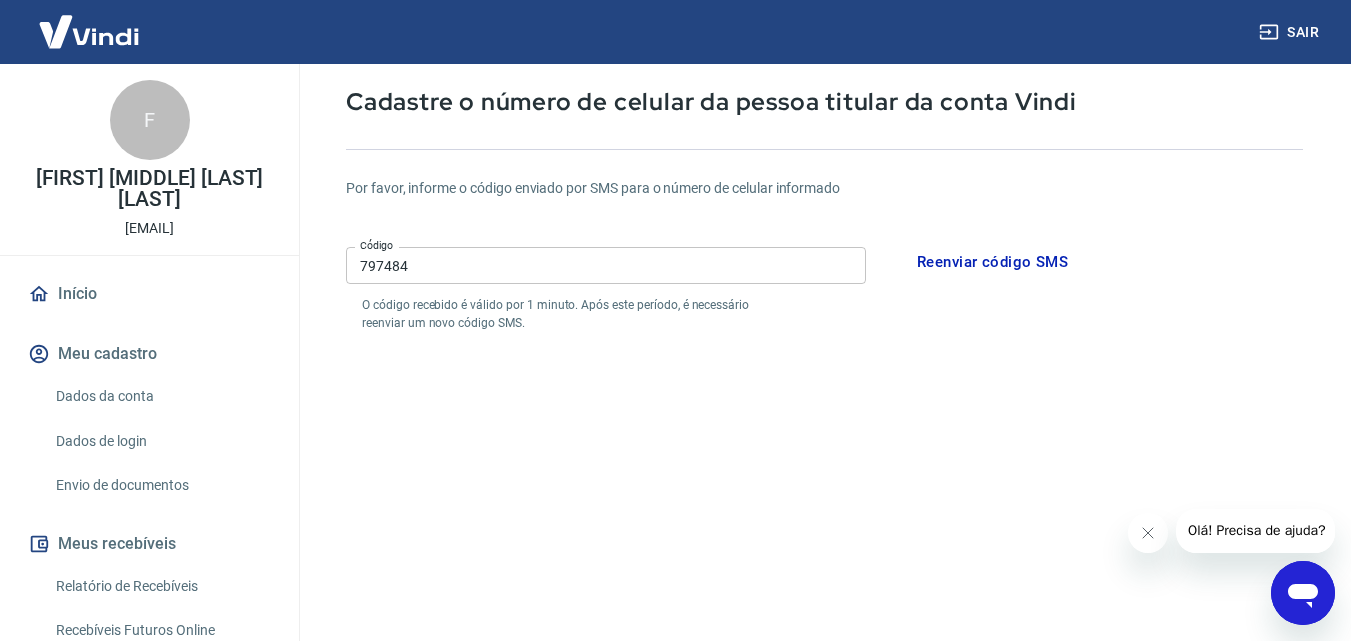 click on "Por favor, informe o código enviado por SMS para o número de celular informado Código 797484 Código O código recebido é válido por 1 minuto. Após este período, é necessário reenviar um novo código SMS. Reenviar código SMS Continuar Cancelar" at bounding box center [824, 480] 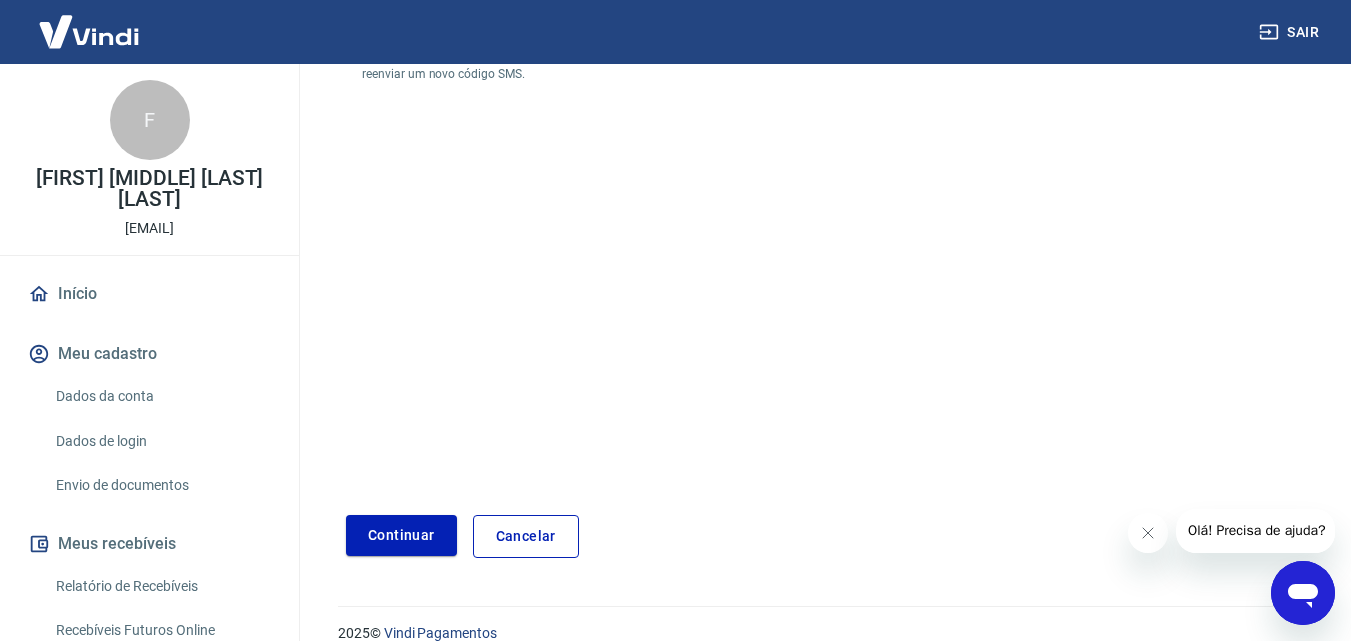 scroll, scrollTop: 382, scrollLeft: 0, axis: vertical 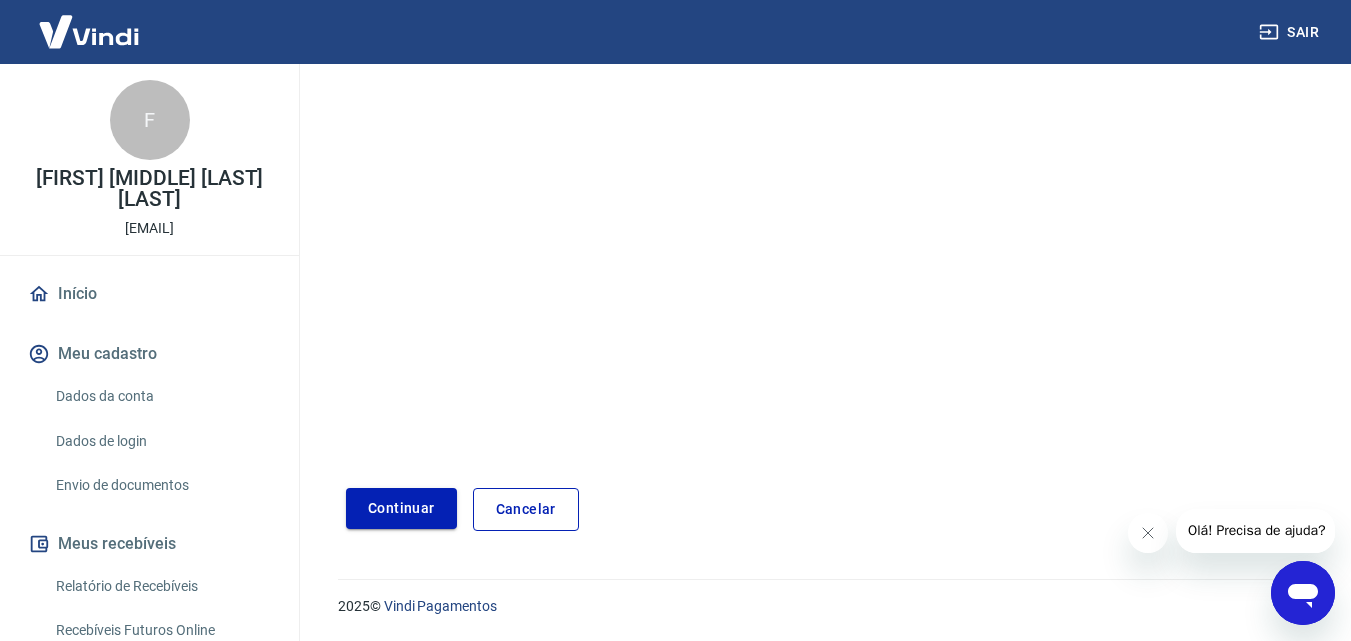 click on "Continuar" at bounding box center [401, 508] 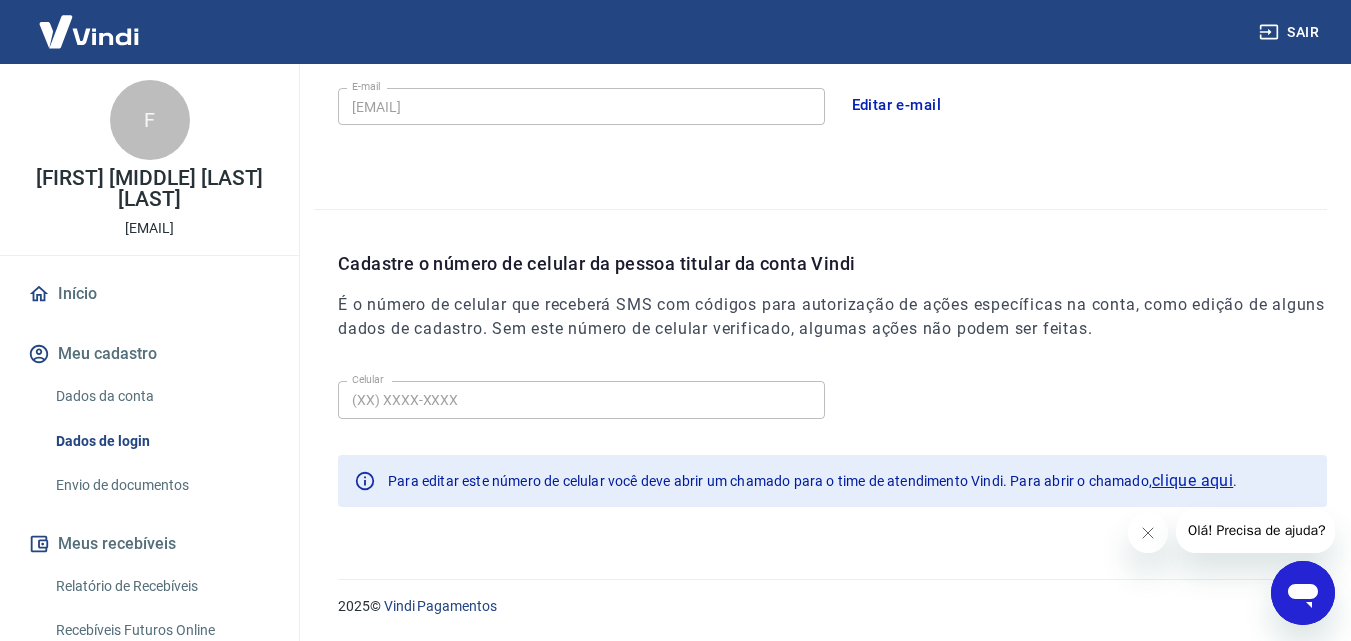 scroll, scrollTop: 0, scrollLeft: 0, axis: both 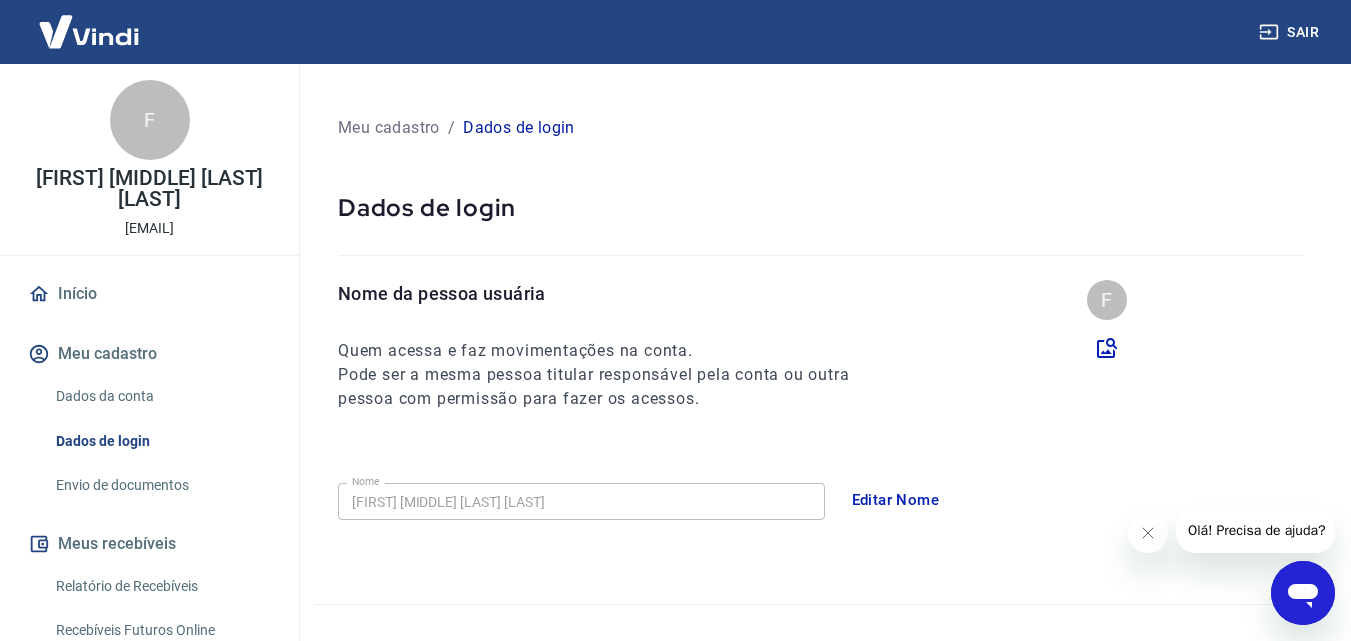 click on "Envio de documentos" at bounding box center (161, 485) 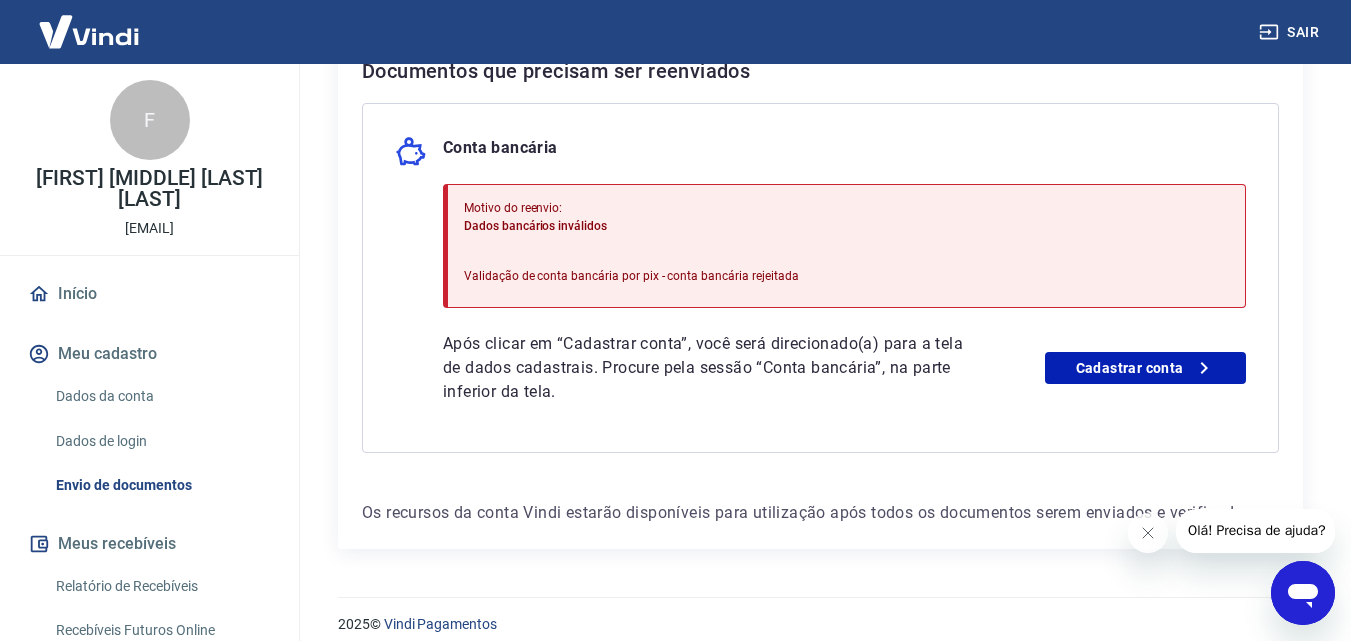 scroll, scrollTop: 475, scrollLeft: 0, axis: vertical 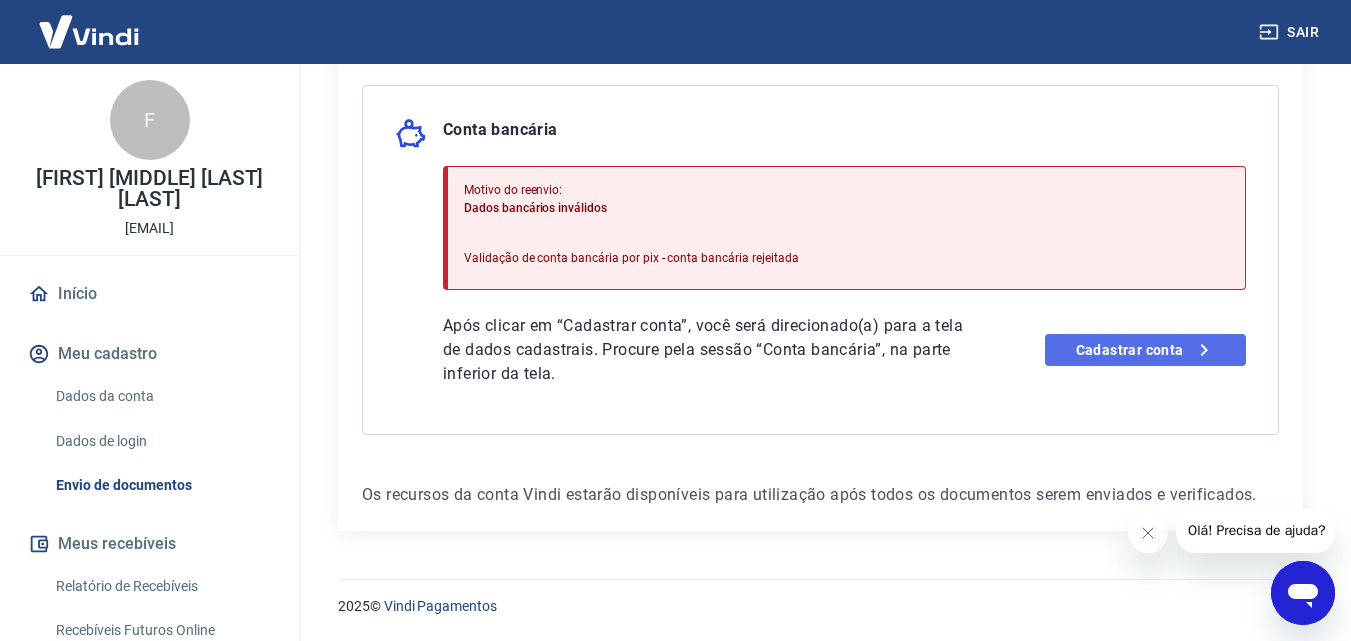 click on "Cadastrar conta" at bounding box center (1145, 350) 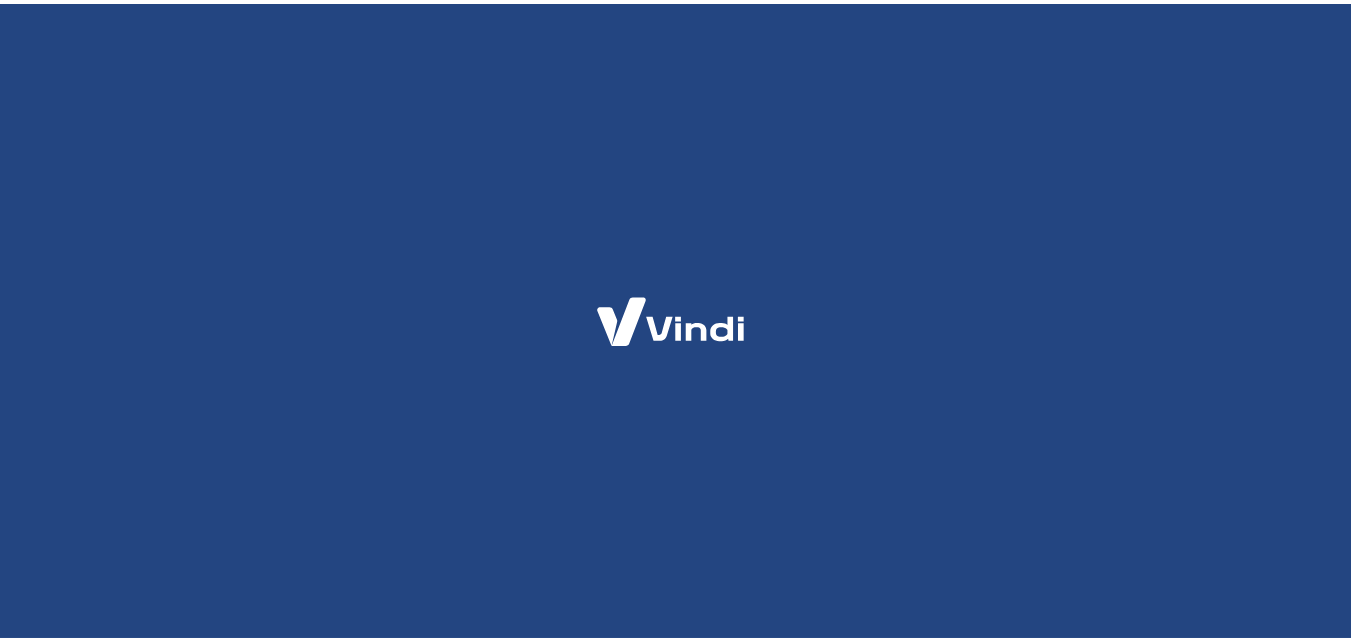 scroll, scrollTop: 0, scrollLeft: 0, axis: both 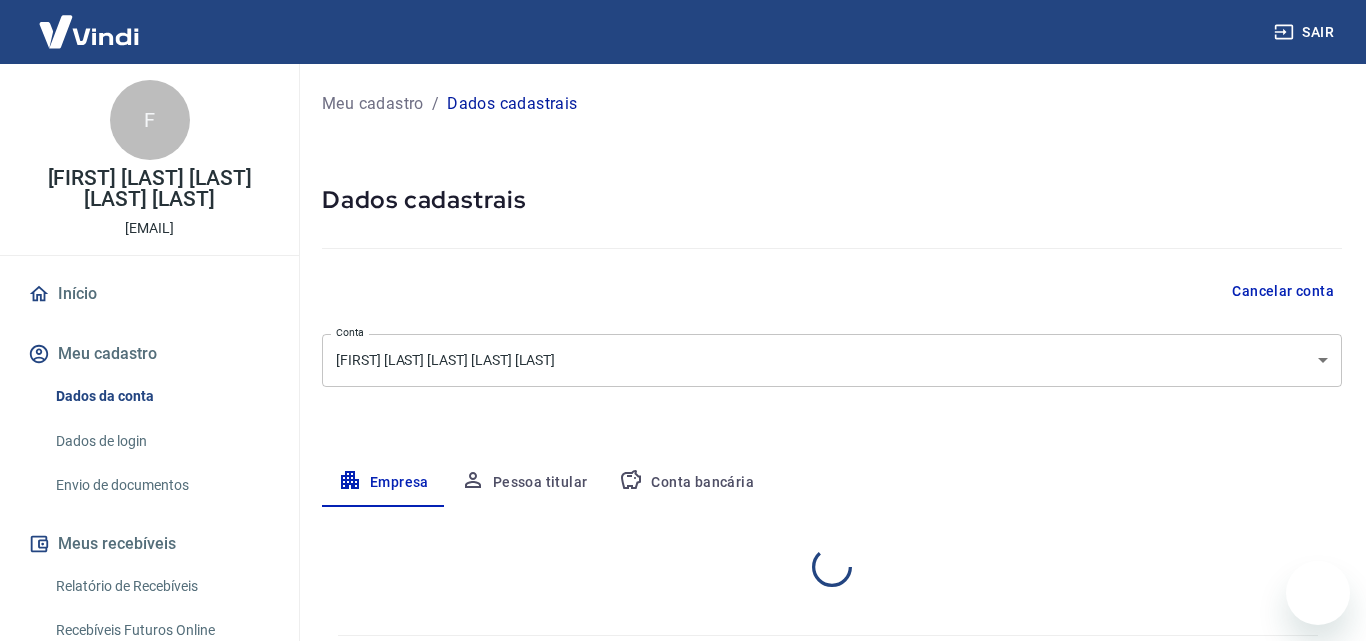 select on "SP" 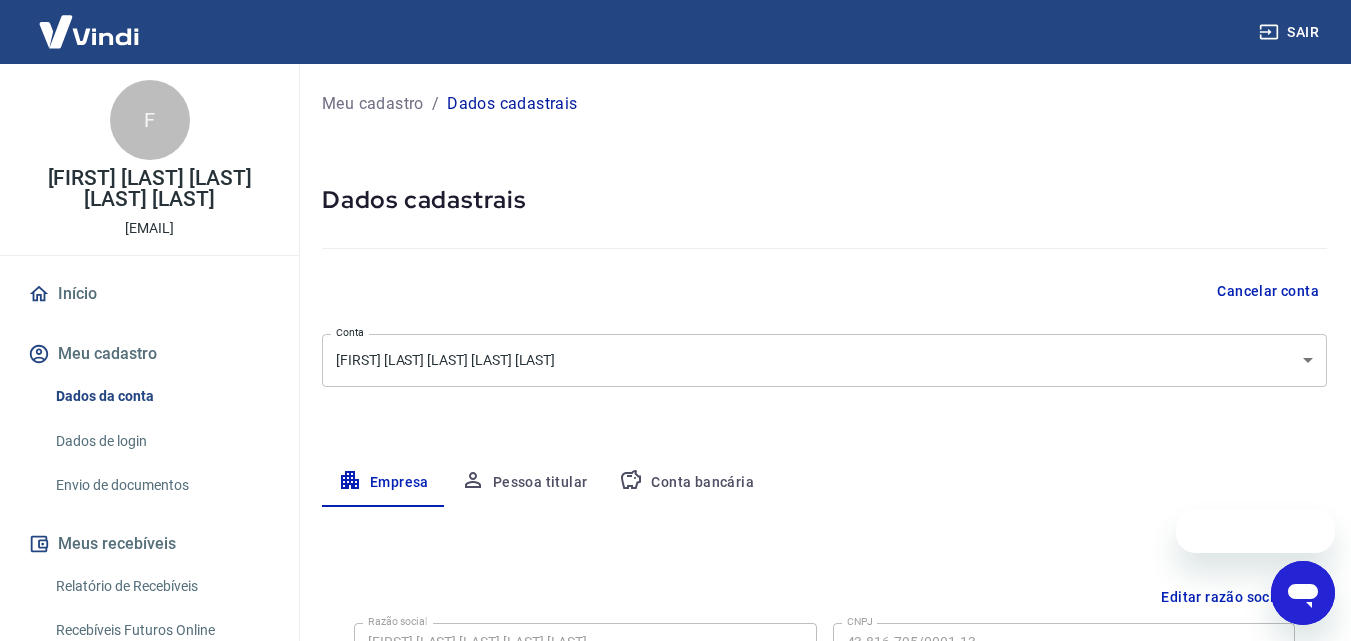 scroll, scrollTop: 0, scrollLeft: 0, axis: both 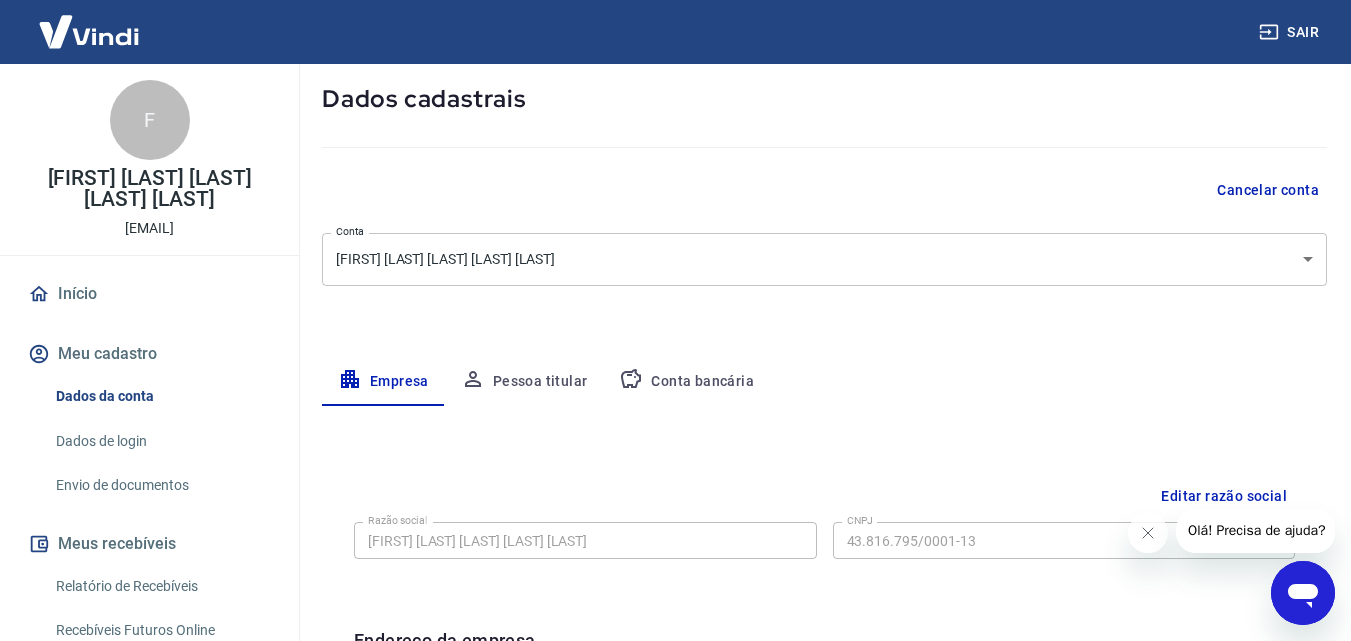 click on "Conta bancária" at bounding box center (686, 382) 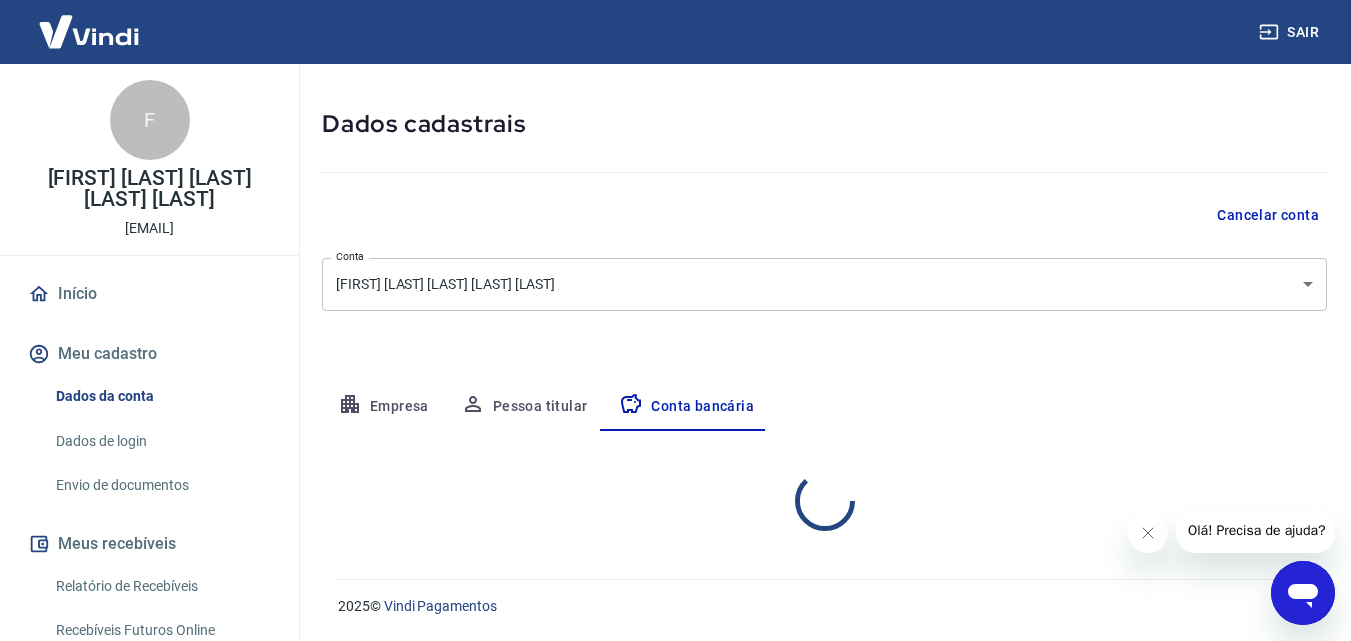 select on "1" 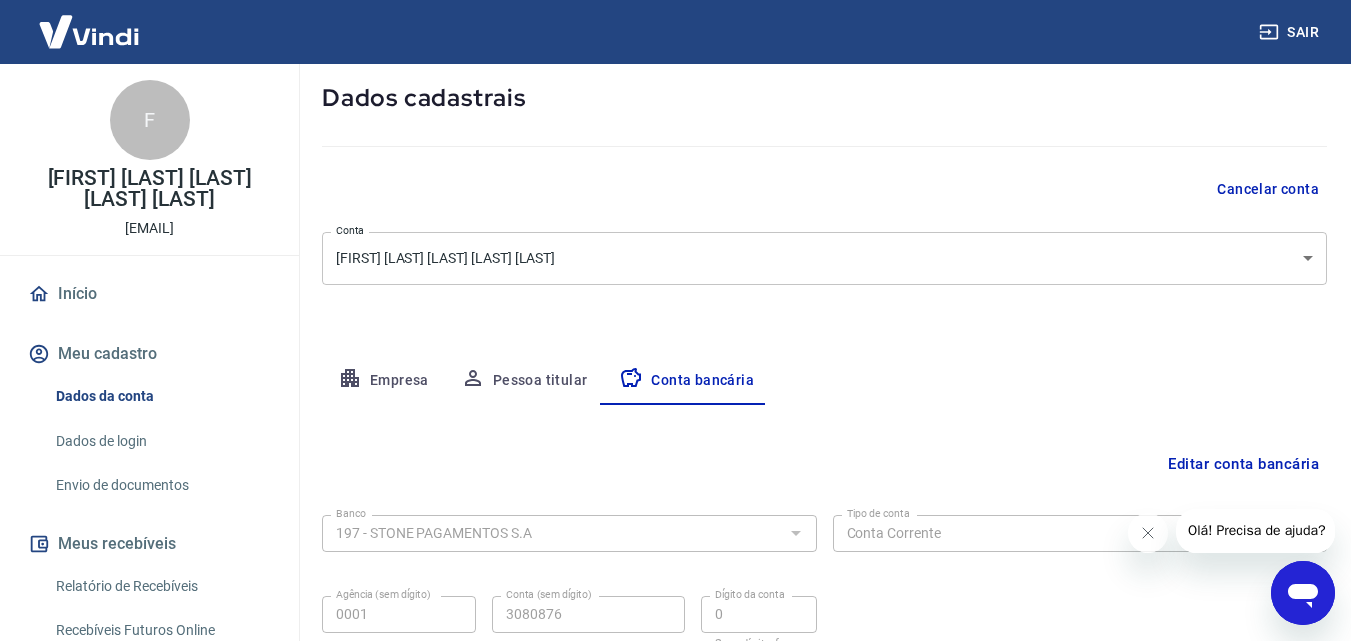 scroll, scrollTop: 270, scrollLeft: 0, axis: vertical 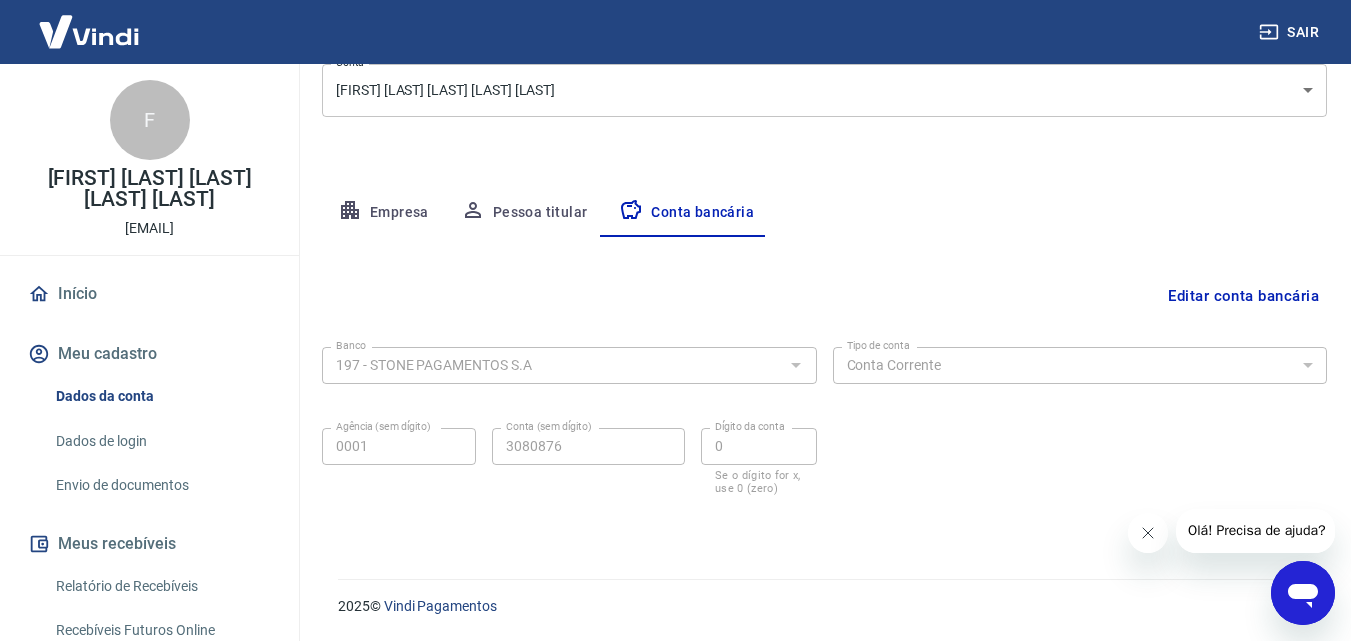 click at bounding box center (1147, 533) 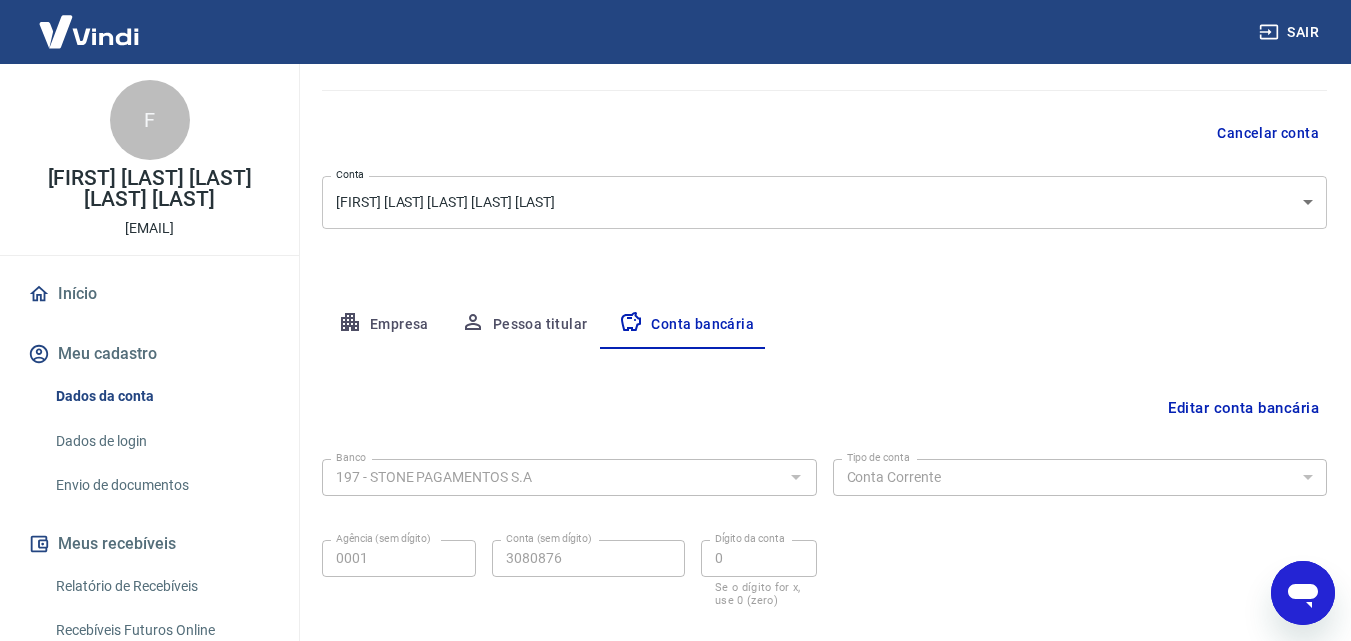 scroll, scrollTop: 270, scrollLeft: 0, axis: vertical 